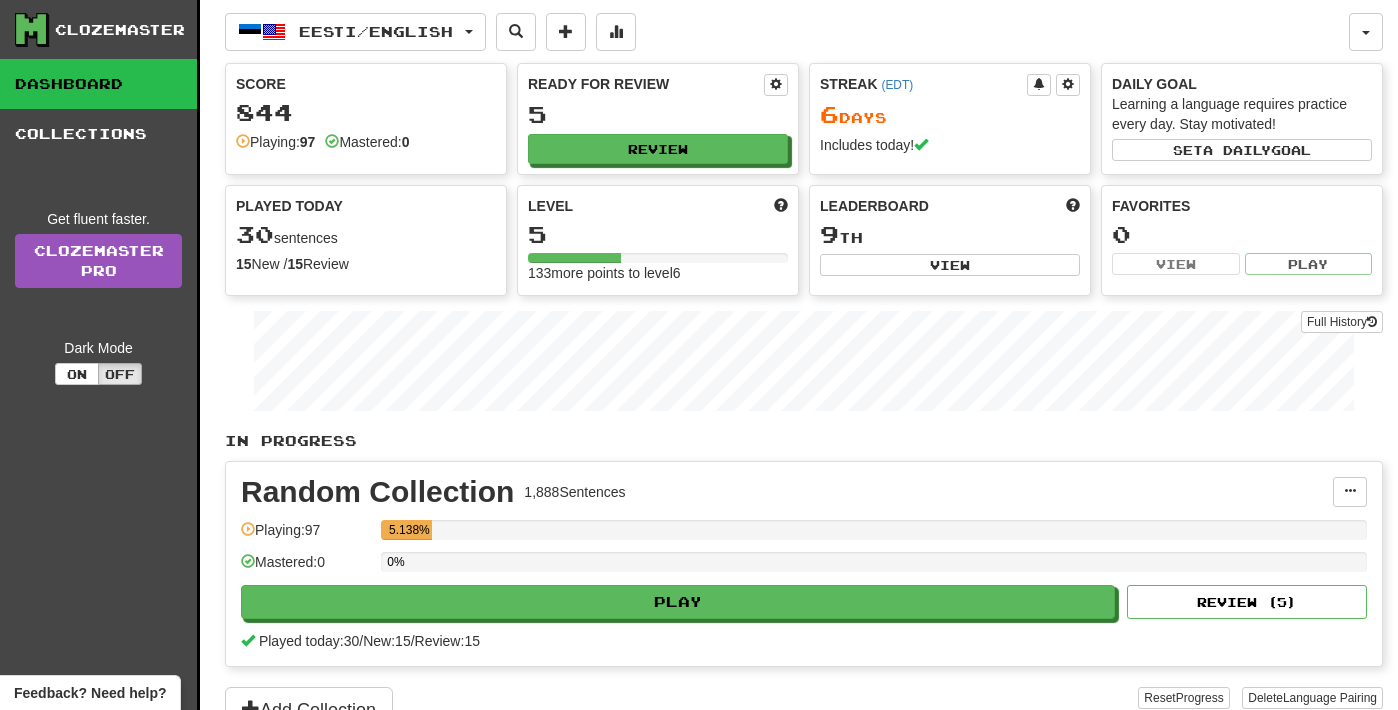 scroll, scrollTop: 0, scrollLeft: 0, axis: both 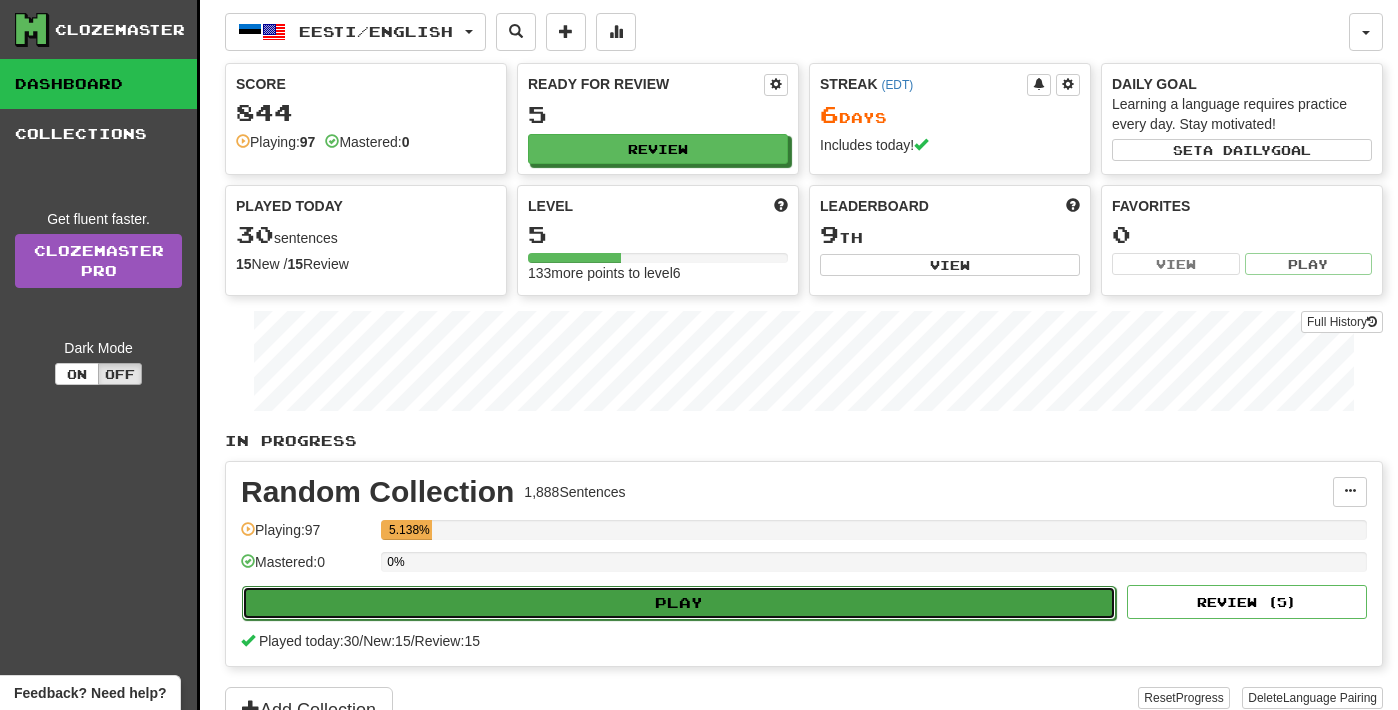 click on "Play" at bounding box center [679, 603] 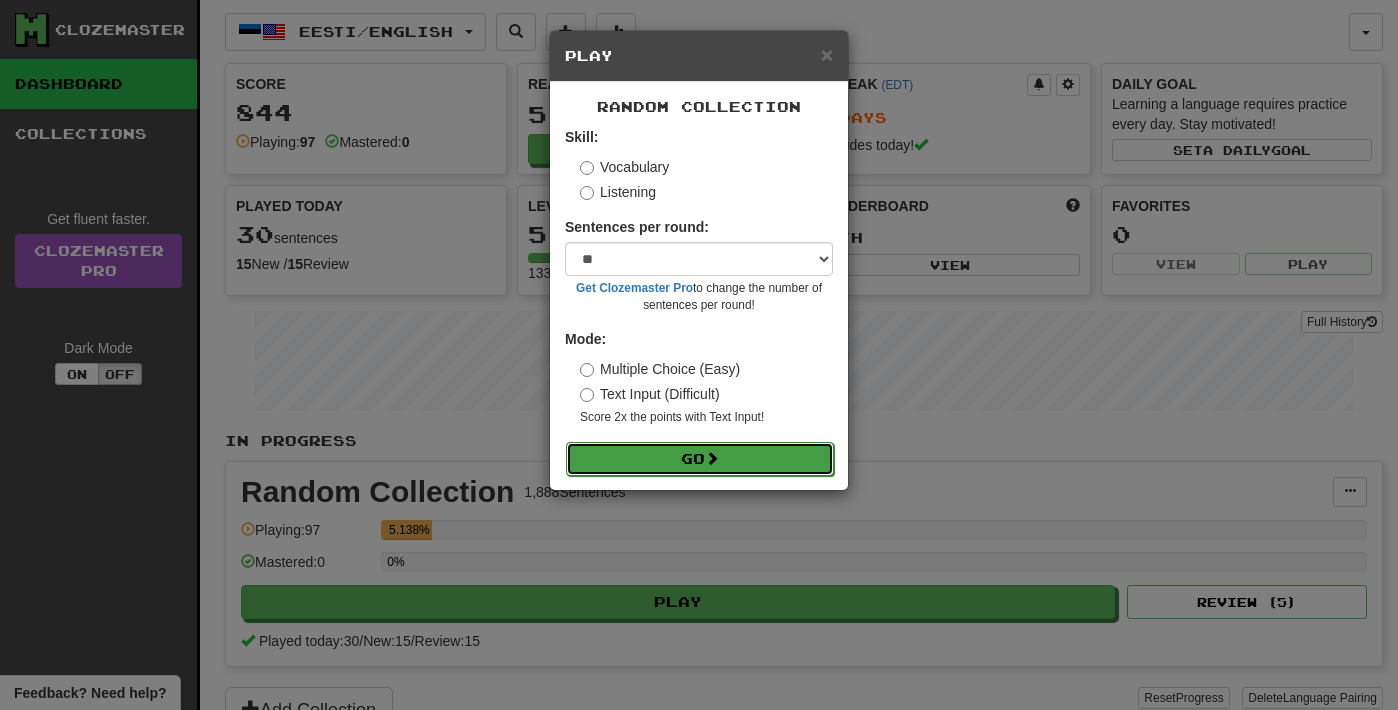 click on "Go" at bounding box center [700, 459] 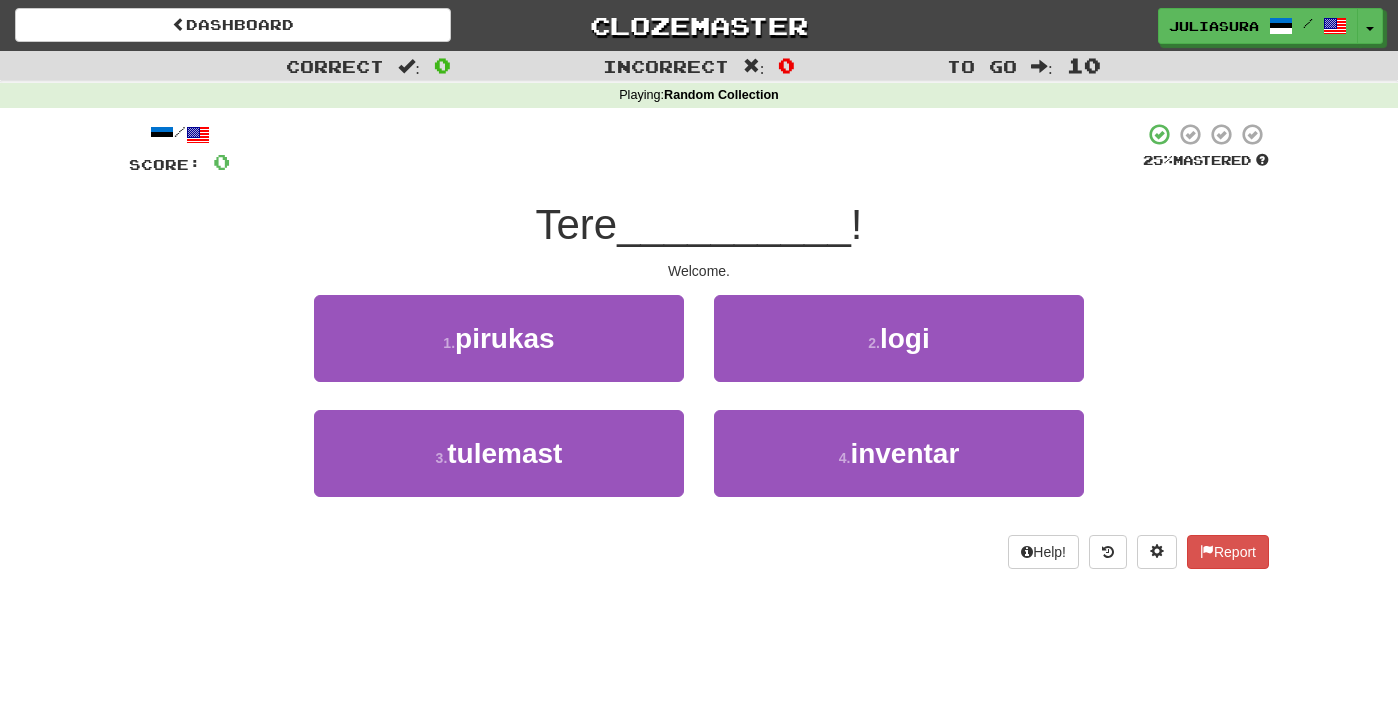 scroll, scrollTop: 0, scrollLeft: 0, axis: both 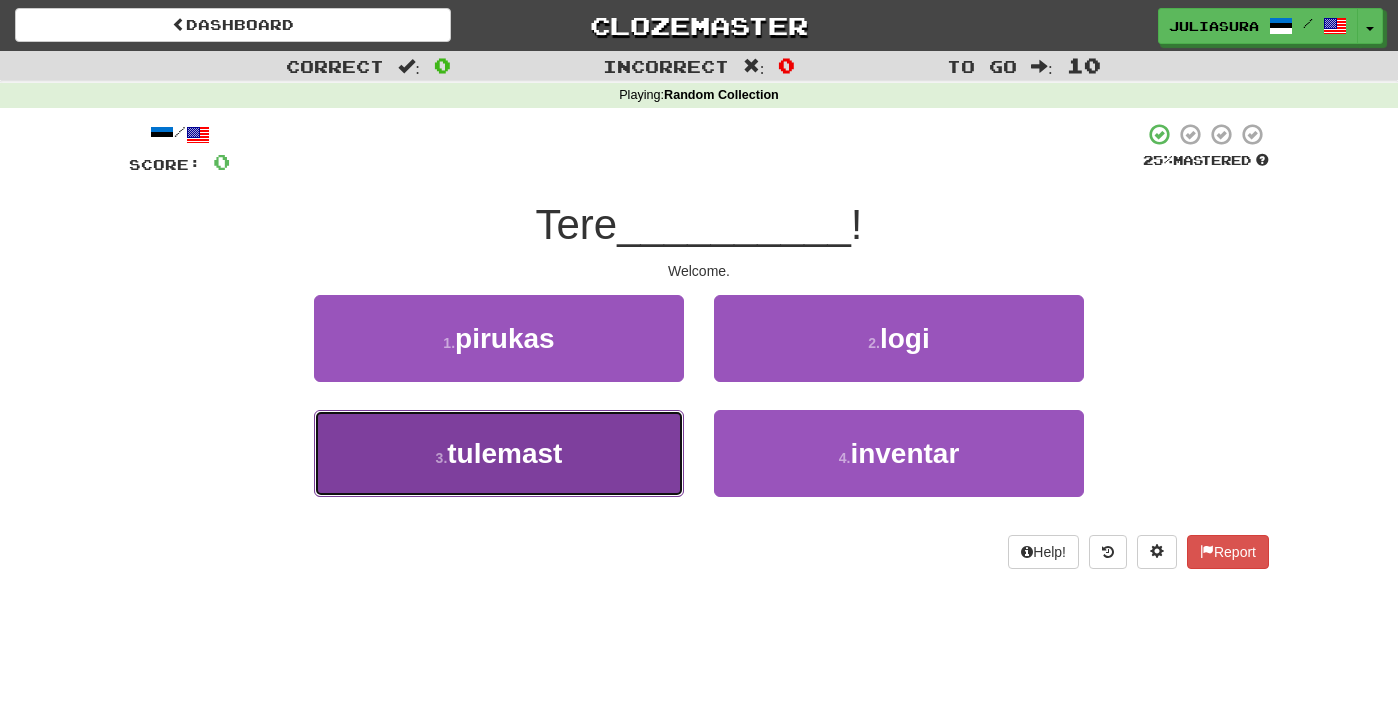 click on "tulemast" at bounding box center [504, 453] 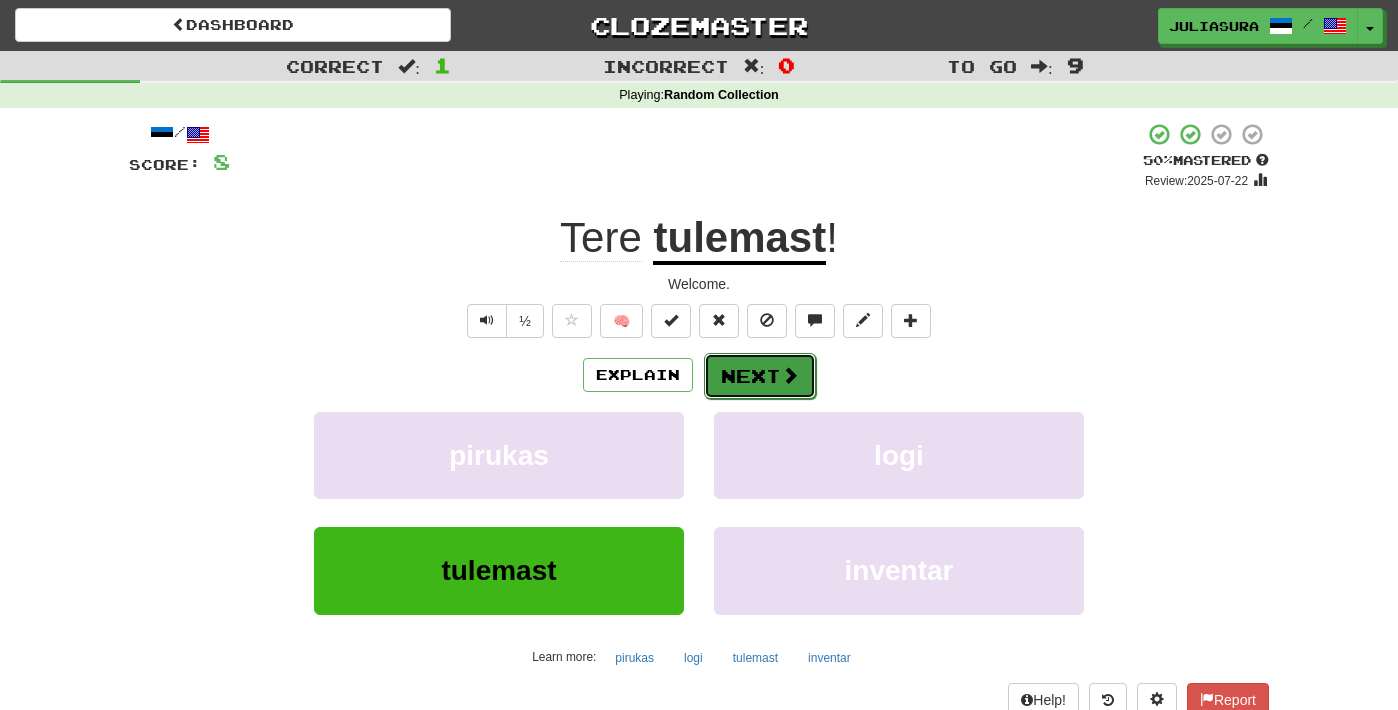 click on "Next" at bounding box center (760, 376) 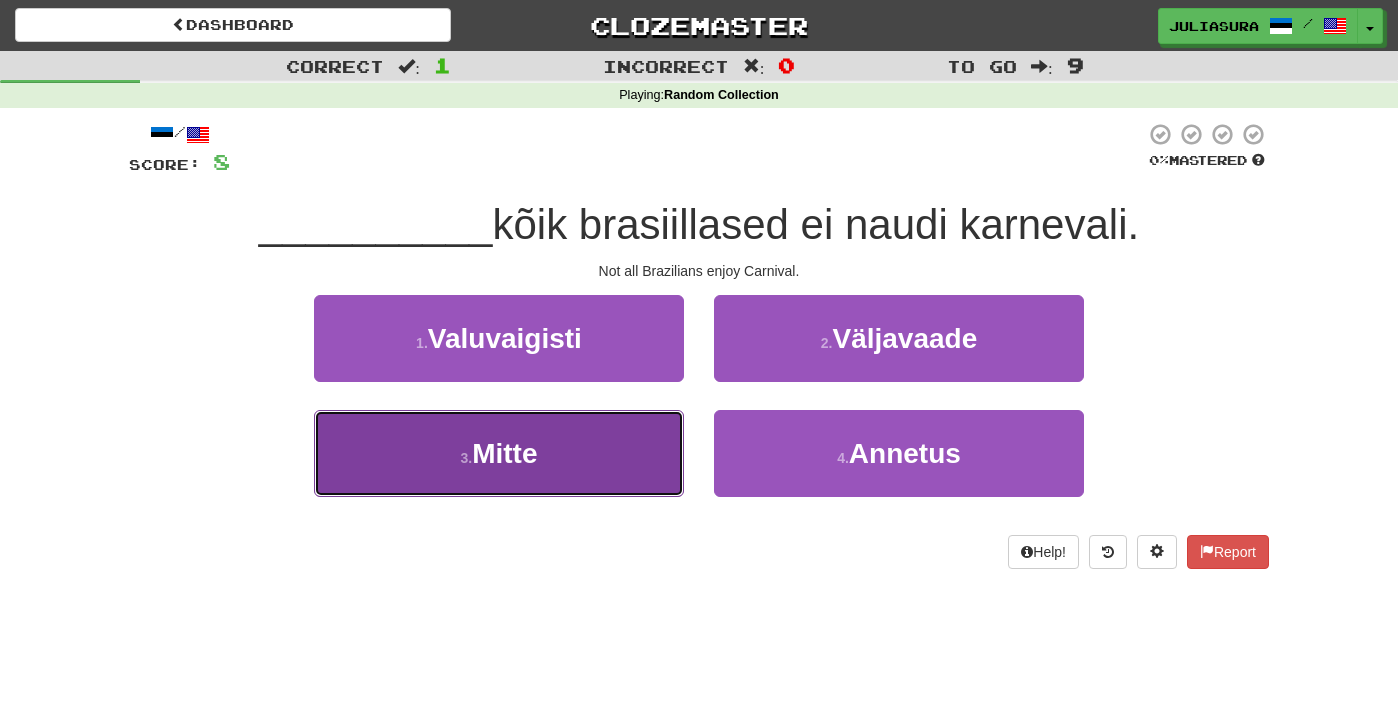 click on "Mitte" at bounding box center [504, 453] 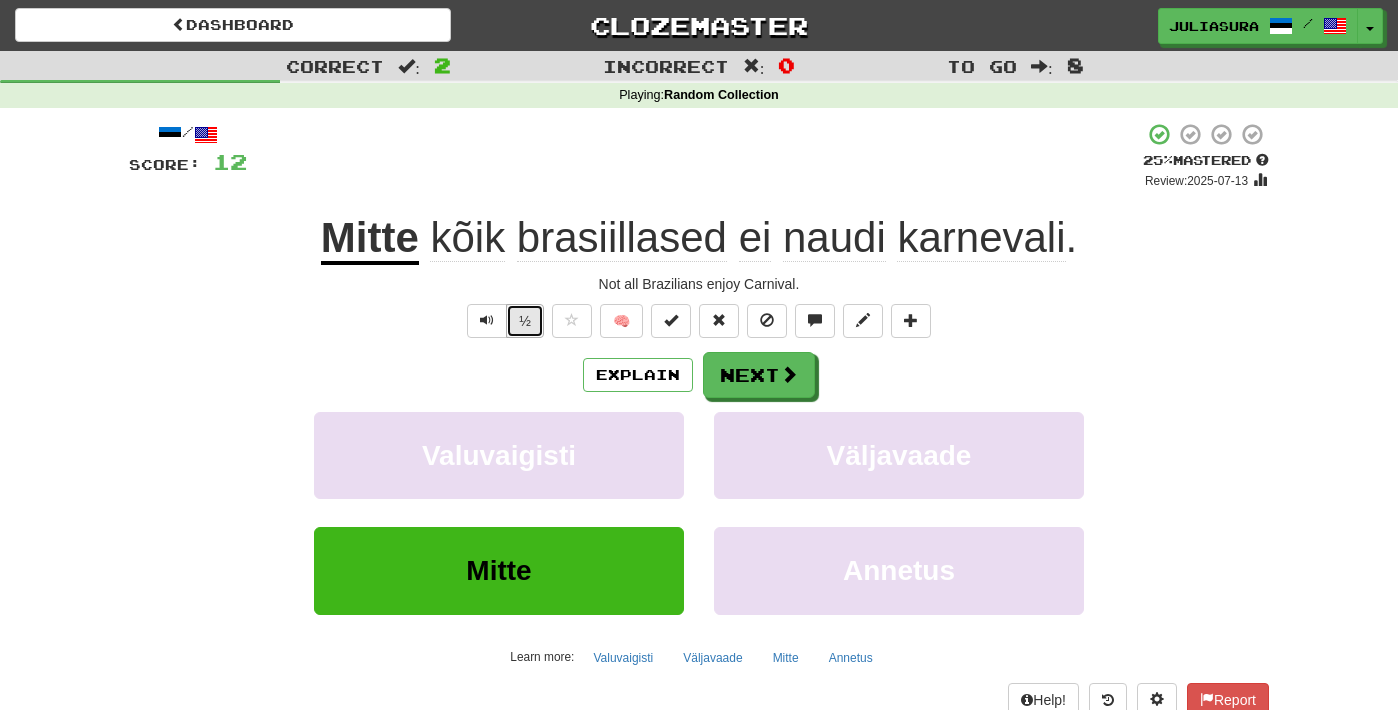click on "½" at bounding box center (525, 321) 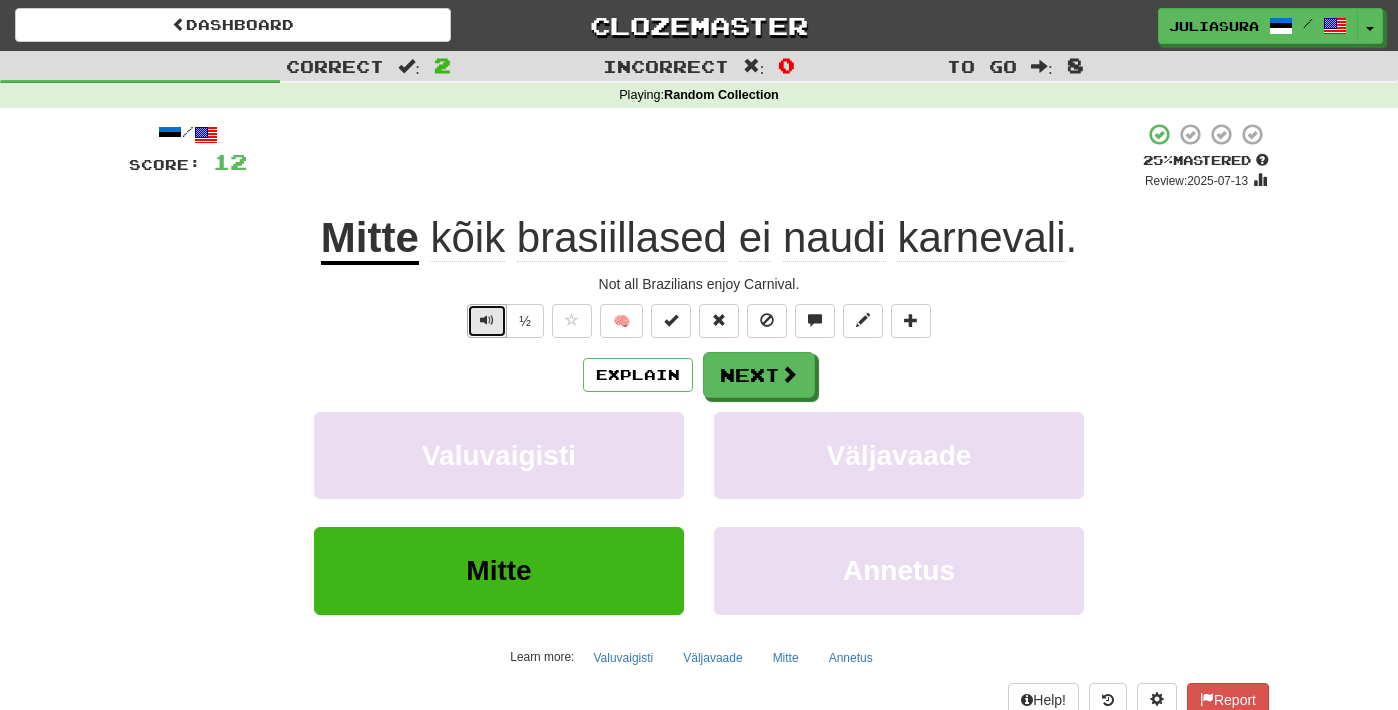 click at bounding box center (487, 320) 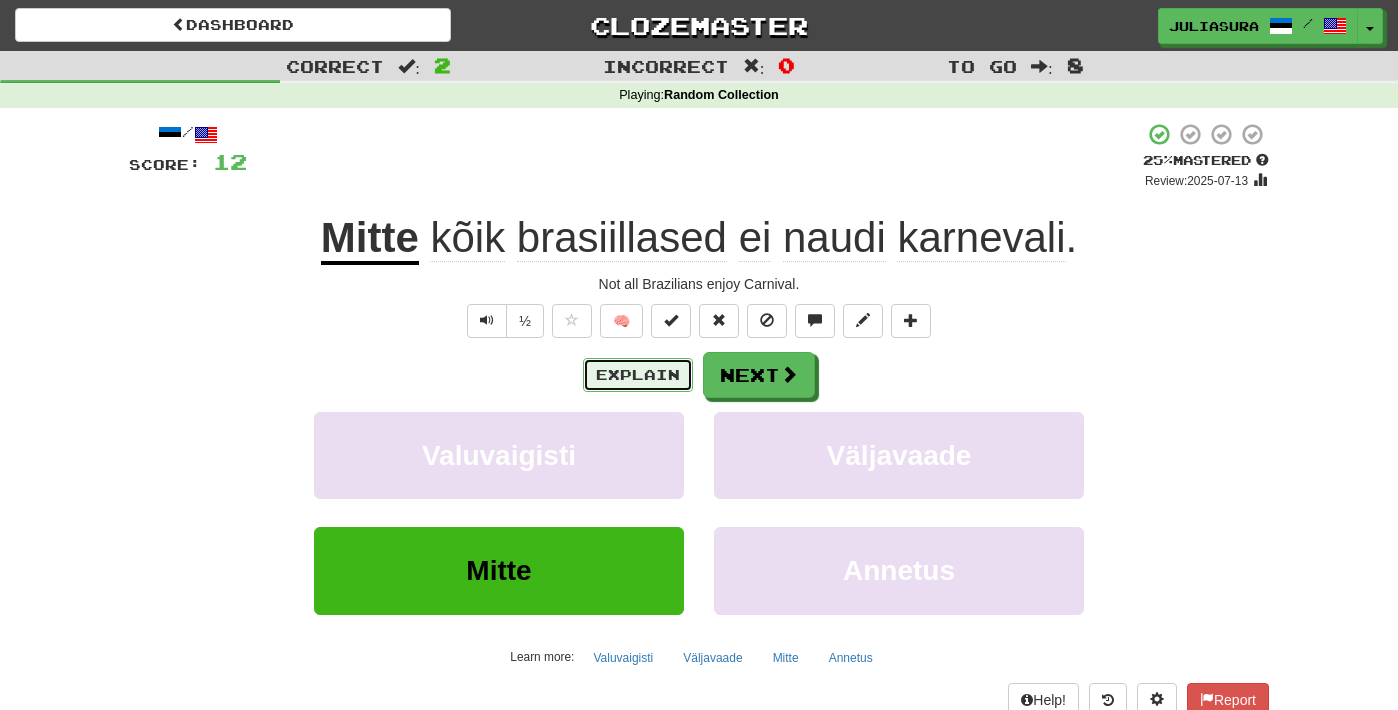 click on "Explain" at bounding box center (638, 375) 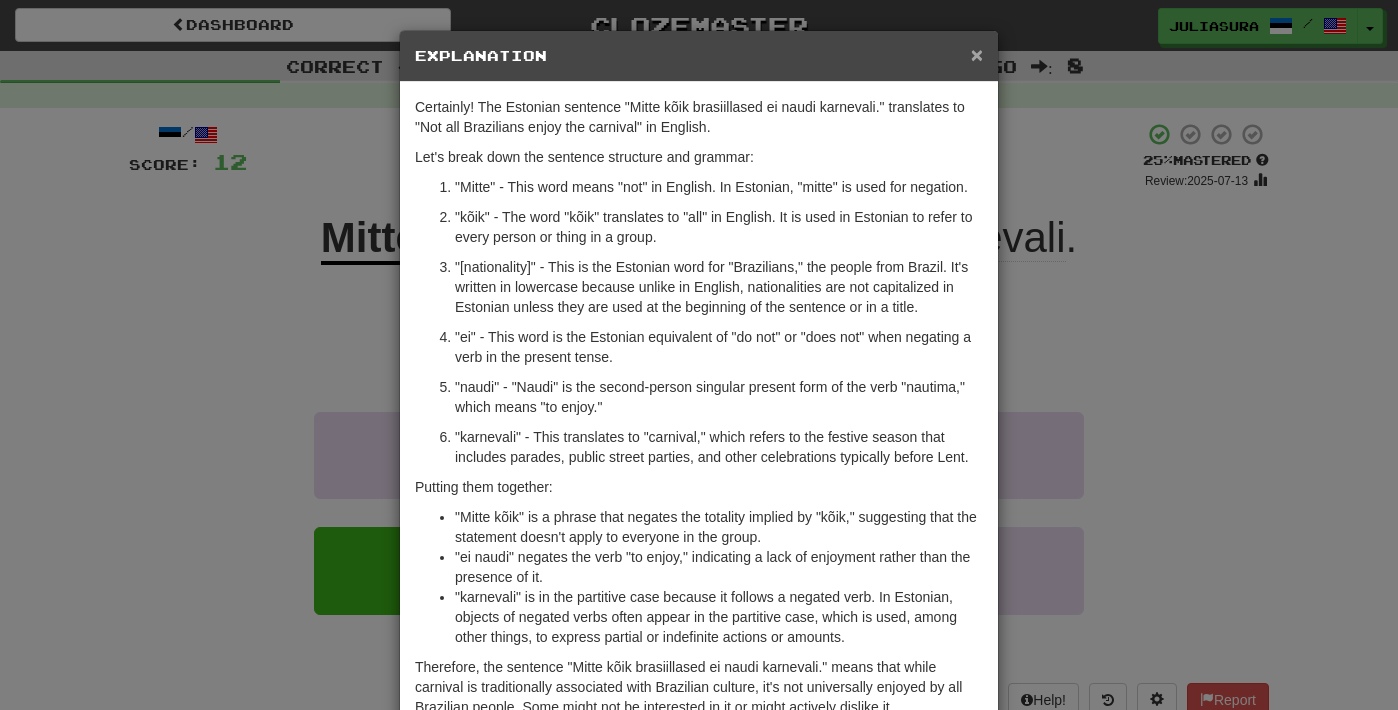 click on "×" at bounding box center [977, 54] 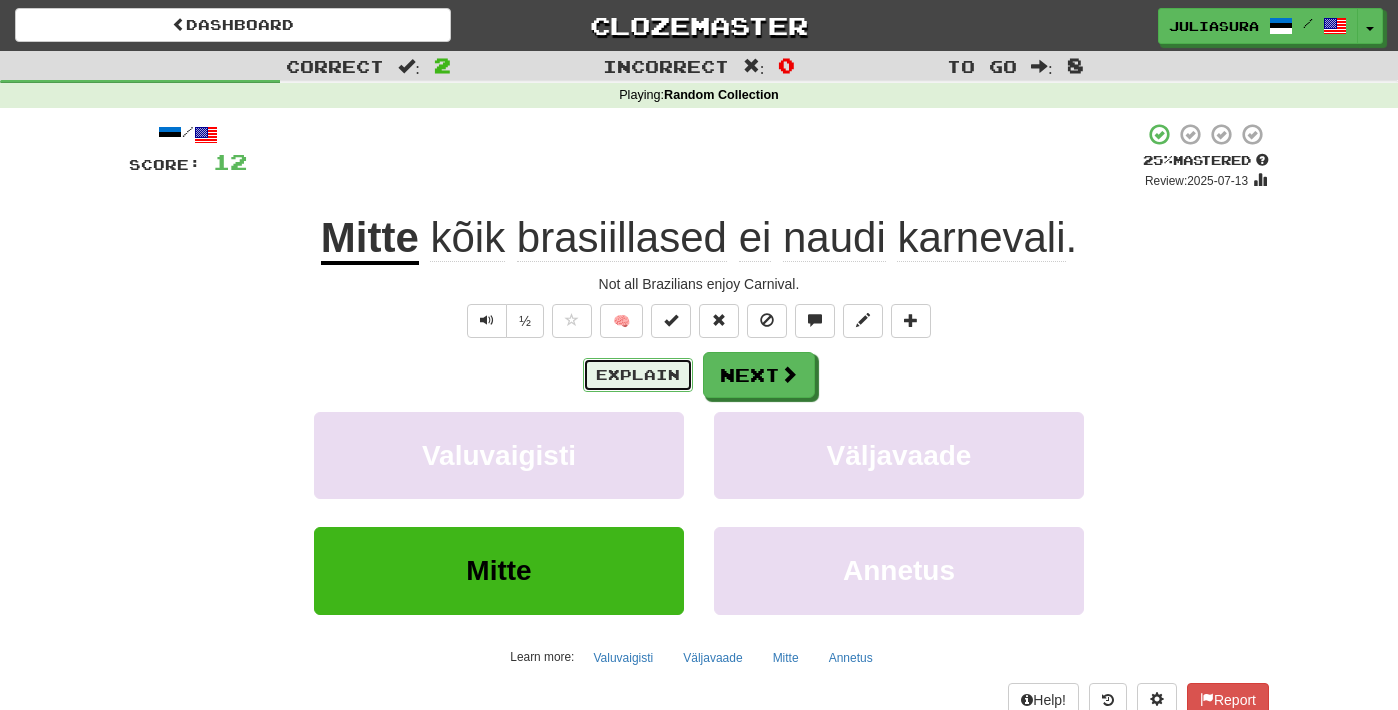 click on "Explain" at bounding box center (638, 375) 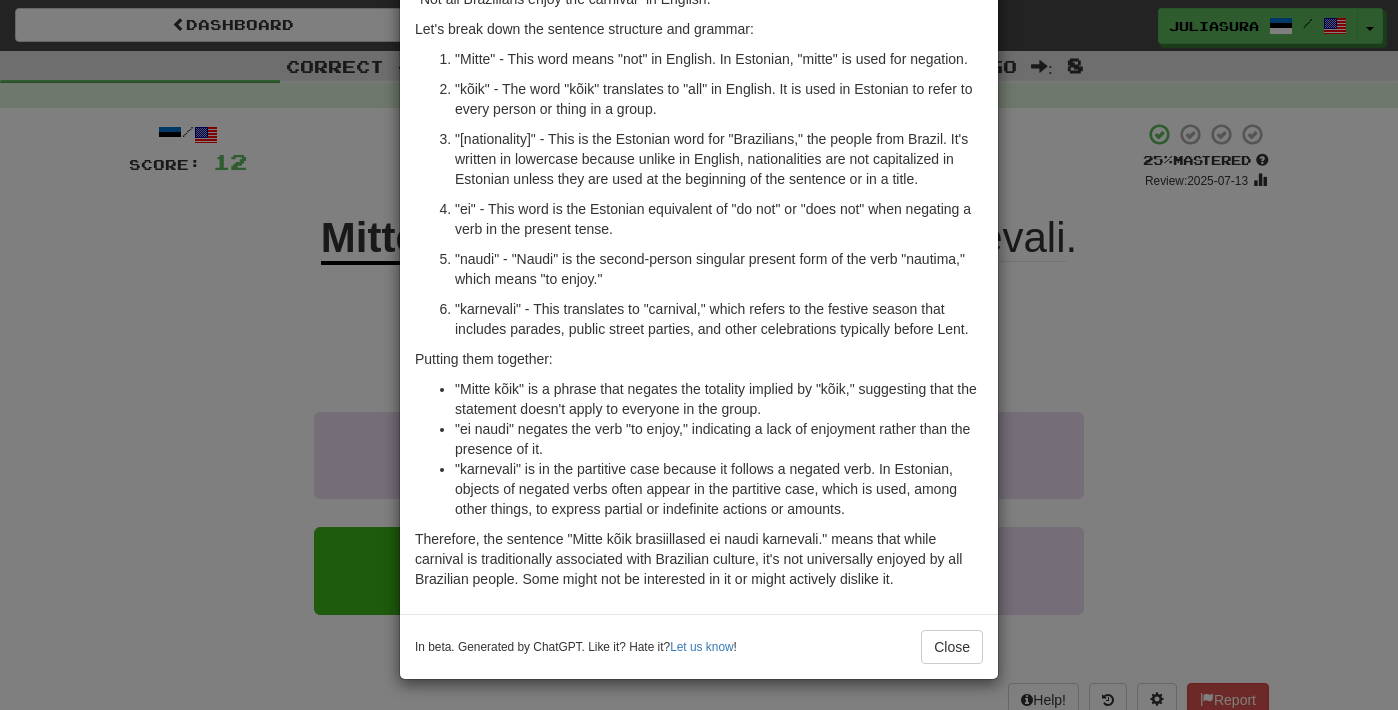 scroll, scrollTop: 0, scrollLeft: 0, axis: both 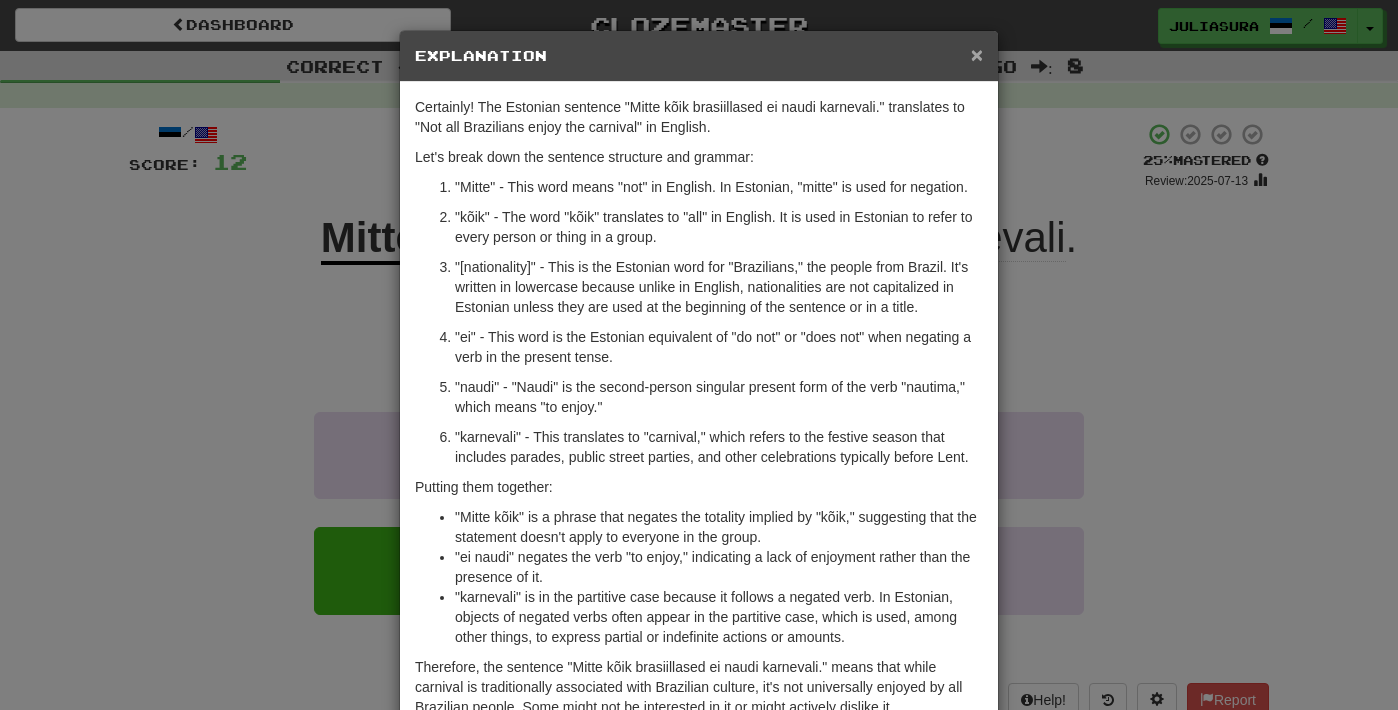 click on "×" at bounding box center [977, 54] 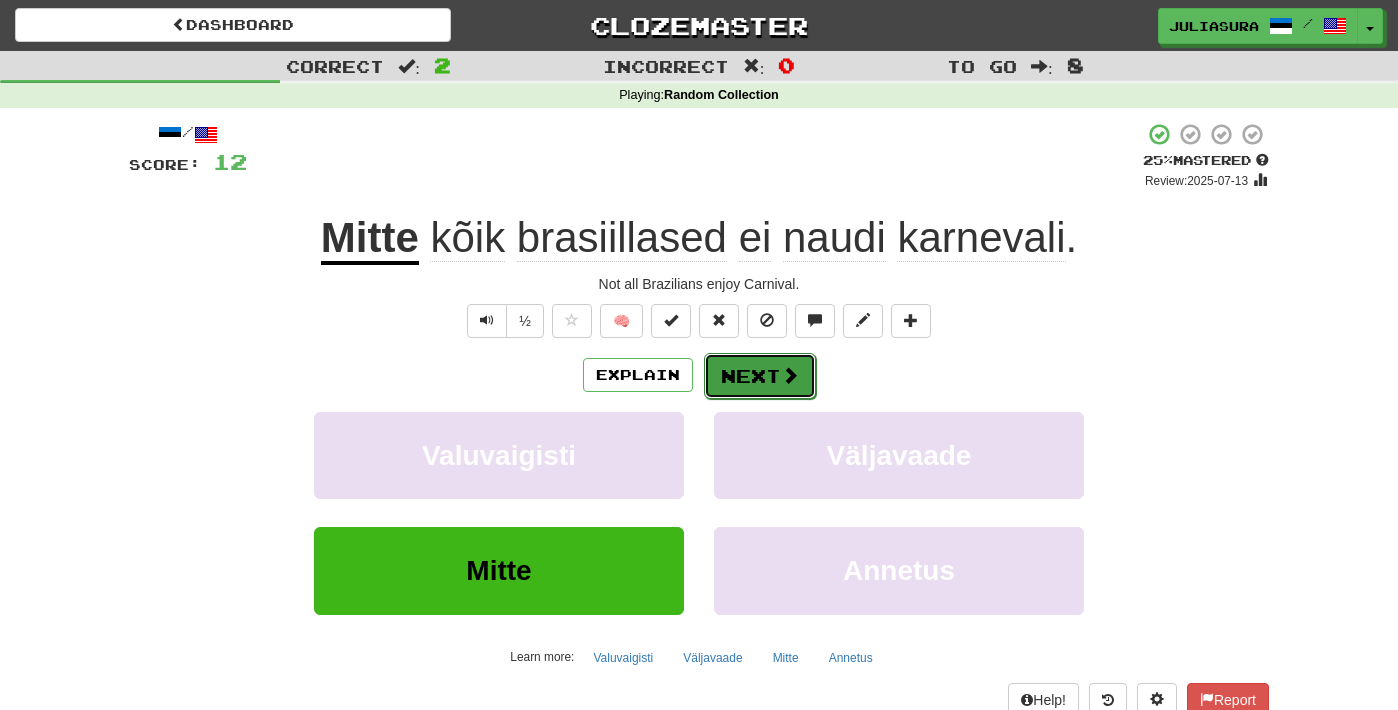 click on "Next" at bounding box center (760, 376) 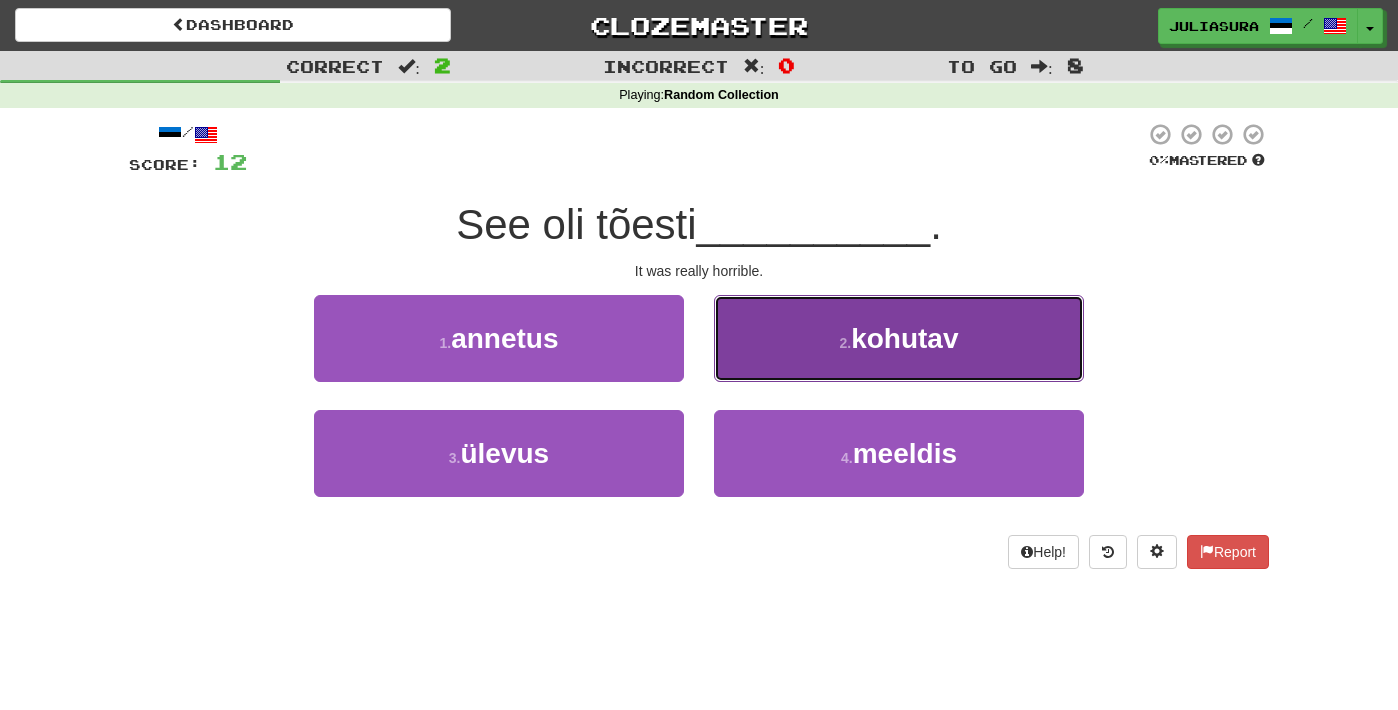 click on "2 .  kohutav" at bounding box center (899, 338) 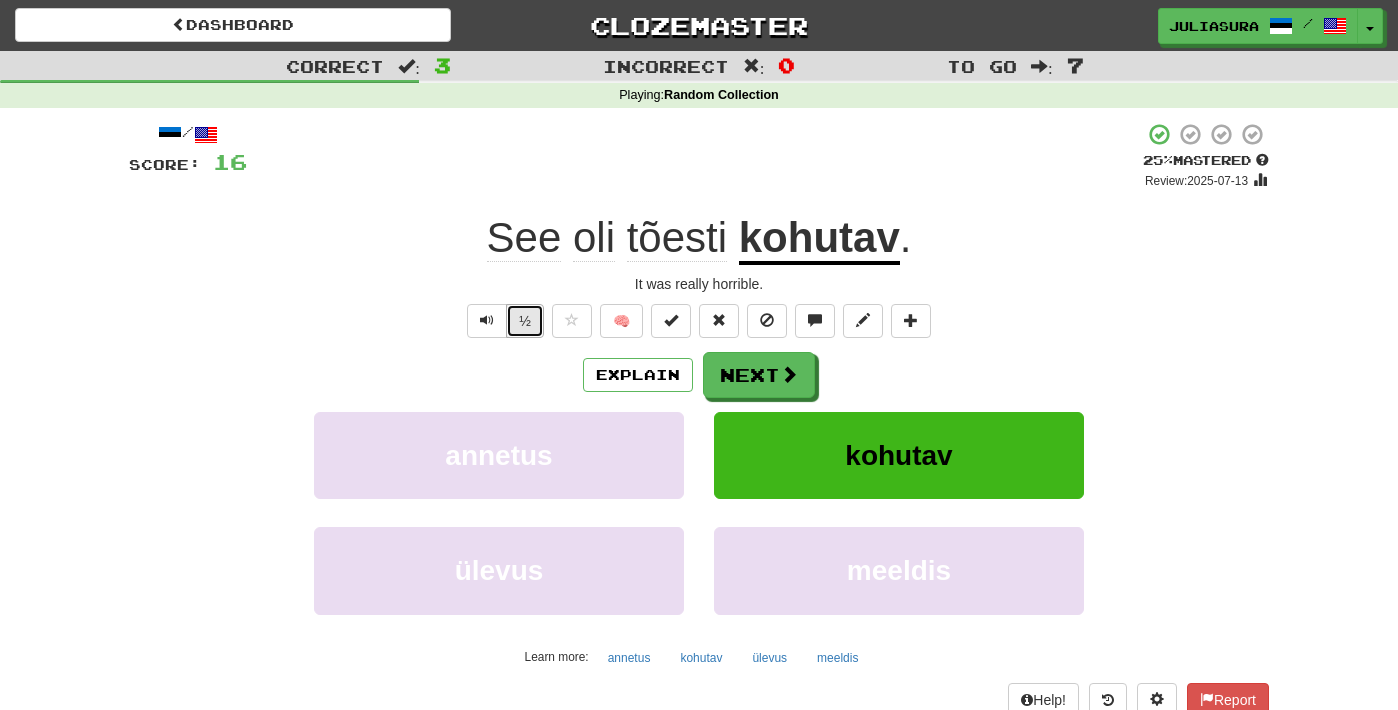click on "½" at bounding box center [525, 321] 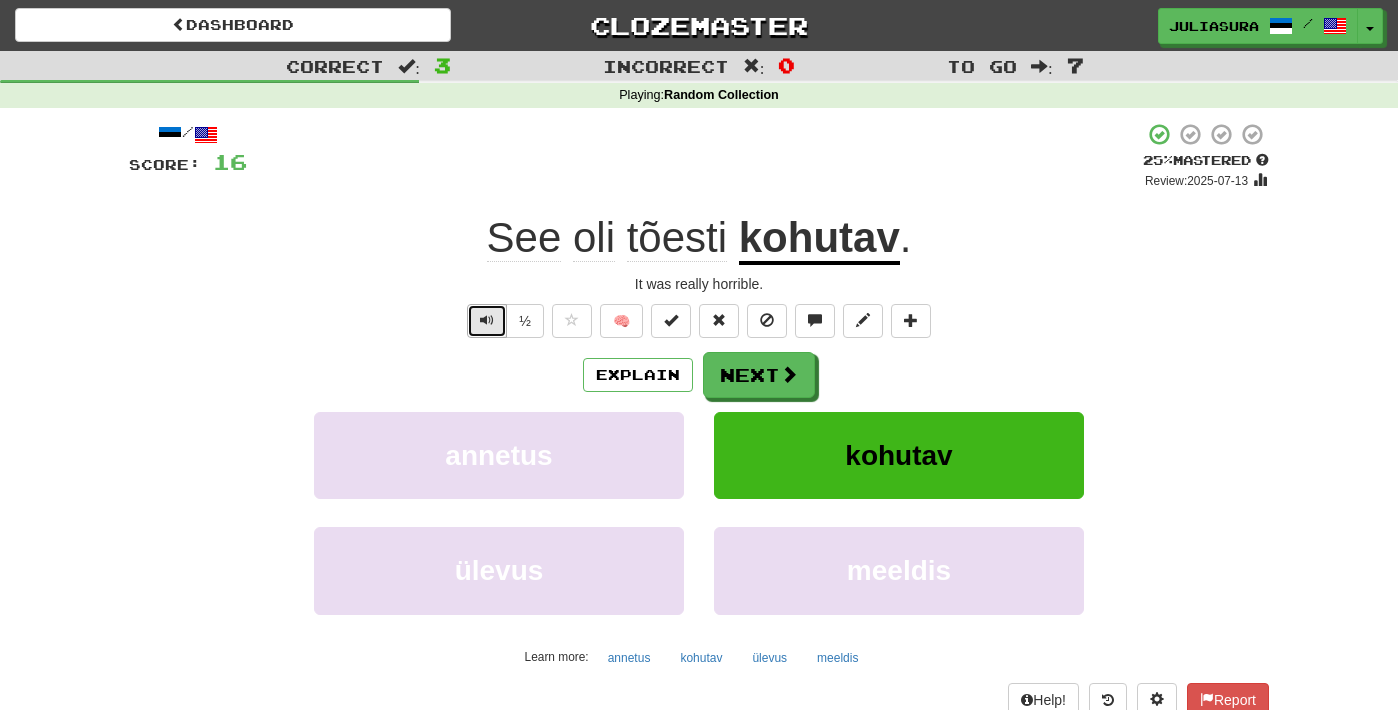 click at bounding box center (487, 320) 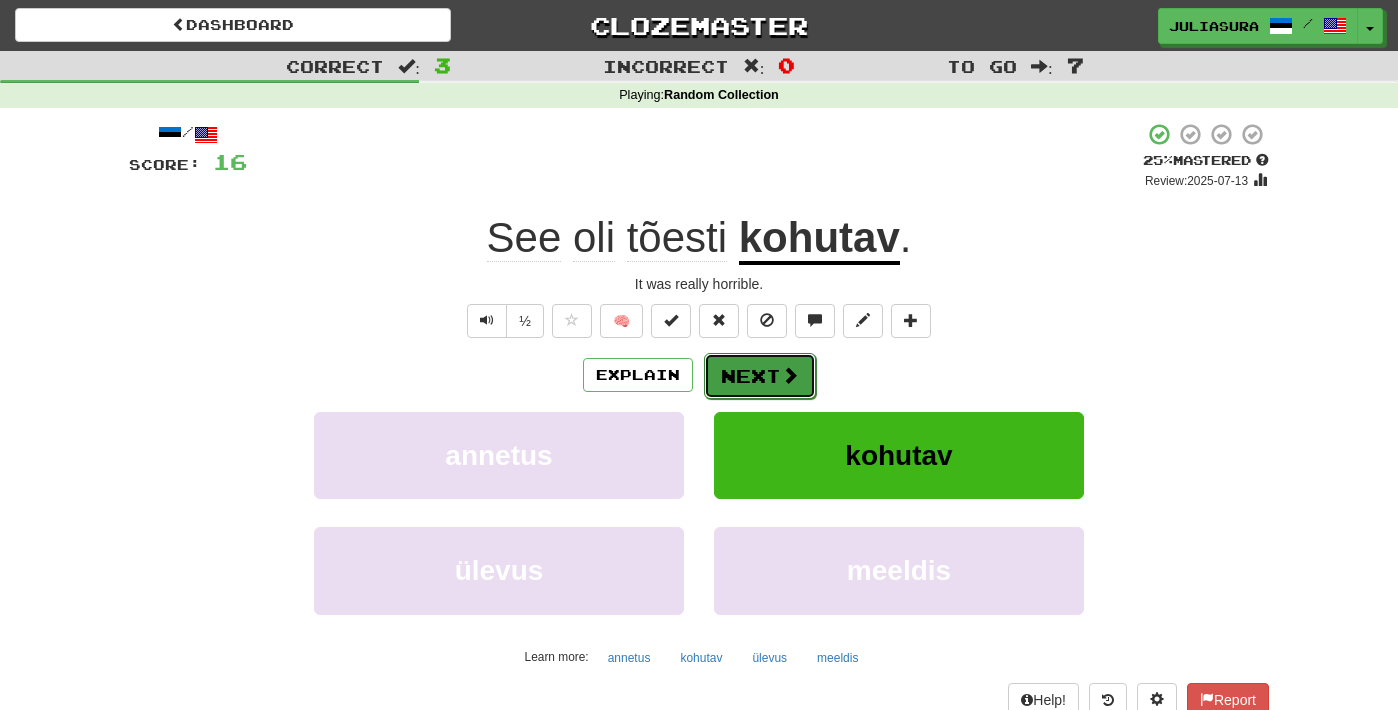 click on "Next" at bounding box center [760, 376] 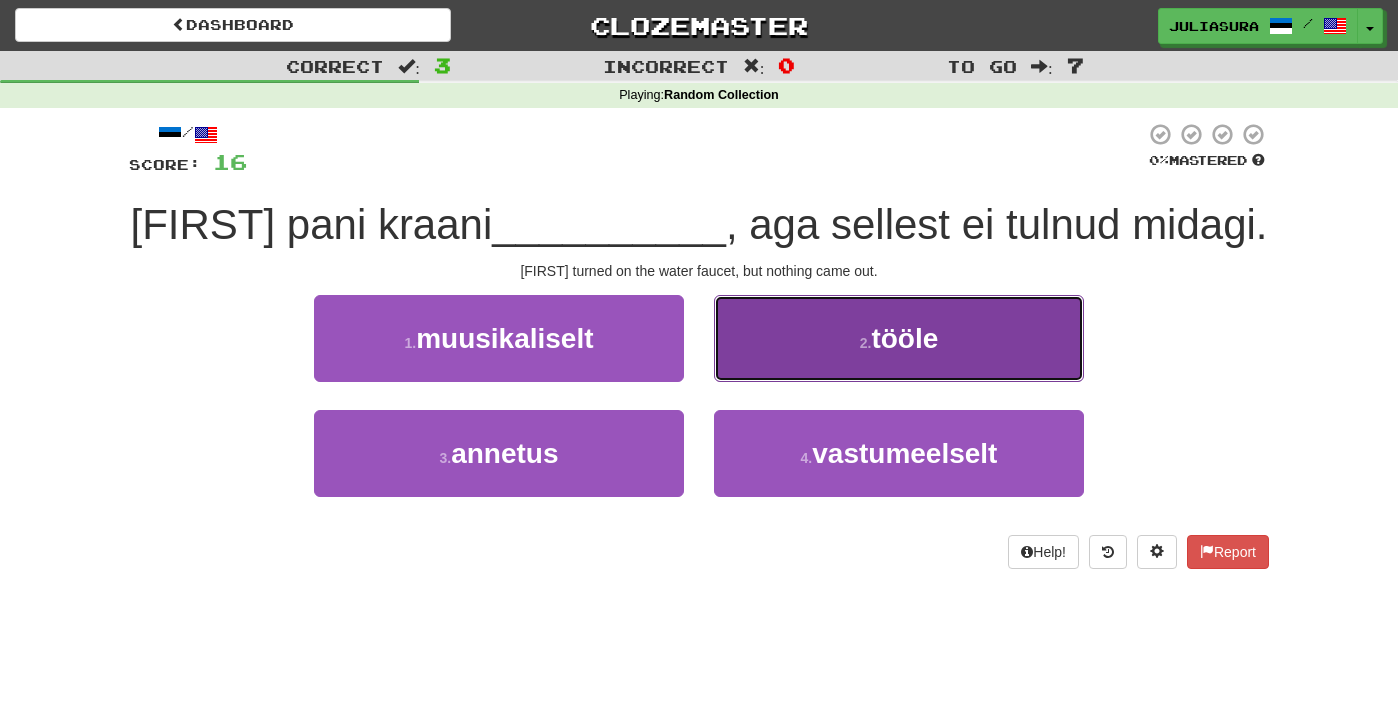 click on "tööle" at bounding box center [904, 338] 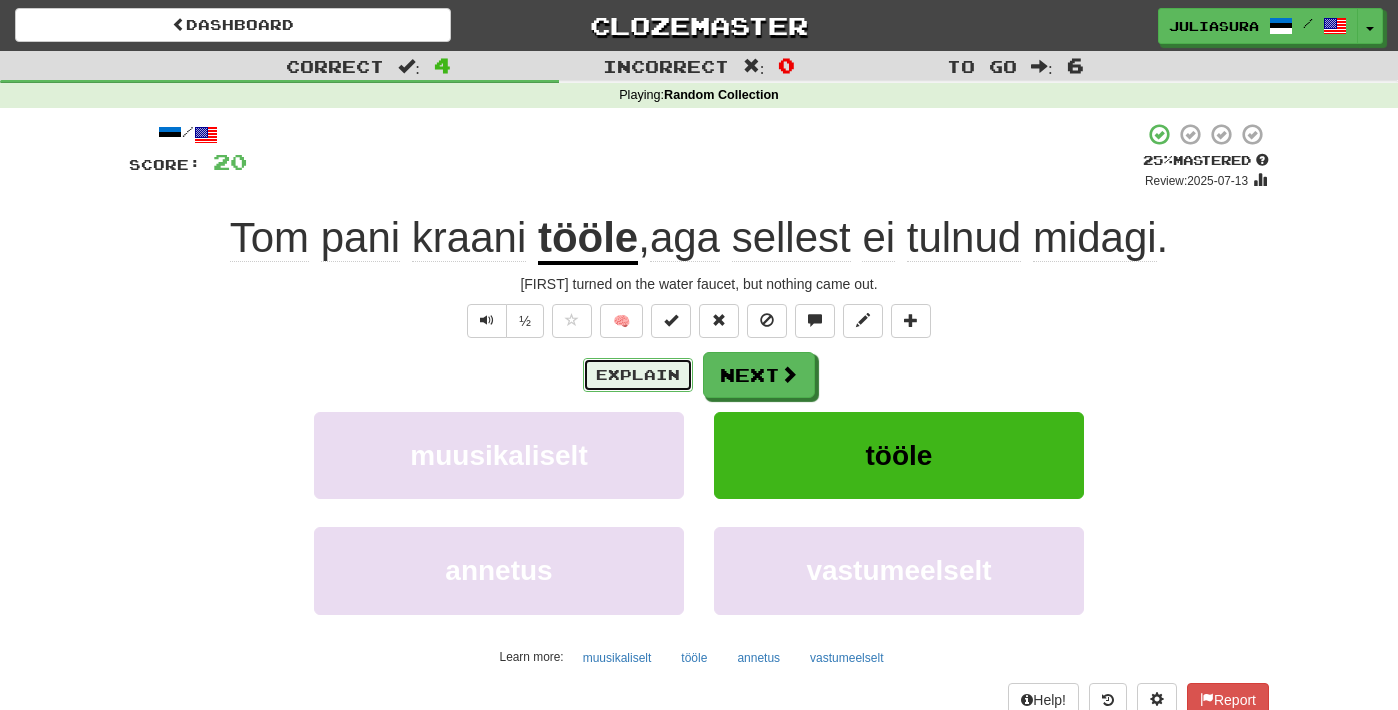 click on "Explain" at bounding box center [638, 375] 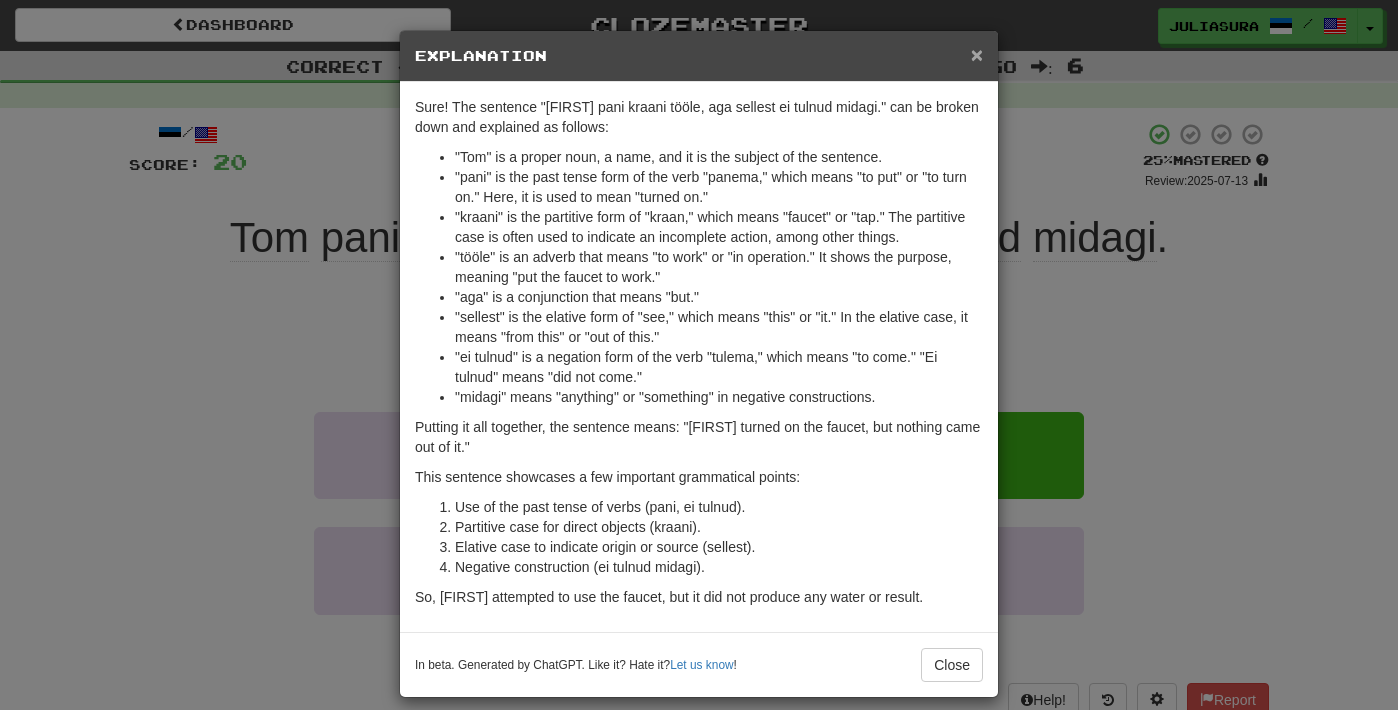 click on "×" at bounding box center [977, 54] 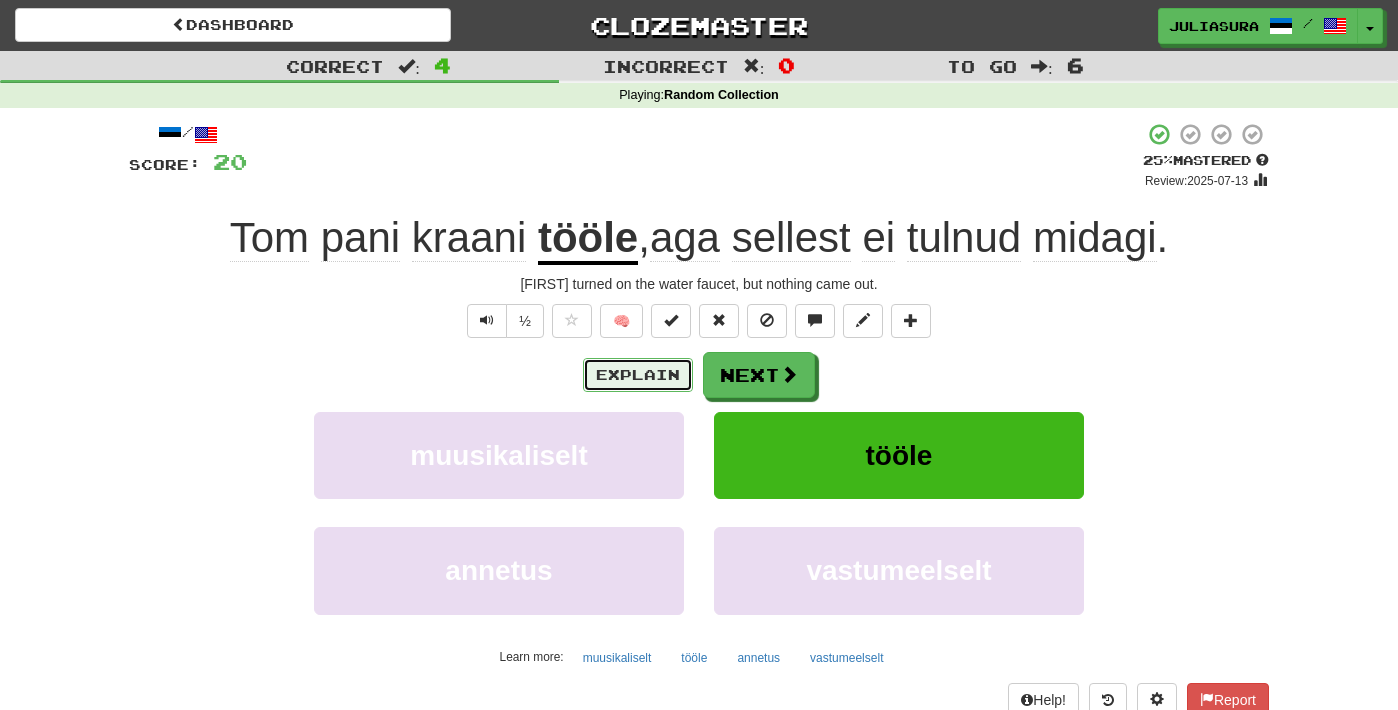 click on "Explain" at bounding box center [638, 375] 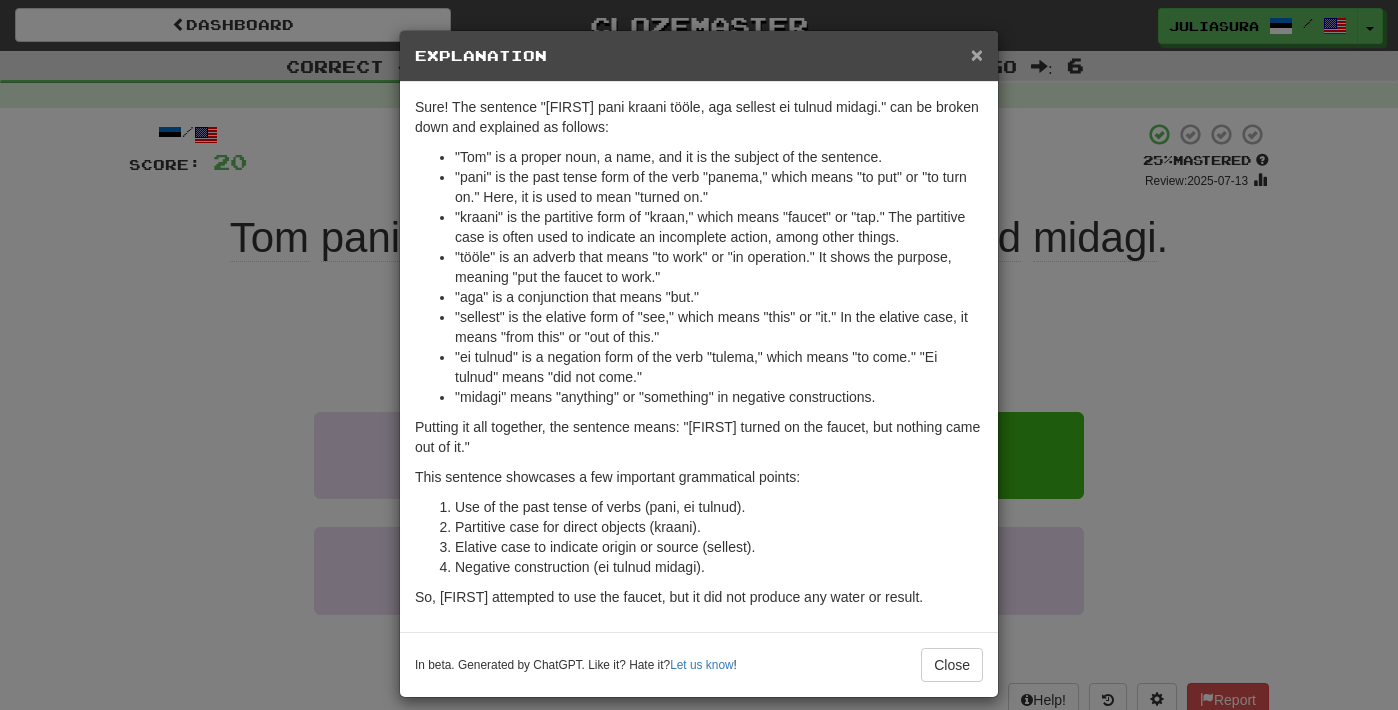 click on "×" at bounding box center [977, 54] 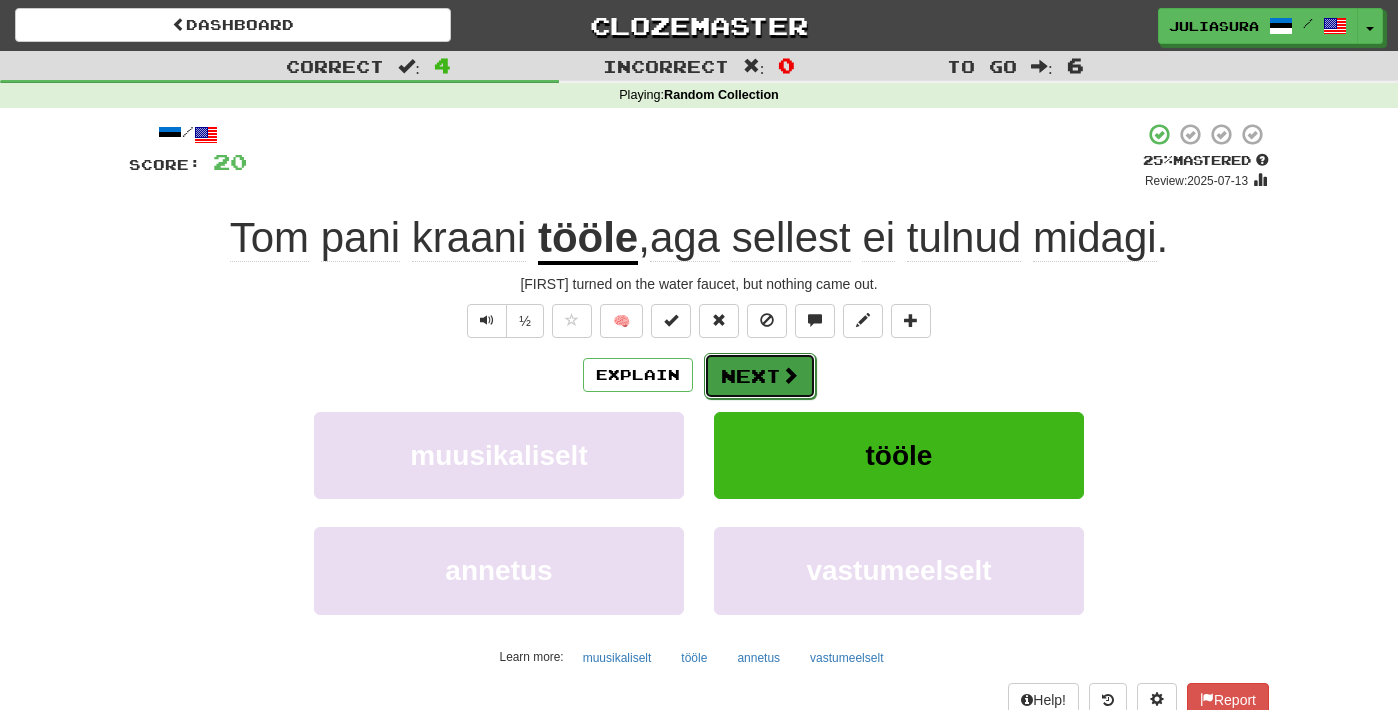 click on "Next" at bounding box center (760, 376) 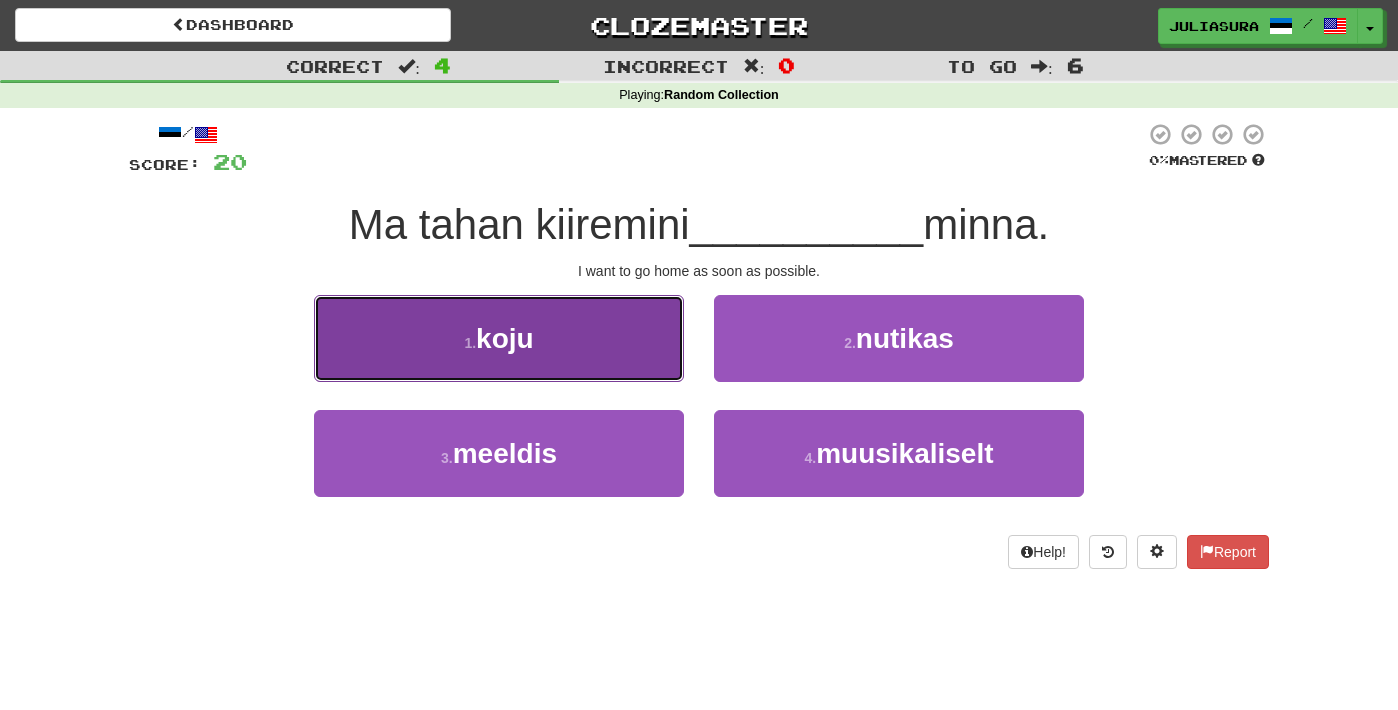 click on "1 .  koju" at bounding box center [499, 338] 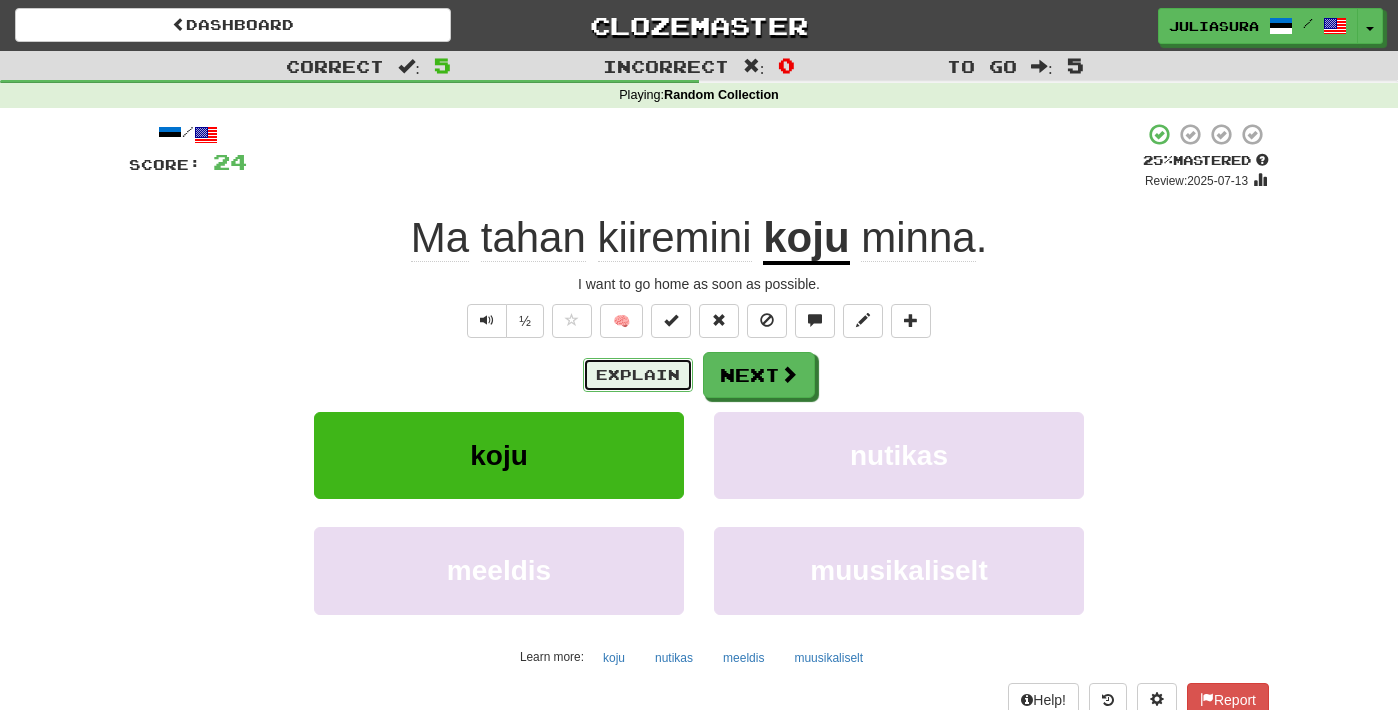 click on "Explain" at bounding box center [638, 375] 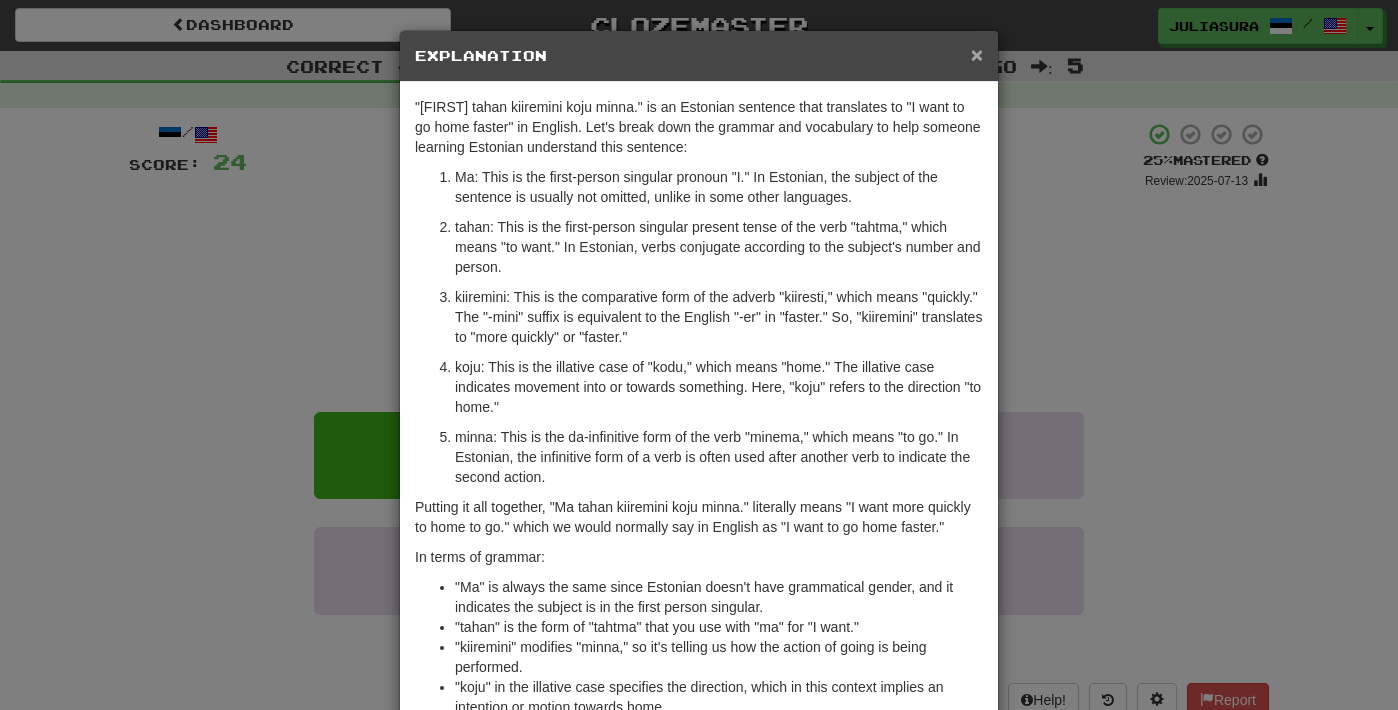 click on "×" at bounding box center (977, 54) 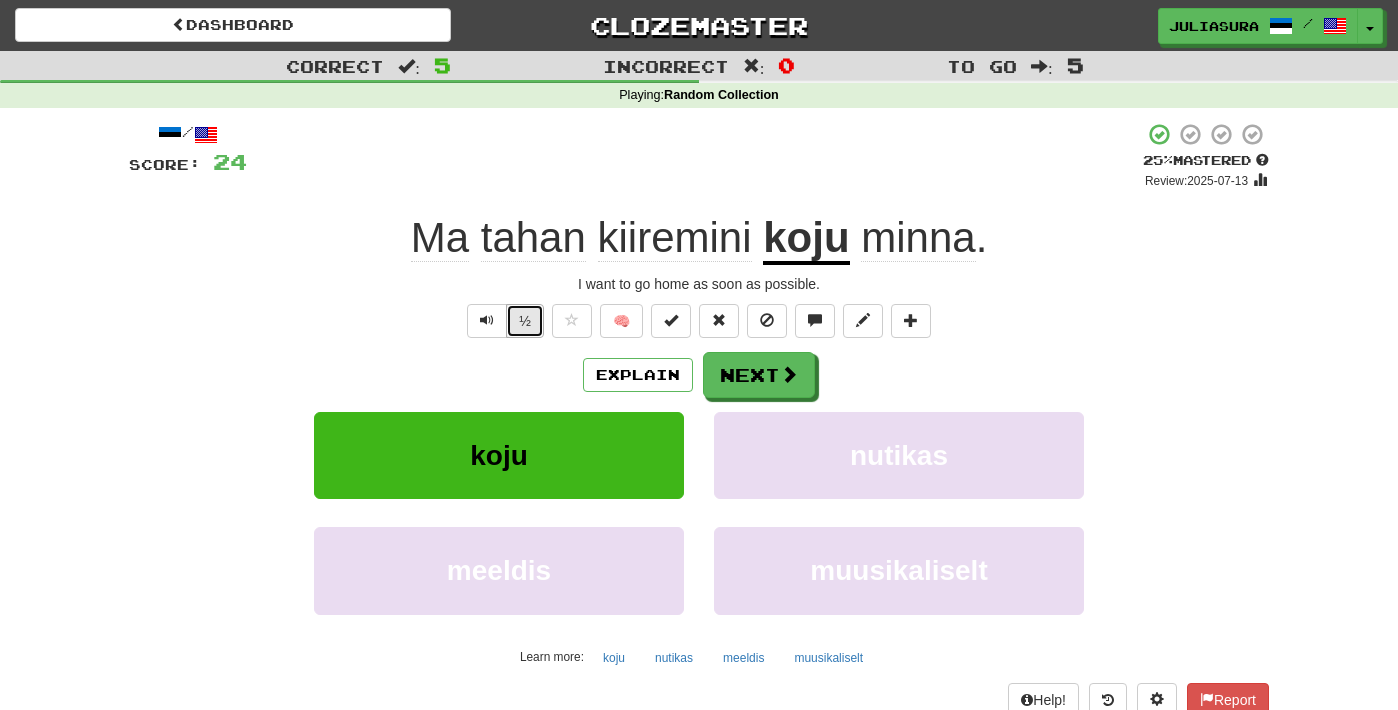 click on "½" at bounding box center (525, 321) 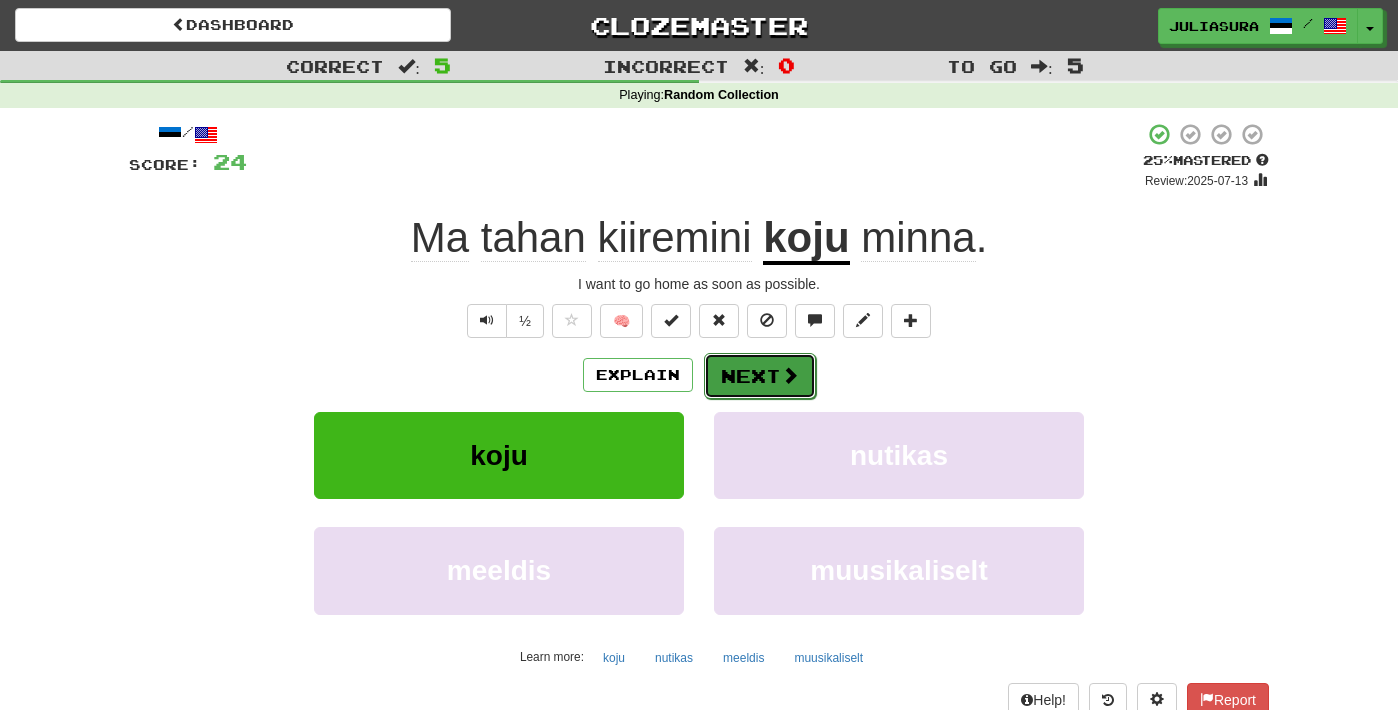 click on "Next" at bounding box center [760, 376] 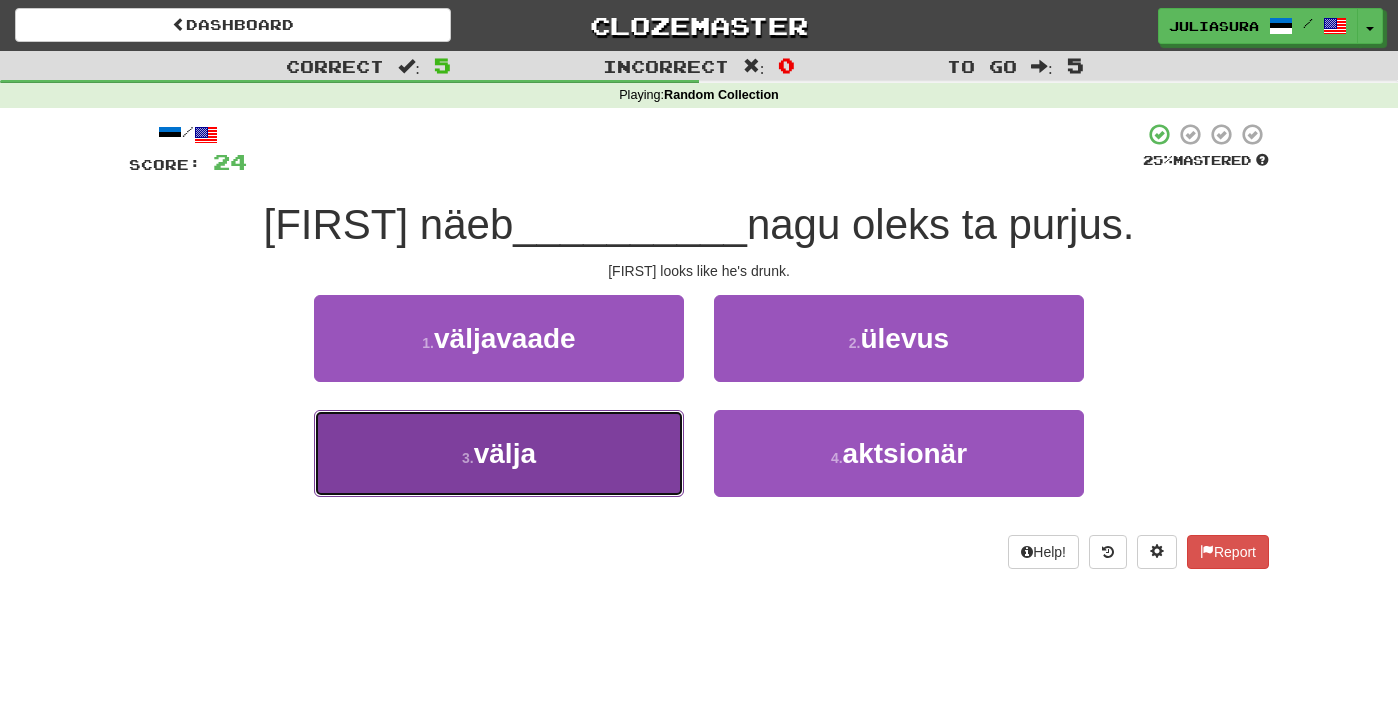 click on "3 .  välja" at bounding box center [499, 453] 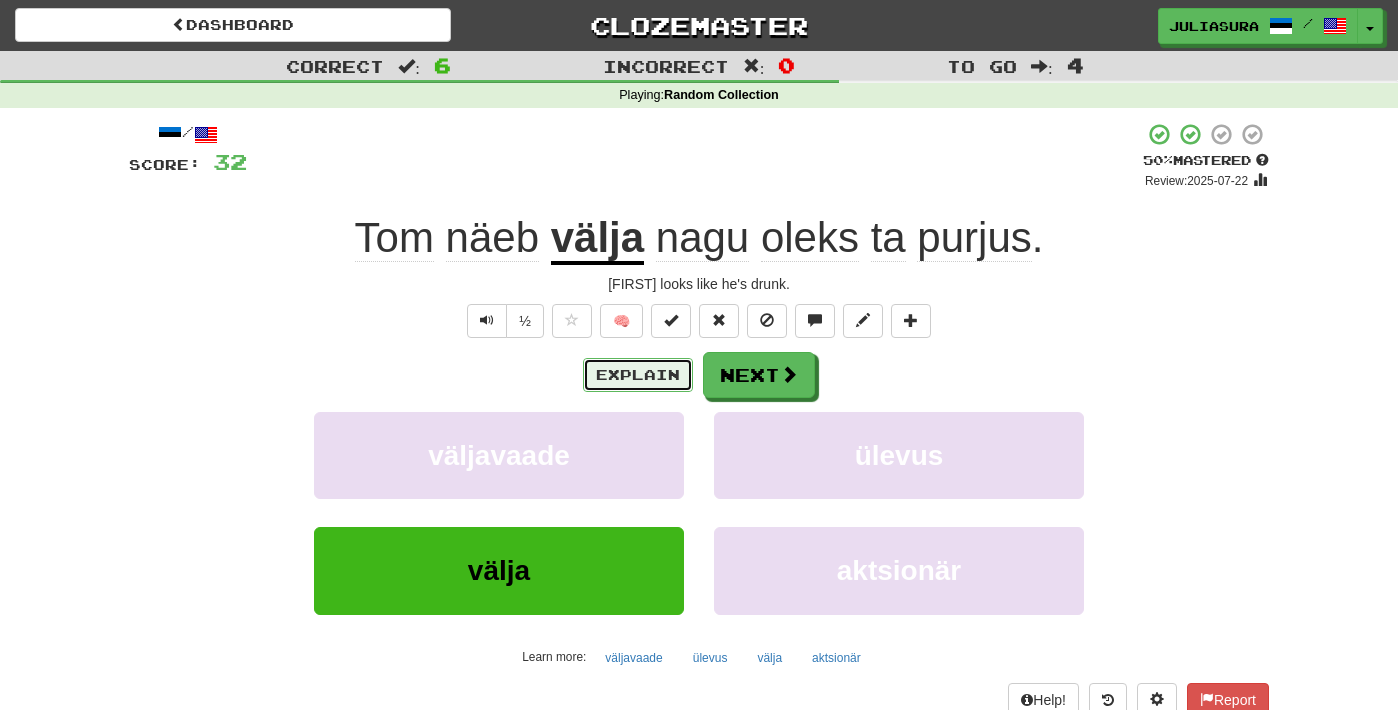 click on "Explain" at bounding box center [638, 375] 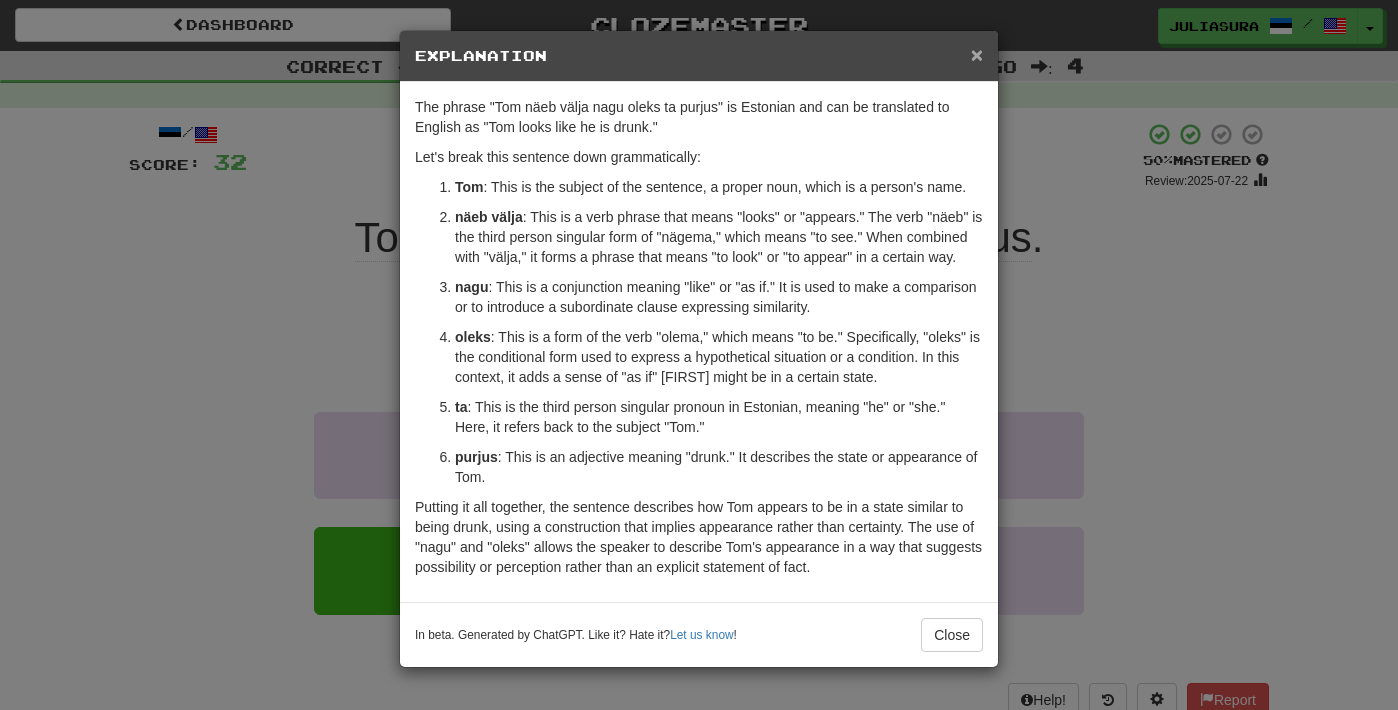click on "×" at bounding box center [977, 54] 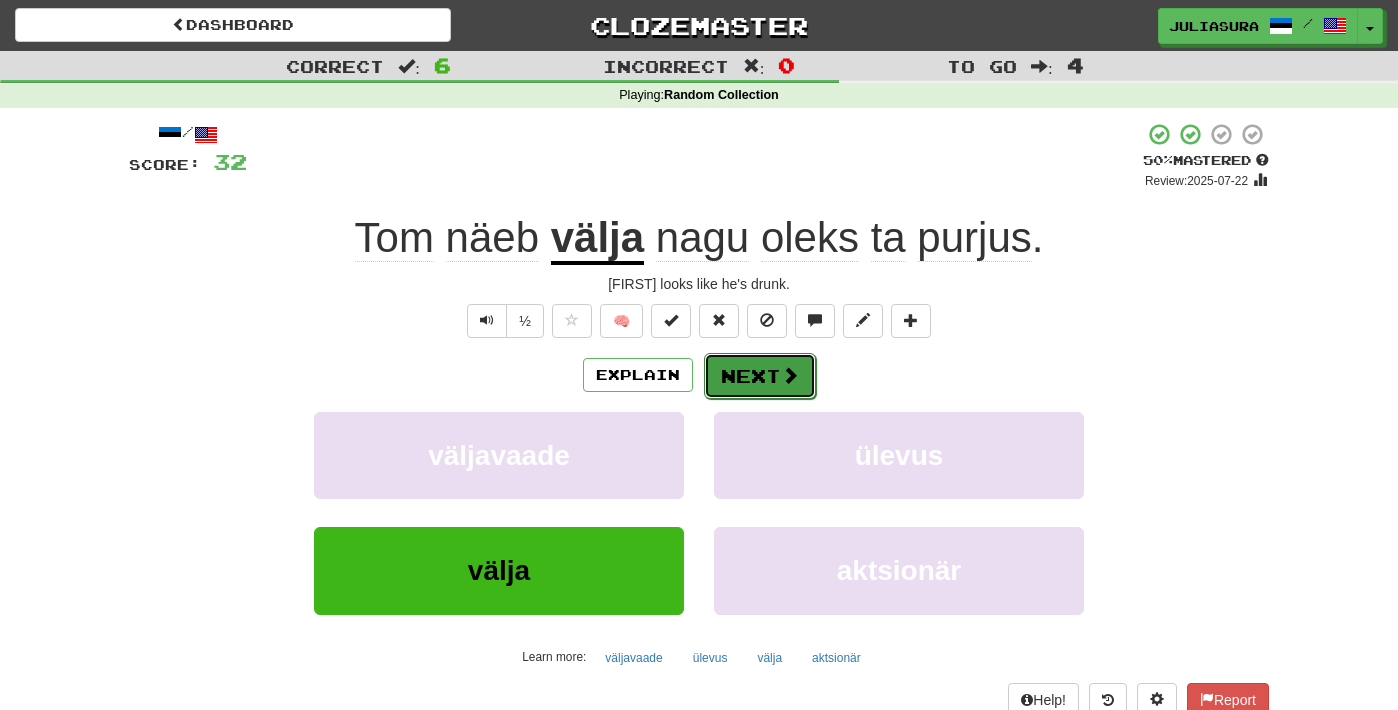 click at bounding box center [790, 375] 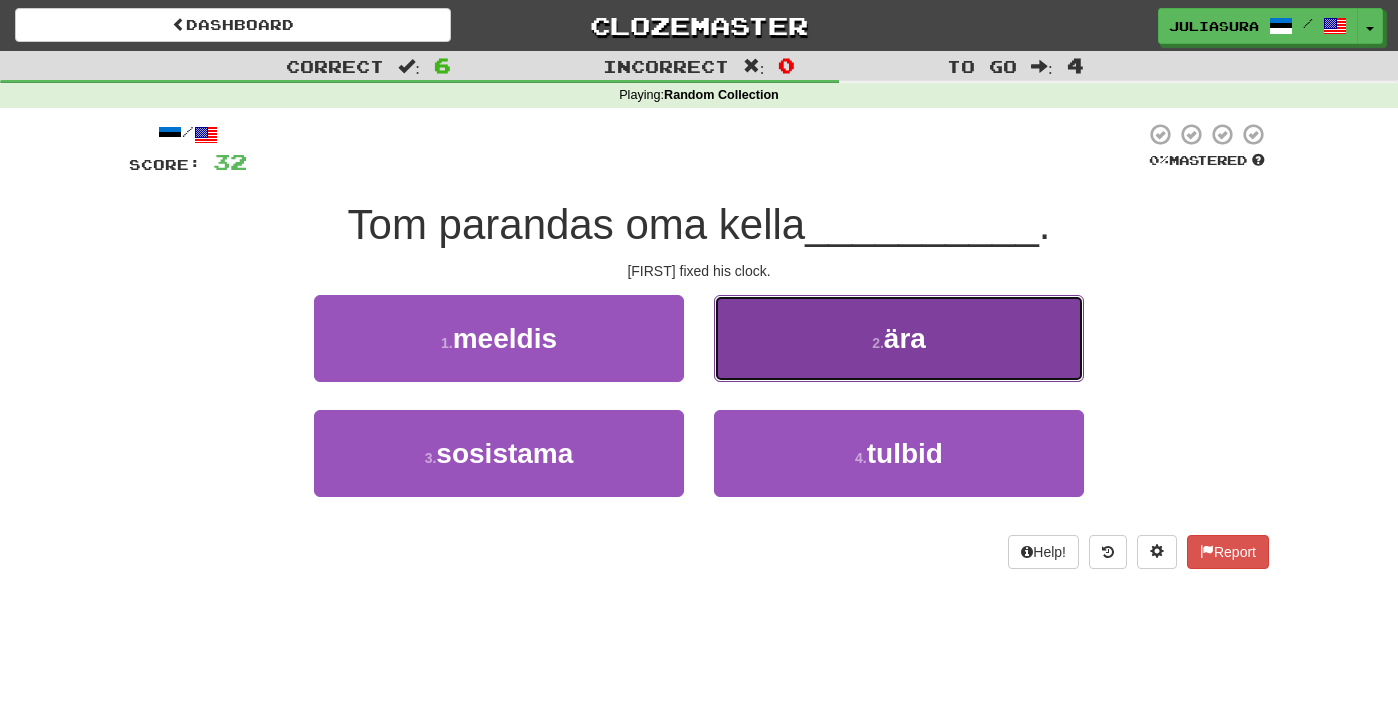 click on "2 .  ära" at bounding box center [899, 338] 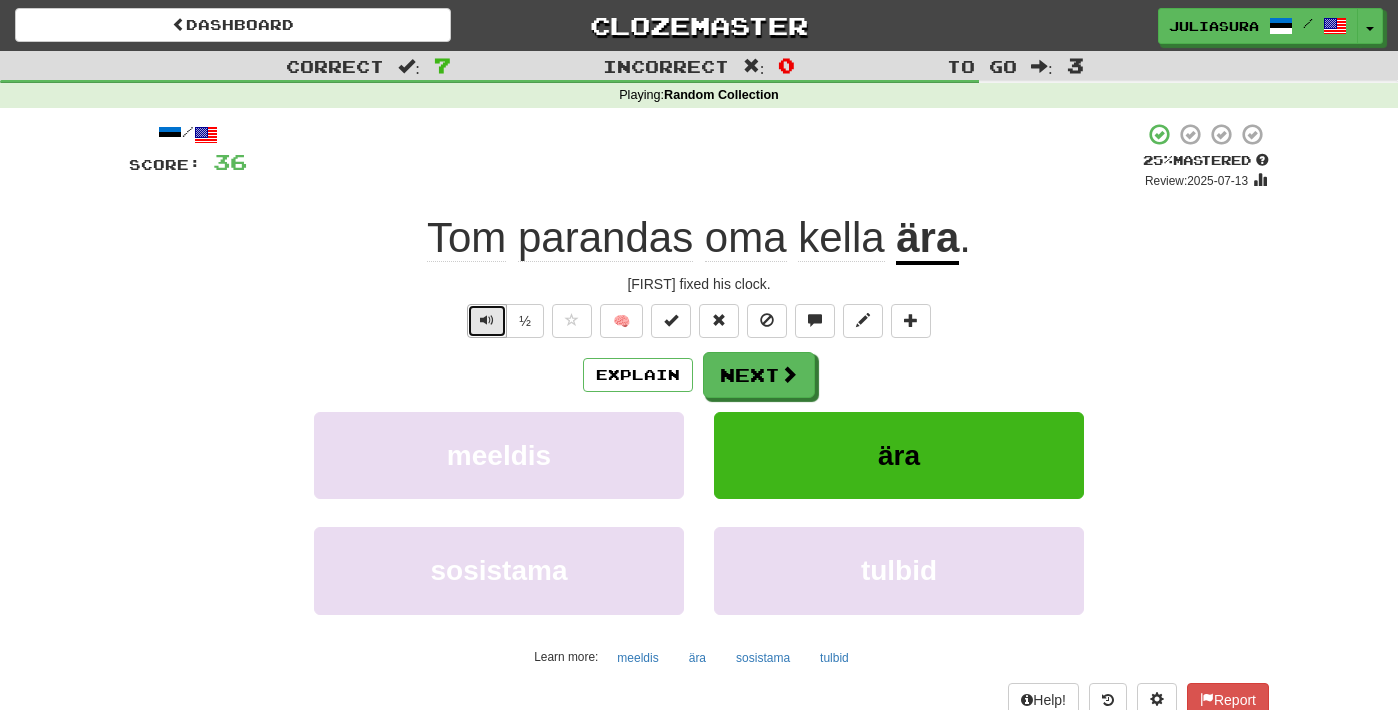 click at bounding box center [487, 320] 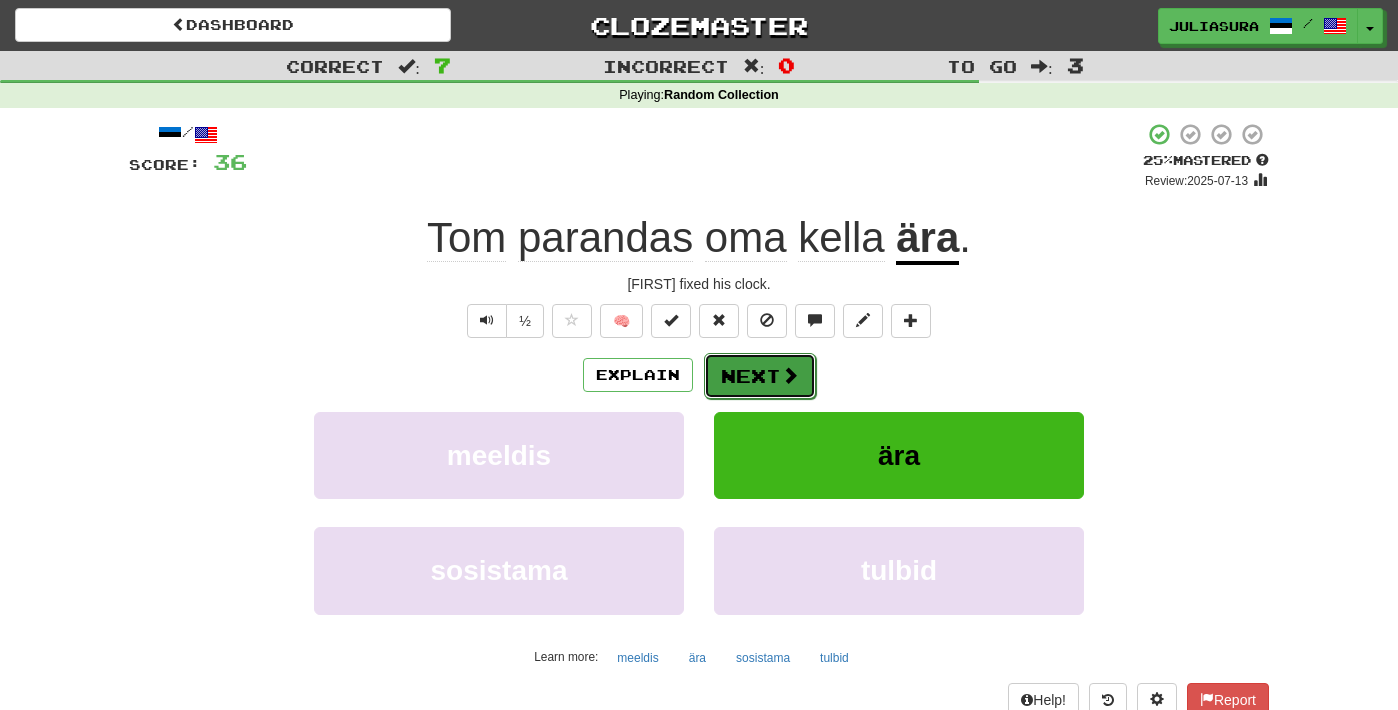 click on "Next" at bounding box center (760, 376) 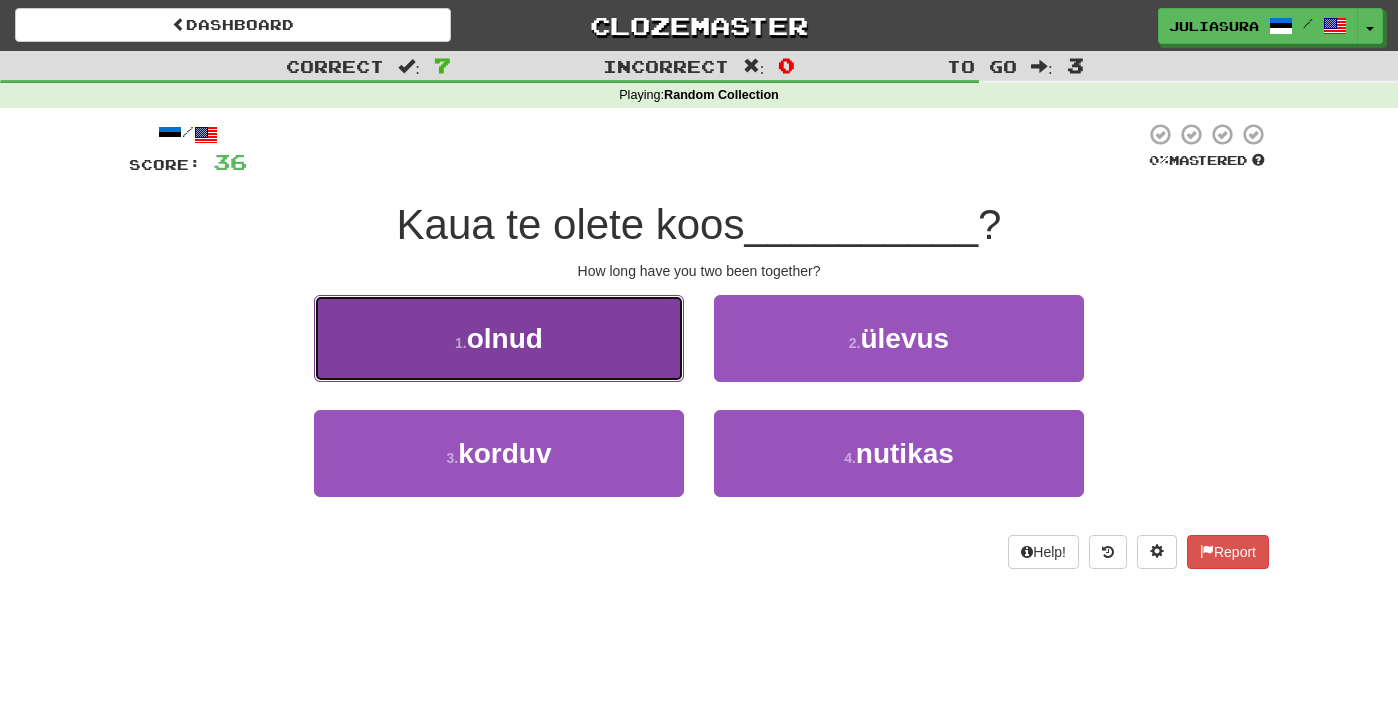 click on "1 .  olnud" at bounding box center (499, 338) 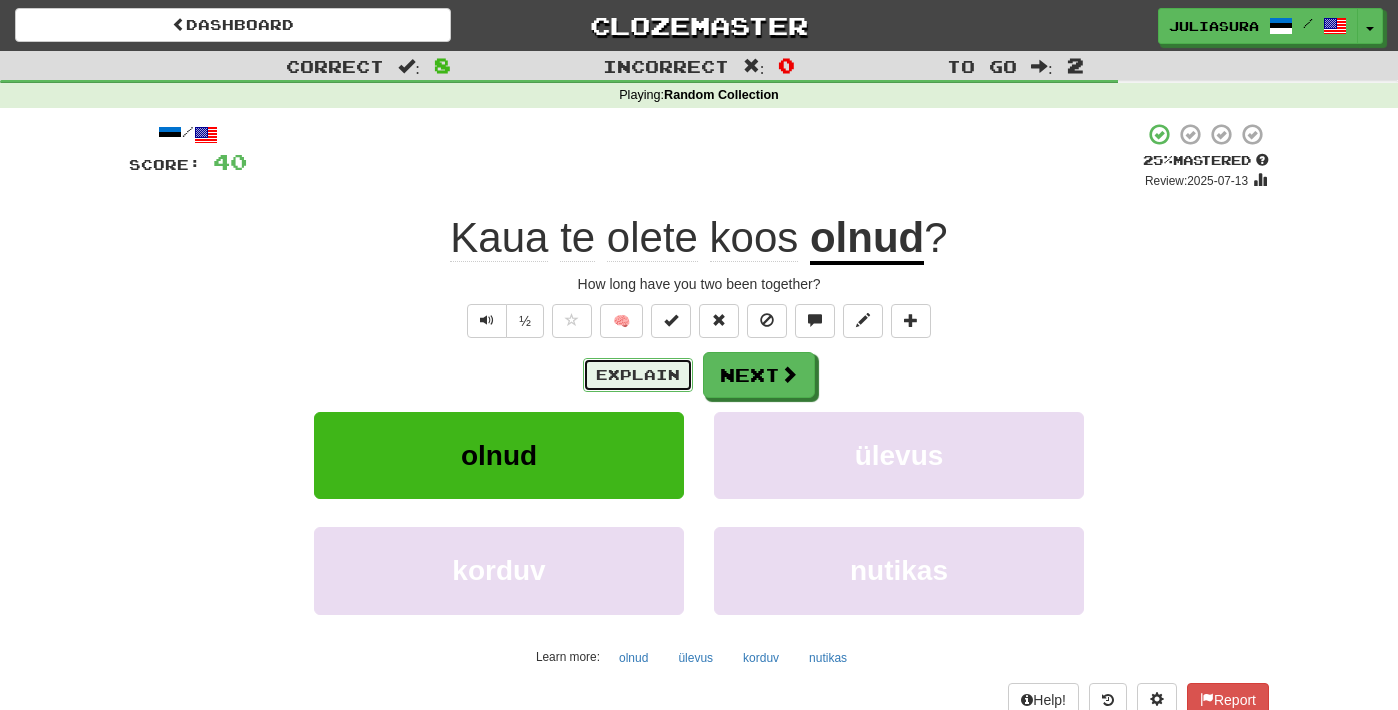 click on "Explain" at bounding box center [638, 375] 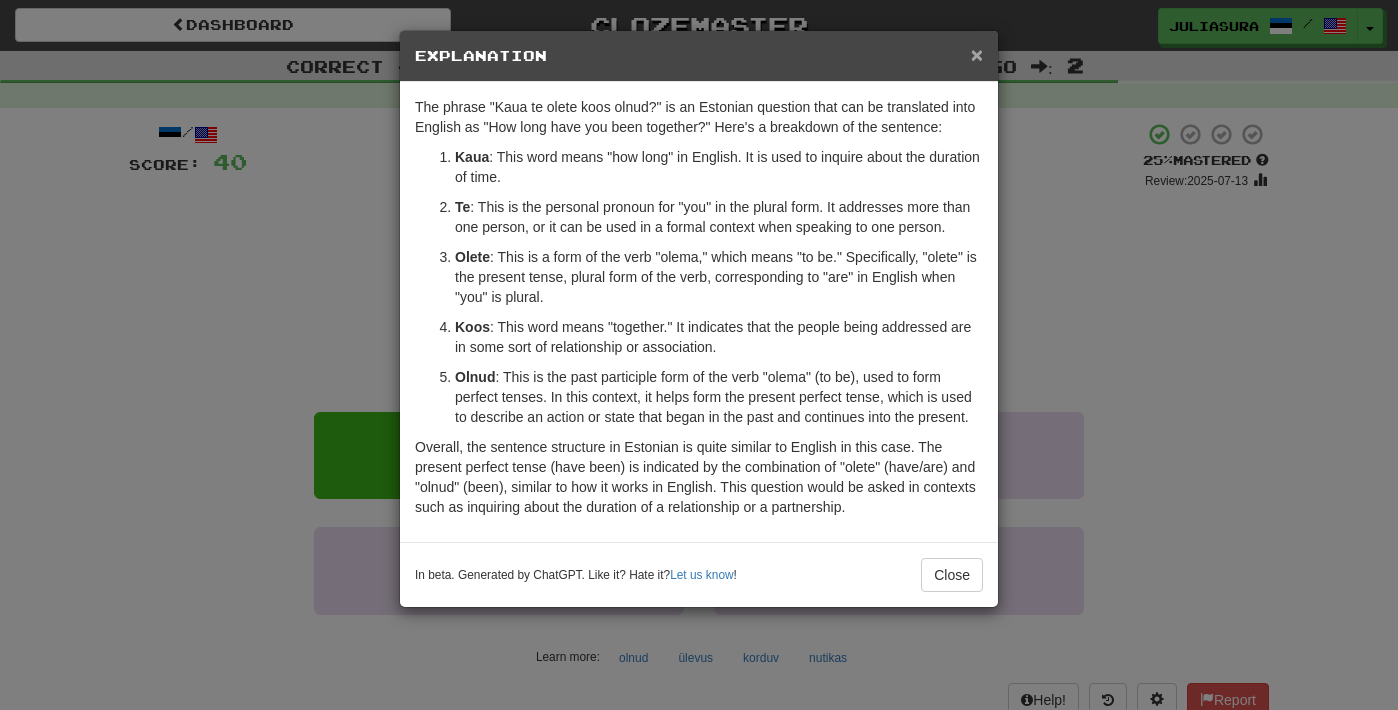 click on "×" at bounding box center (977, 54) 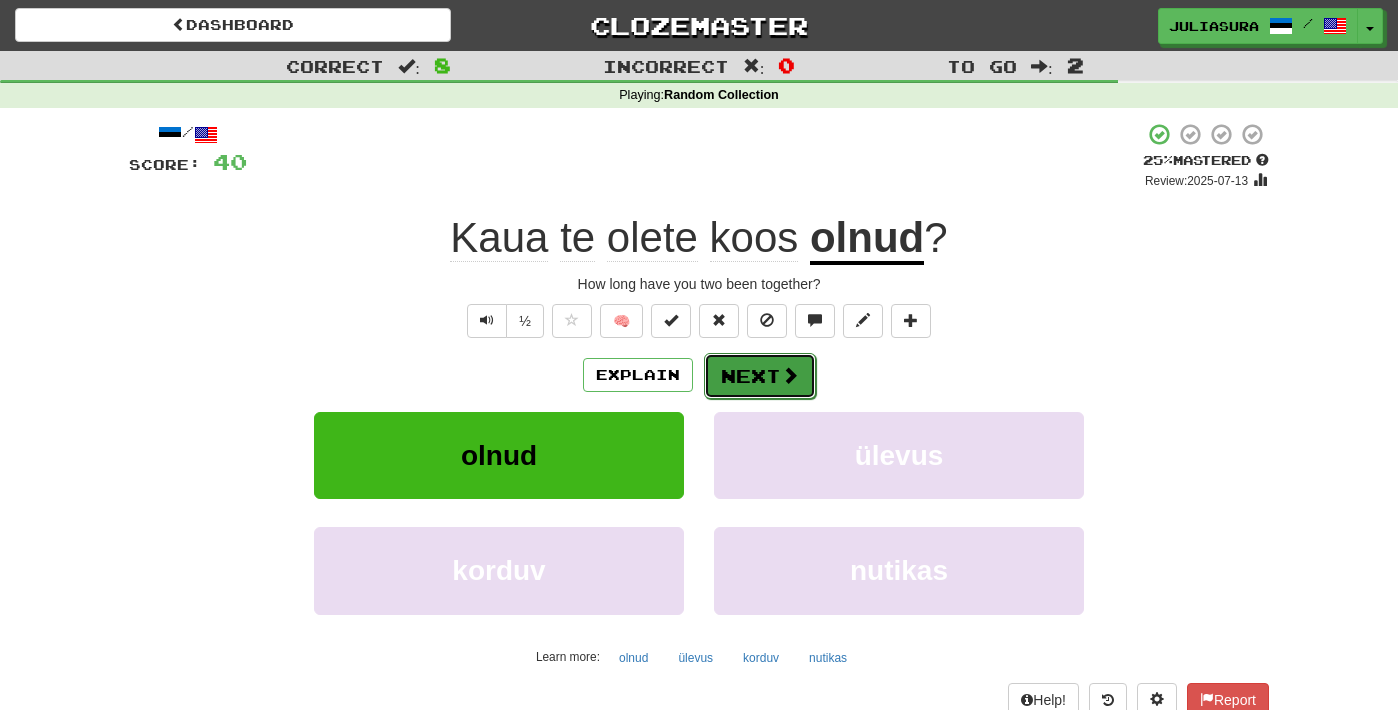 click on "Next" at bounding box center [760, 376] 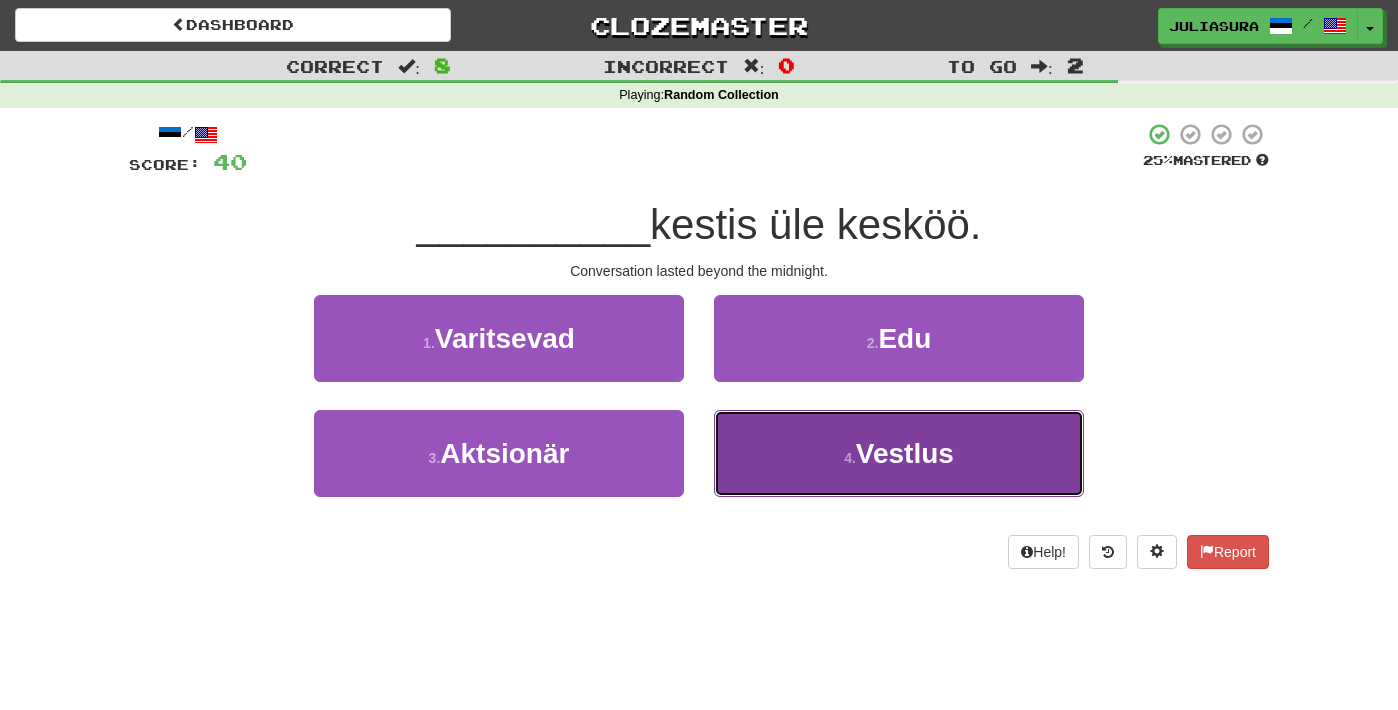 click on "Vestlus" at bounding box center (905, 453) 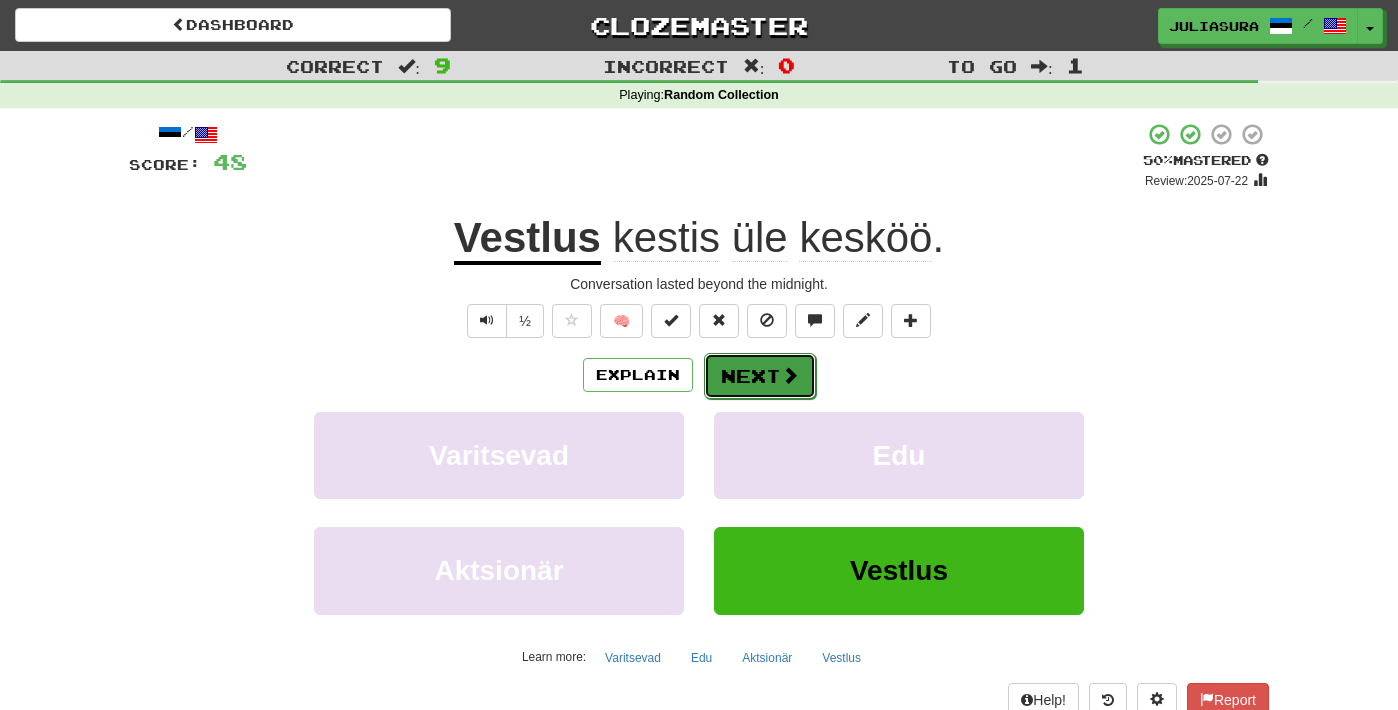 click on "Next" at bounding box center [760, 376] 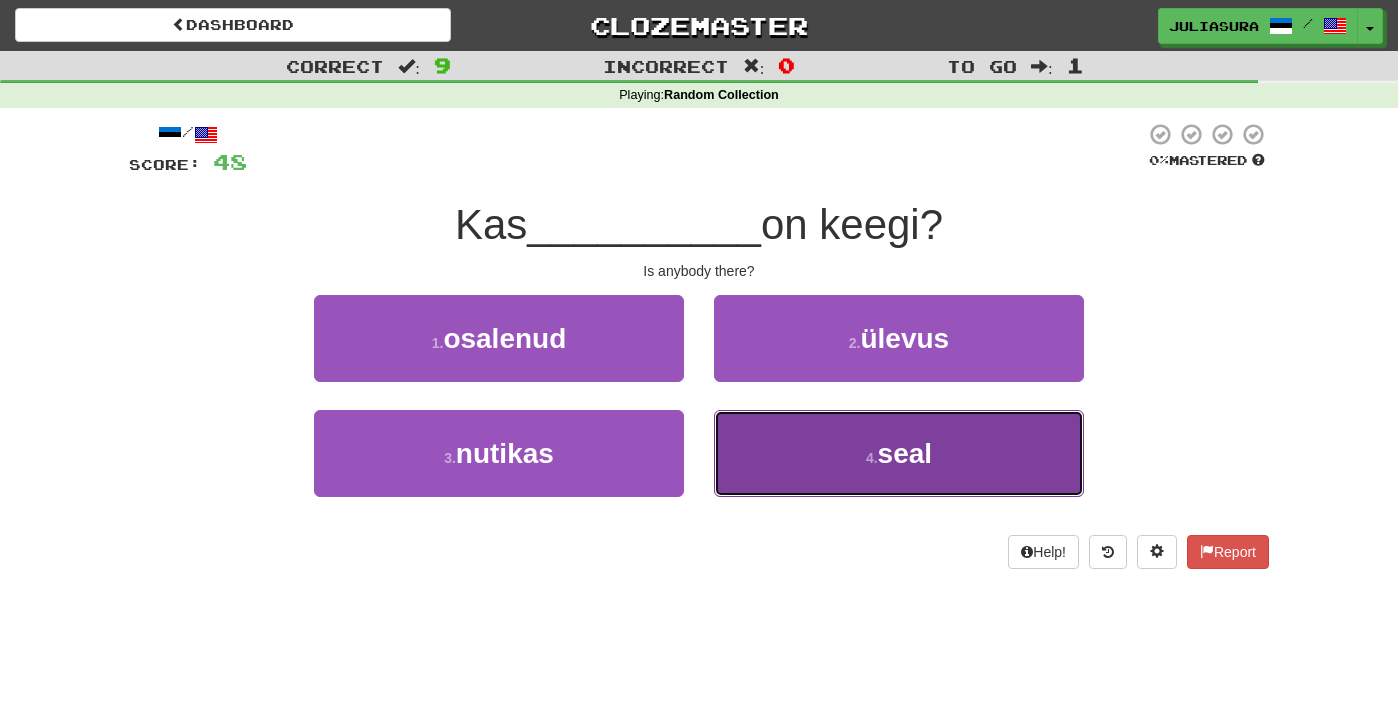 click on "seal" at bounding box center [905, 453] 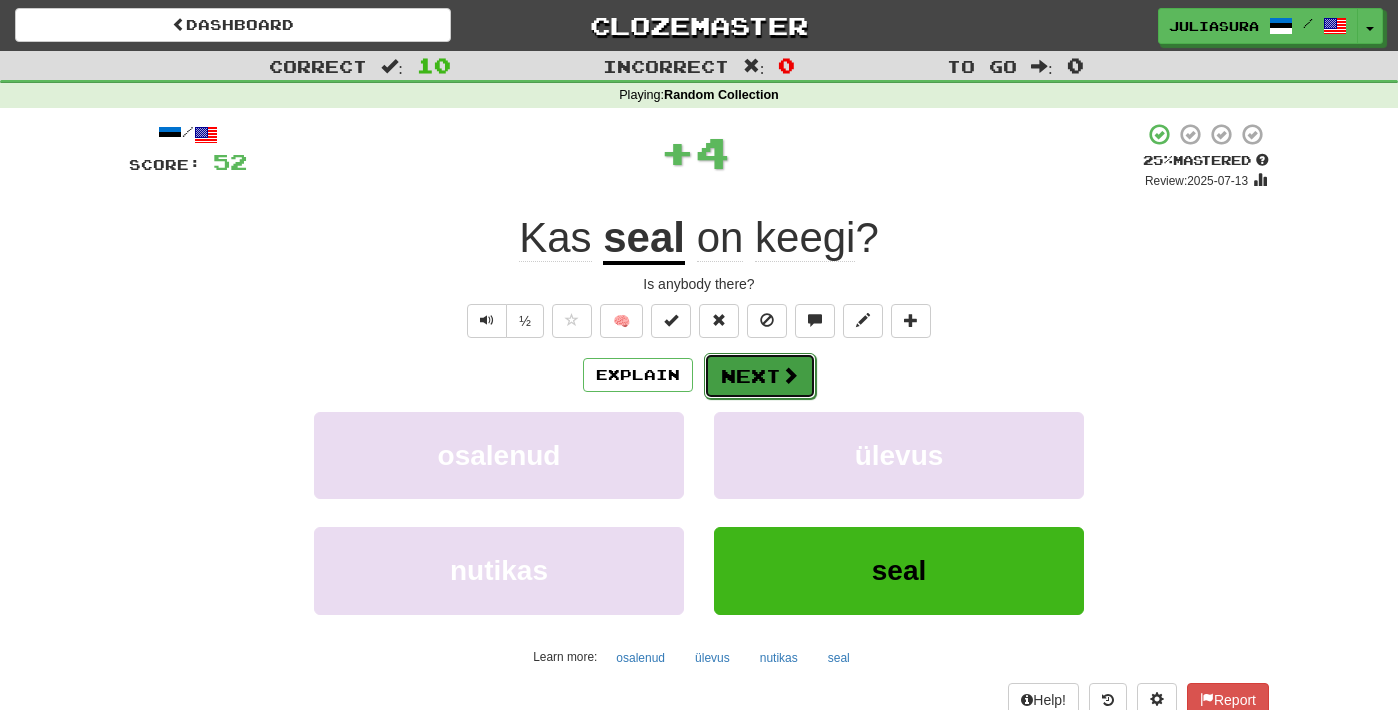 click on "Next" at bounding box center [760, 376] 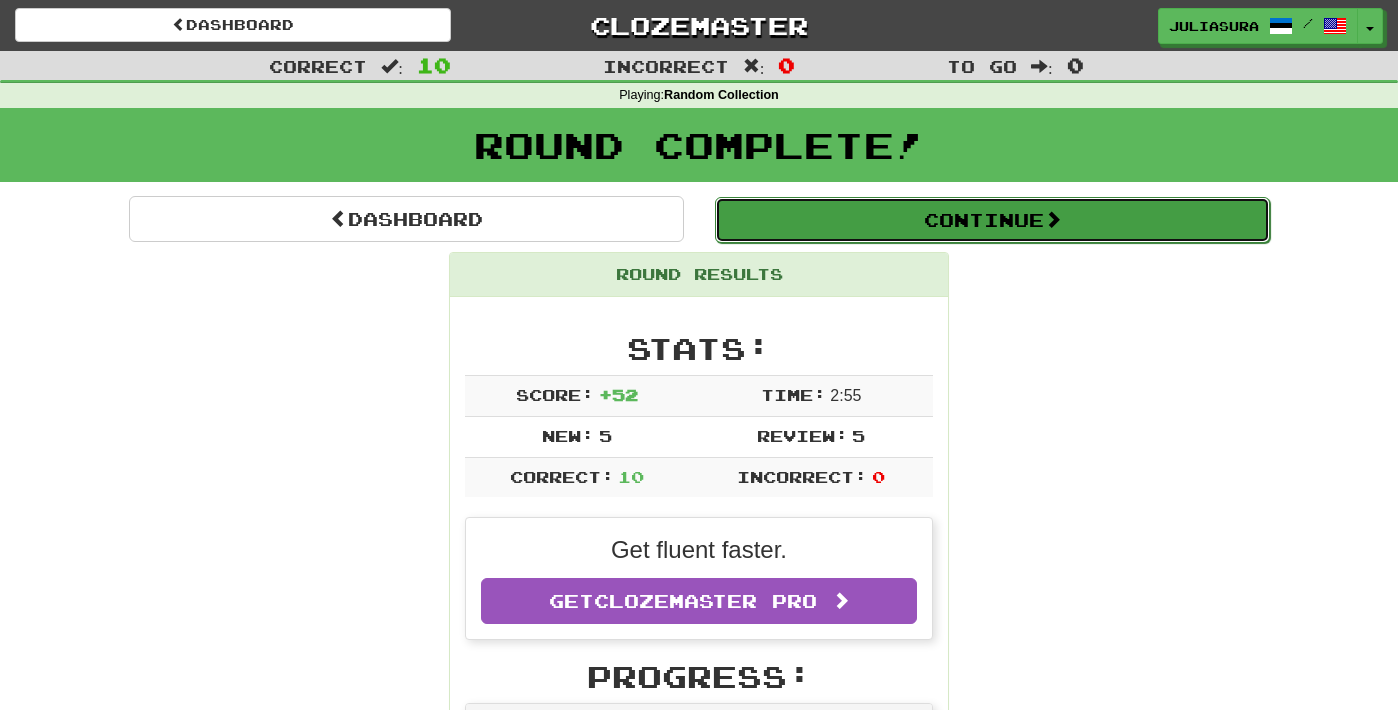 click on "Continue" at bounding box center (992, 220) 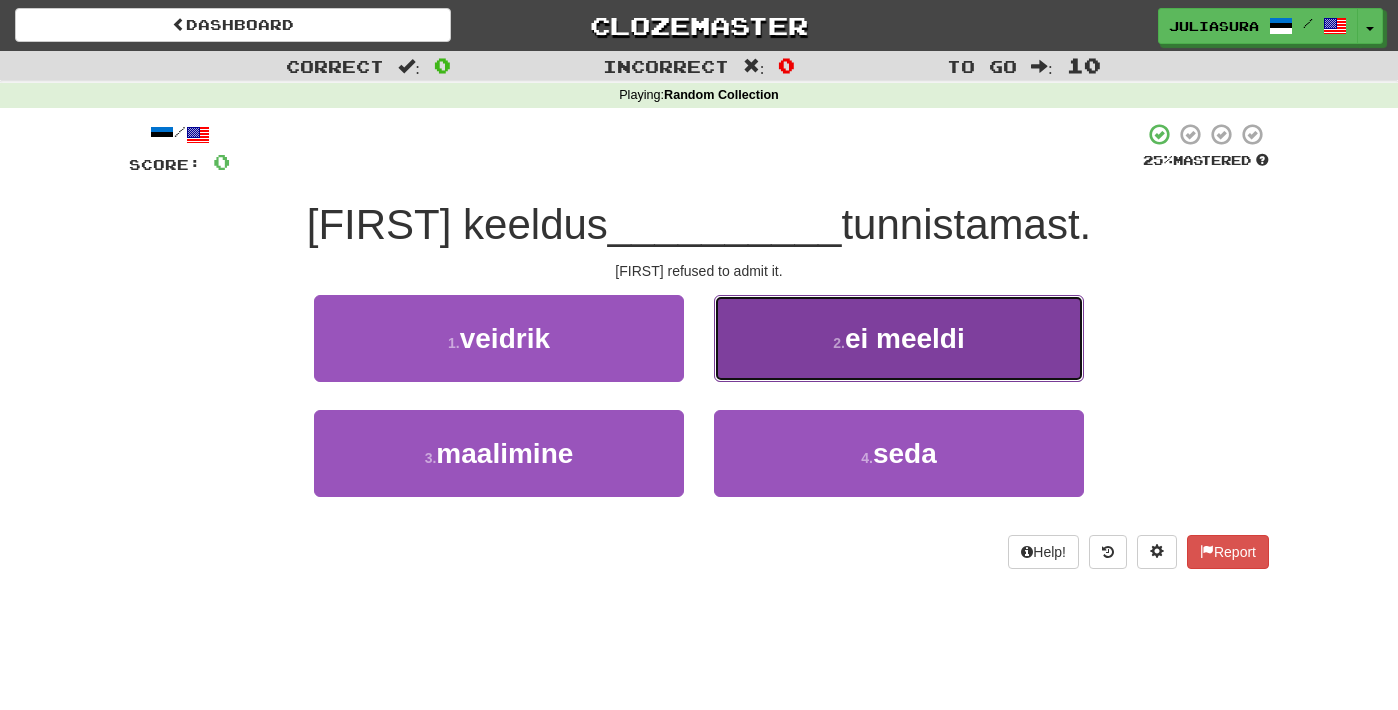 click on "ei meeldi" at bounding box center [905, 338] 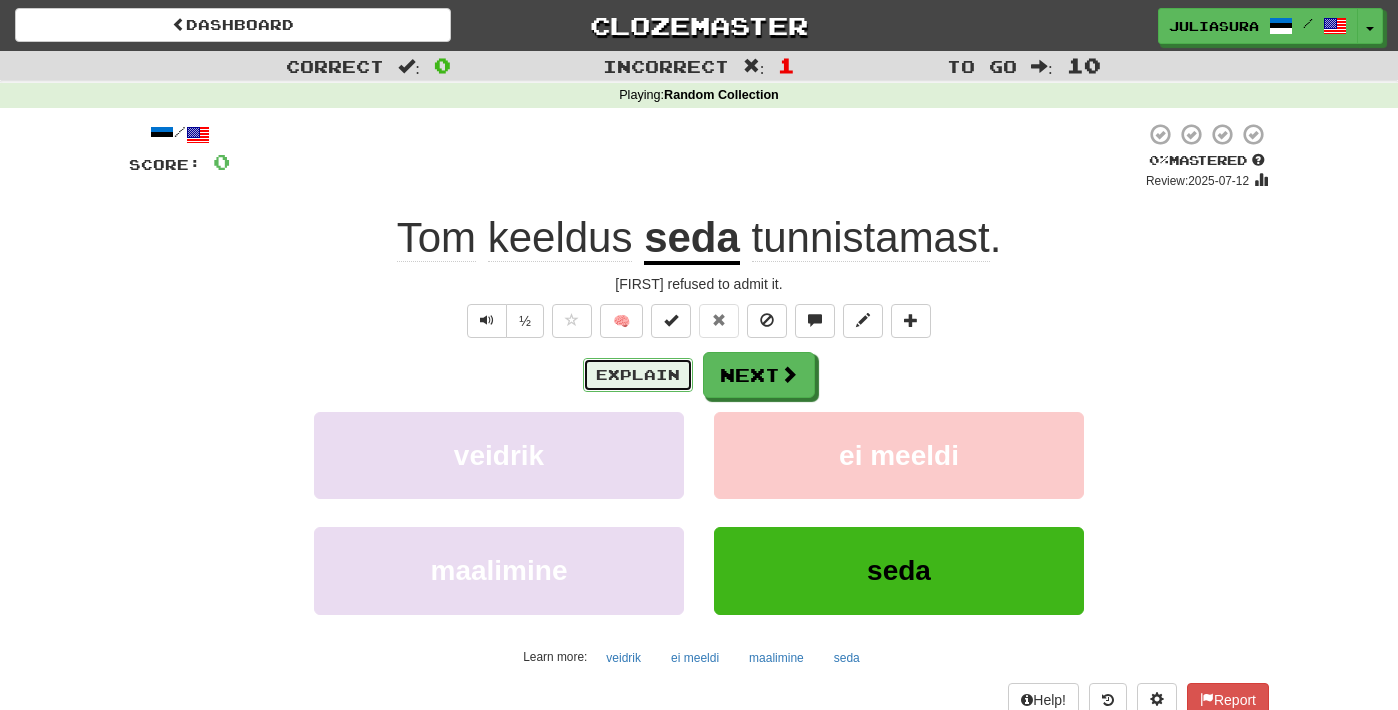 click on "Explain" at bounding box center [638, 375] 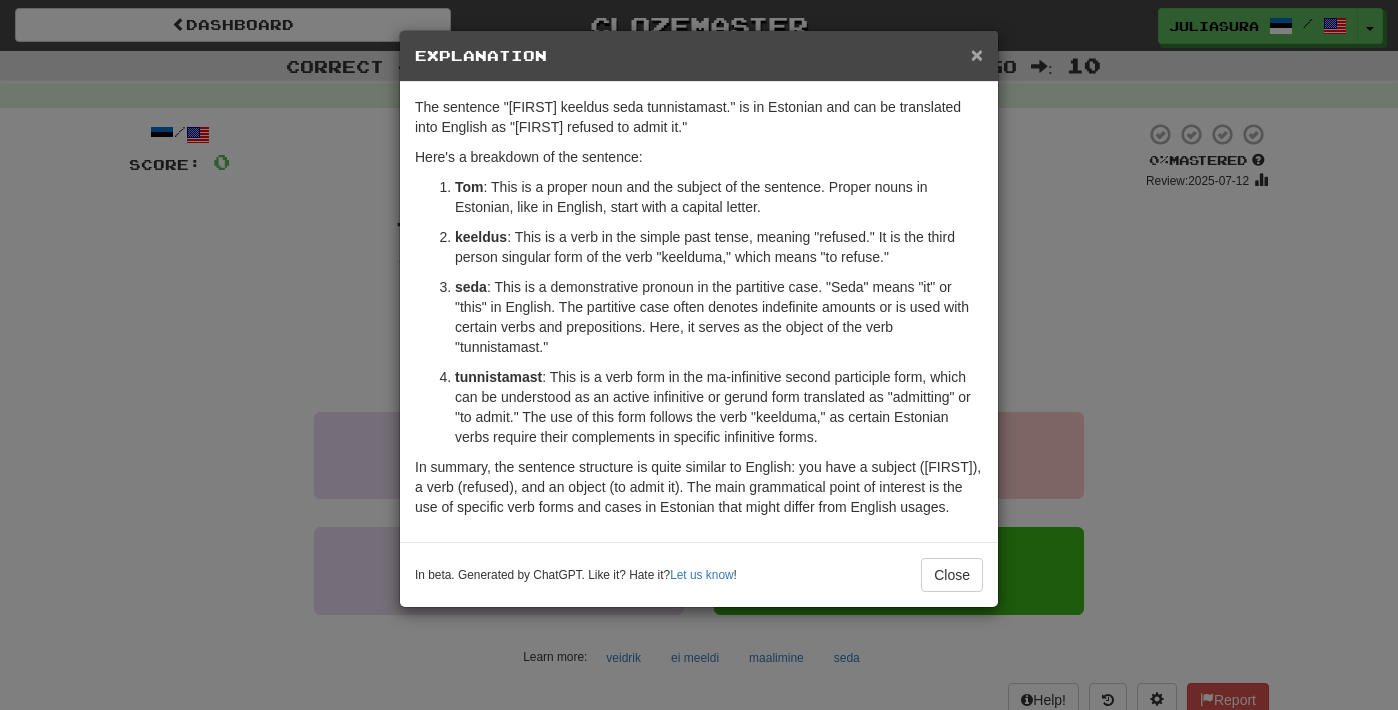 click on "×" at bounding box center (977, 54) 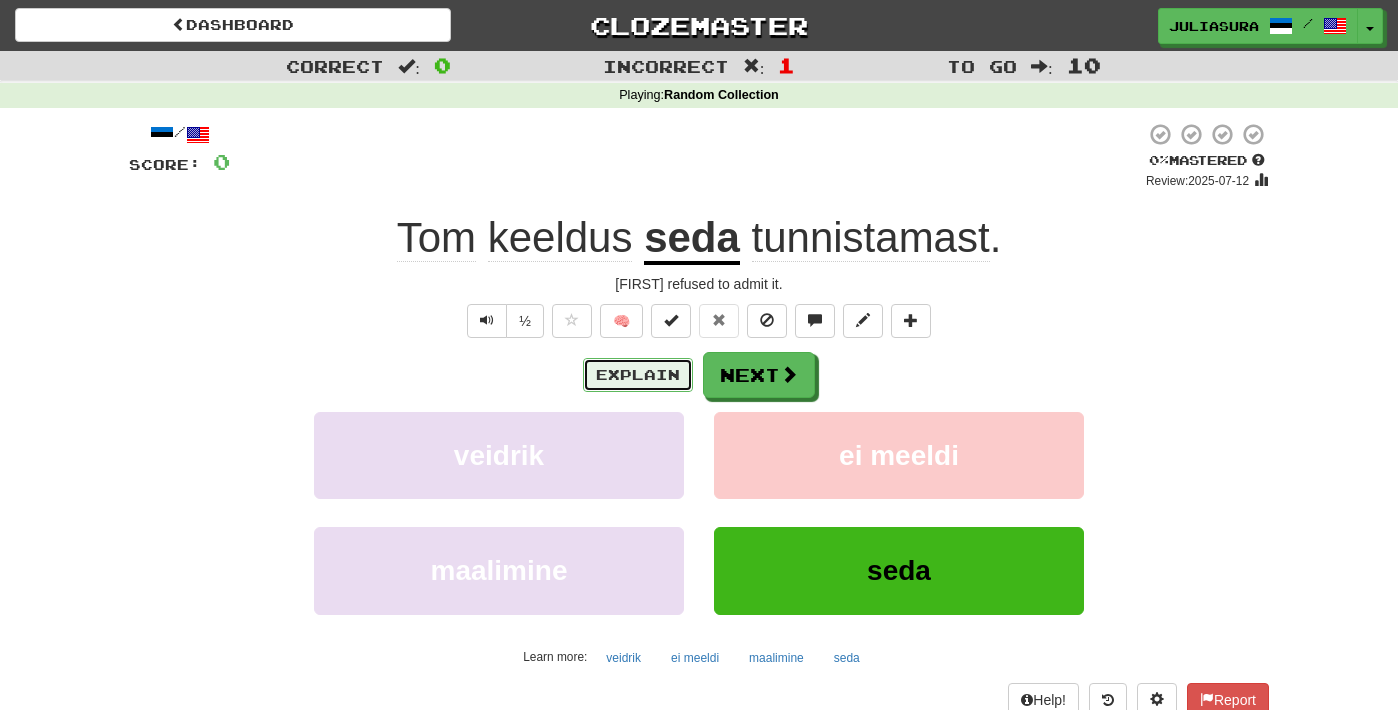 click on "Explain" at bounding box center (638, 375) 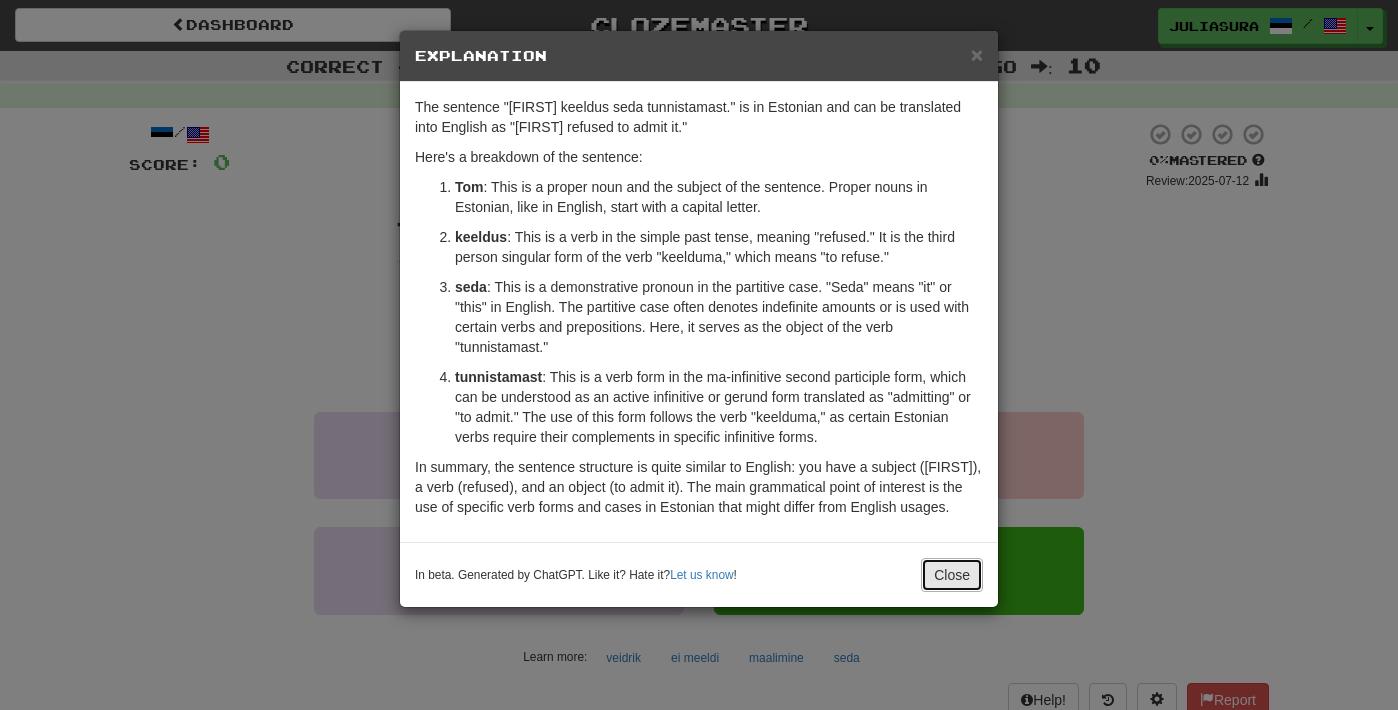 click on "Close" at bounding box center (952, 575) 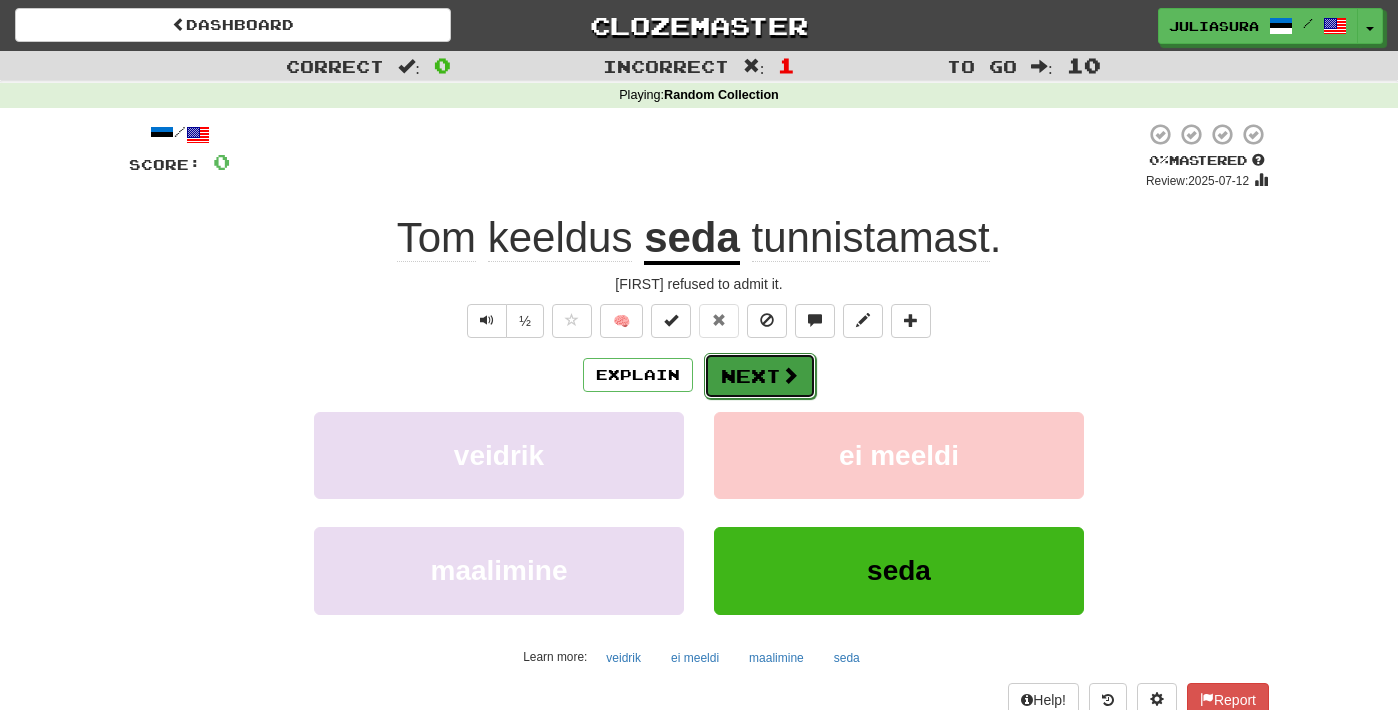 click on "Next" at bounding box center (760, 376) 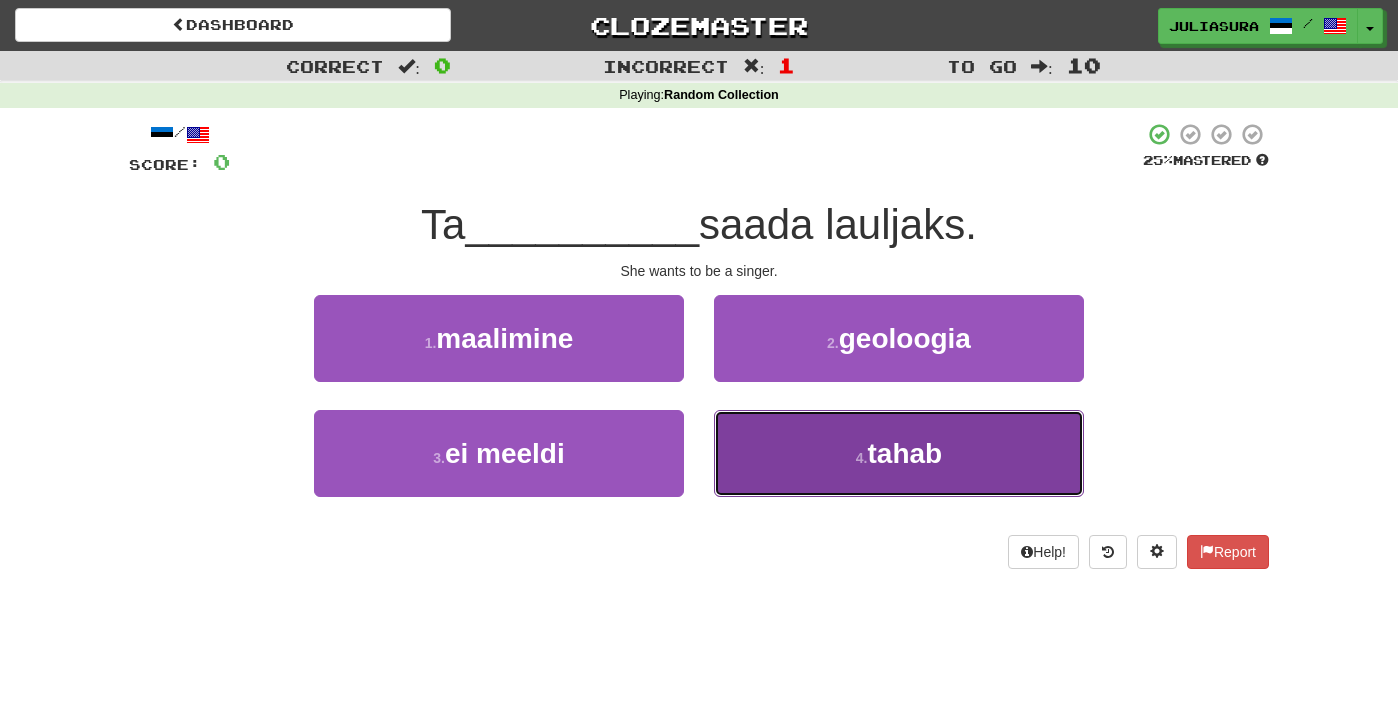 click on "4 .  tahab" at bounding box center (899, 453) 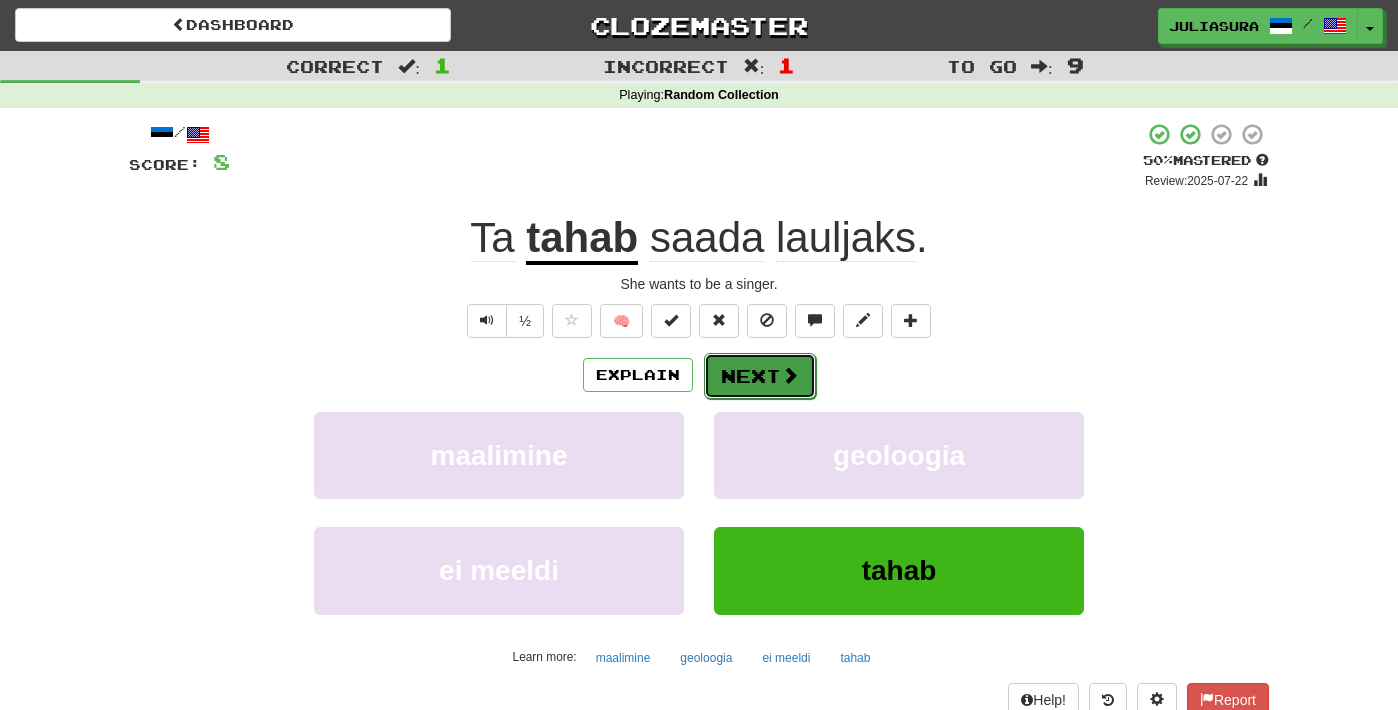 click on "Next" at bounding box center (760, 376) 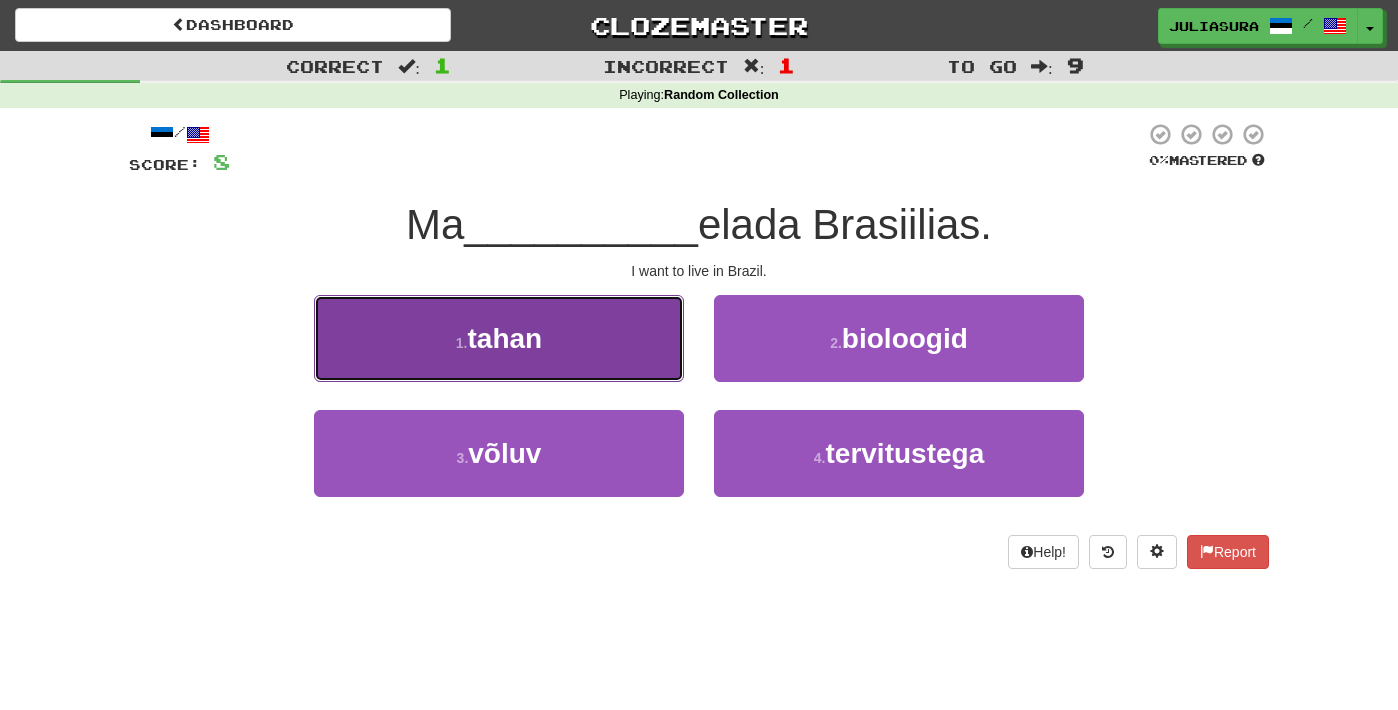 click on "1 .  tahan" at bounding box center [499, 338] 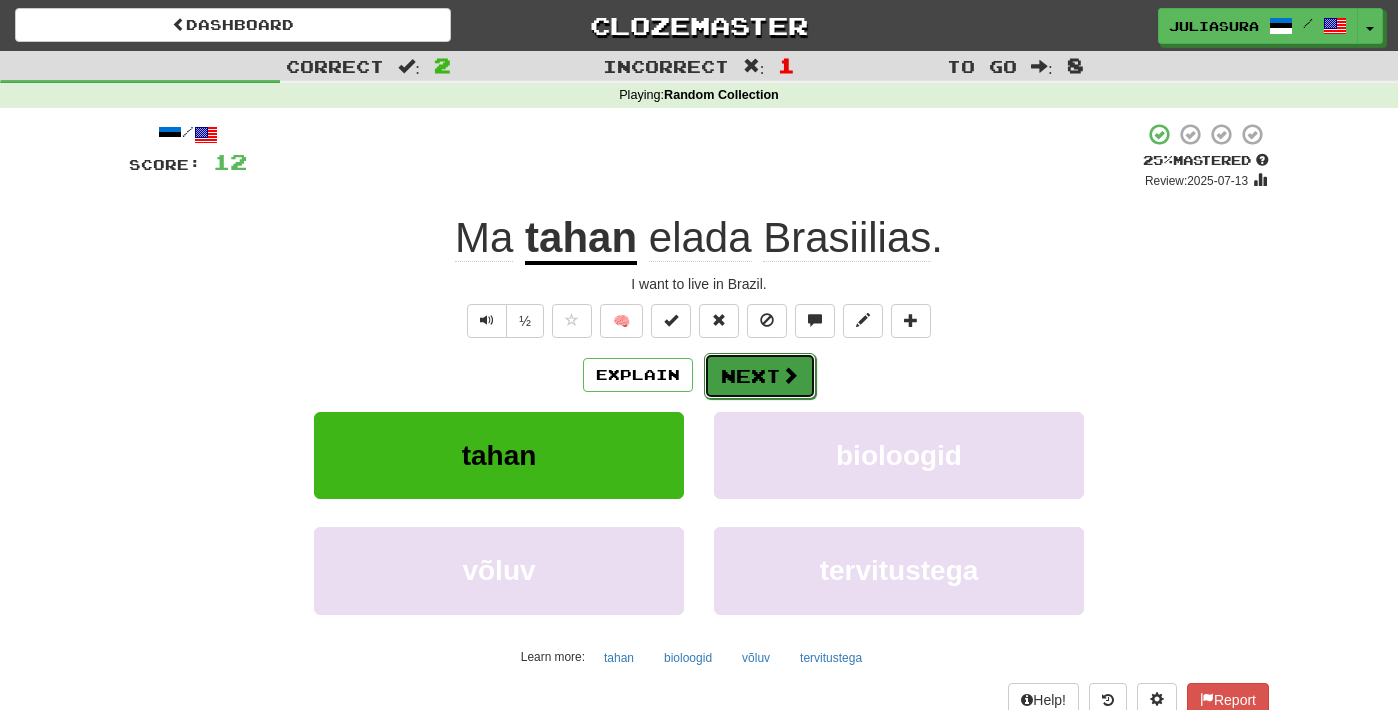 click on "Next" at bounding box center [760, 376] 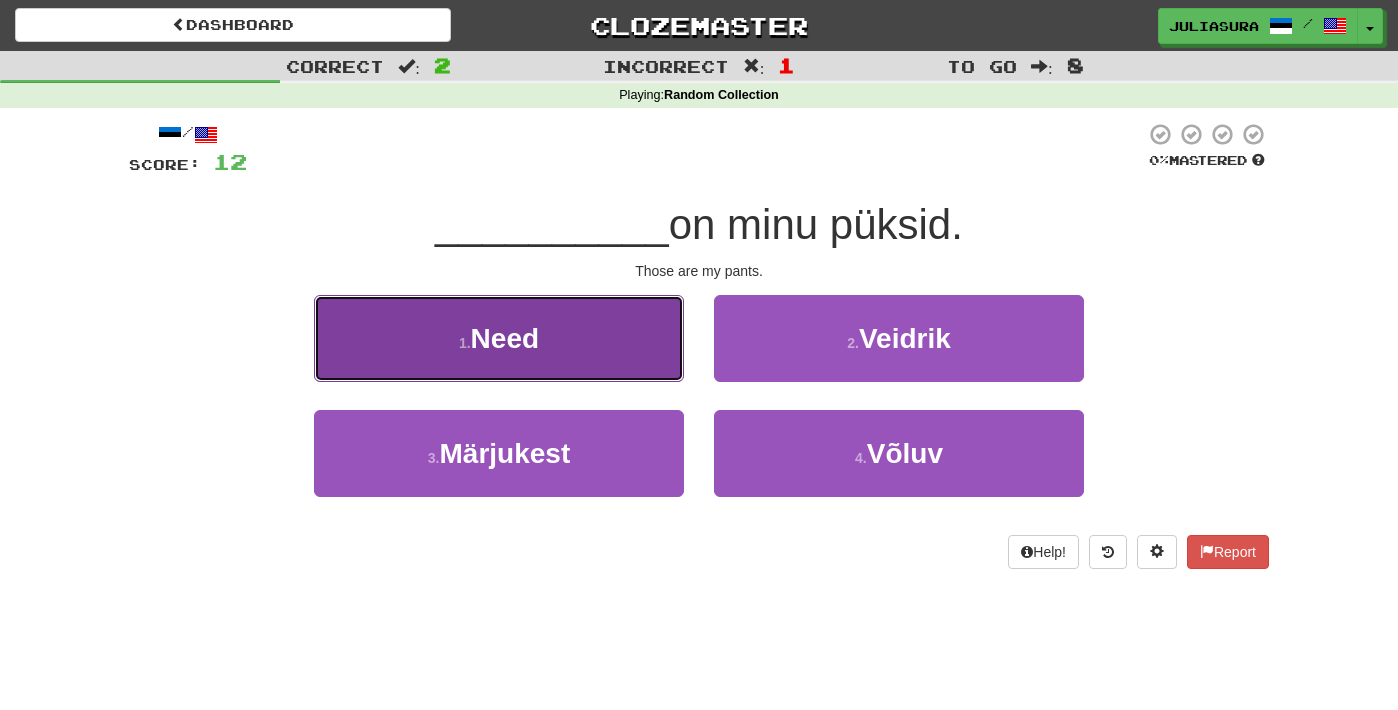 click on "1 .  Need" at bounding box center [499, 338] 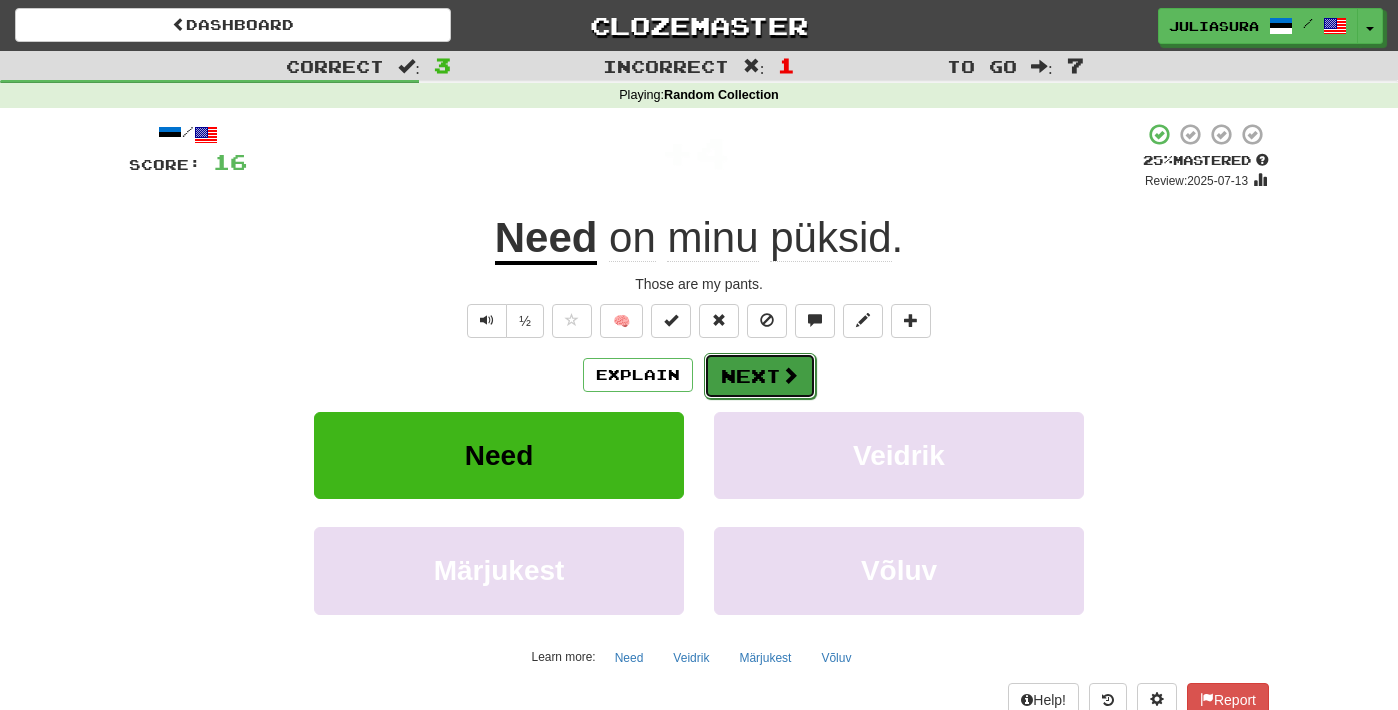 click on "Next" at bounding box center [760, 376] 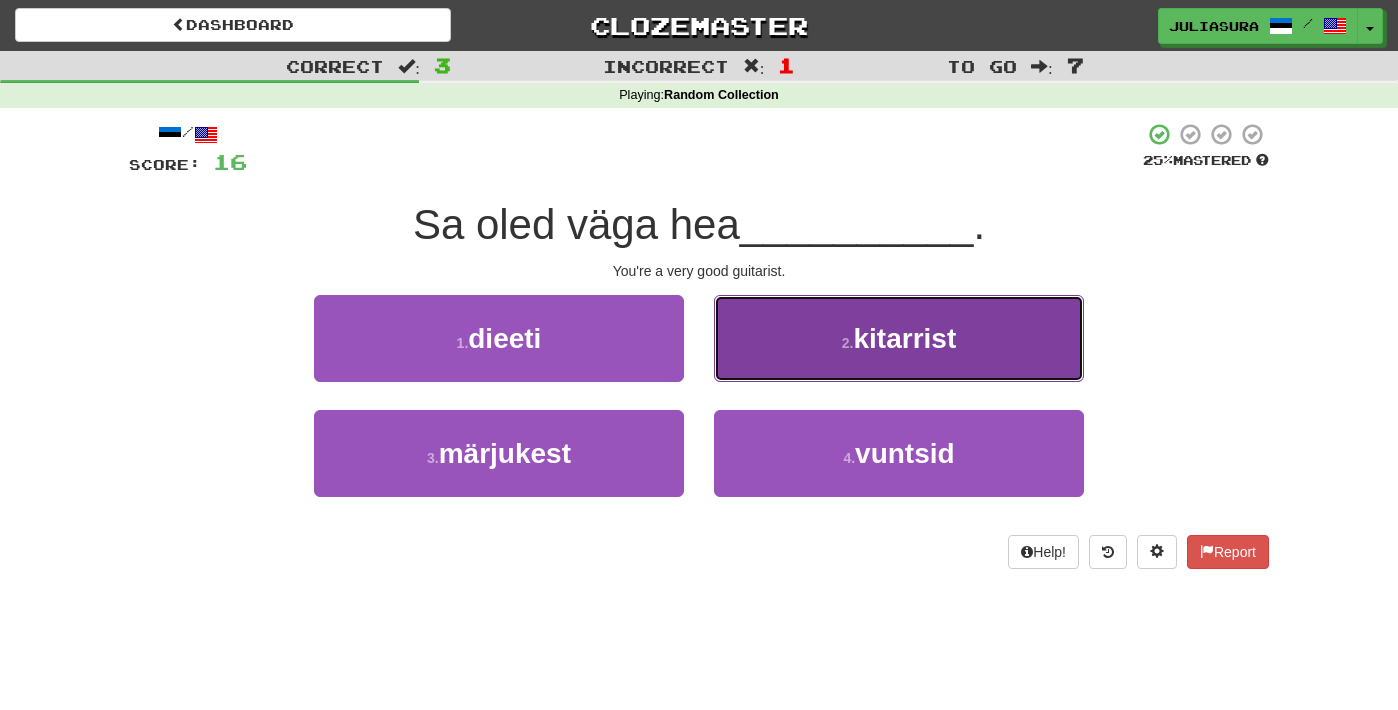 click on "2 ." at bounding box center [848, 343] 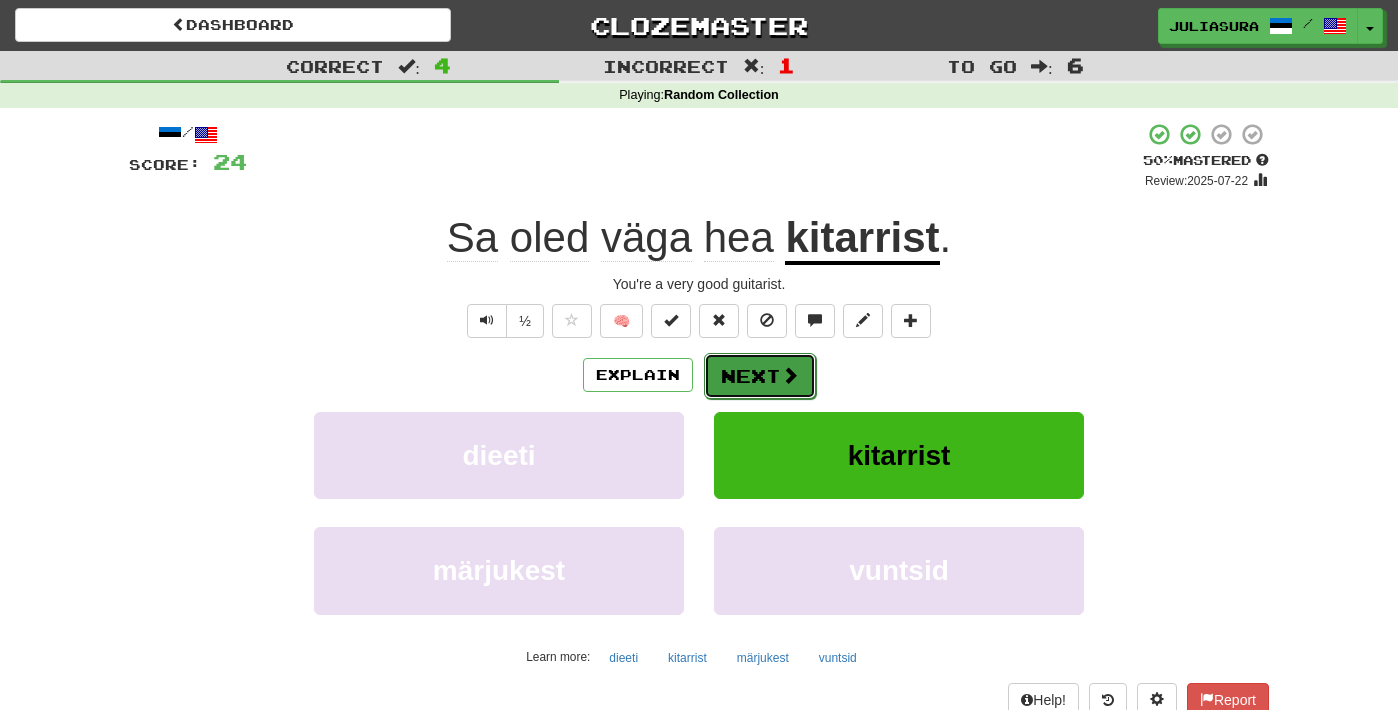 click on "Next" at bounding box center [760, 376] 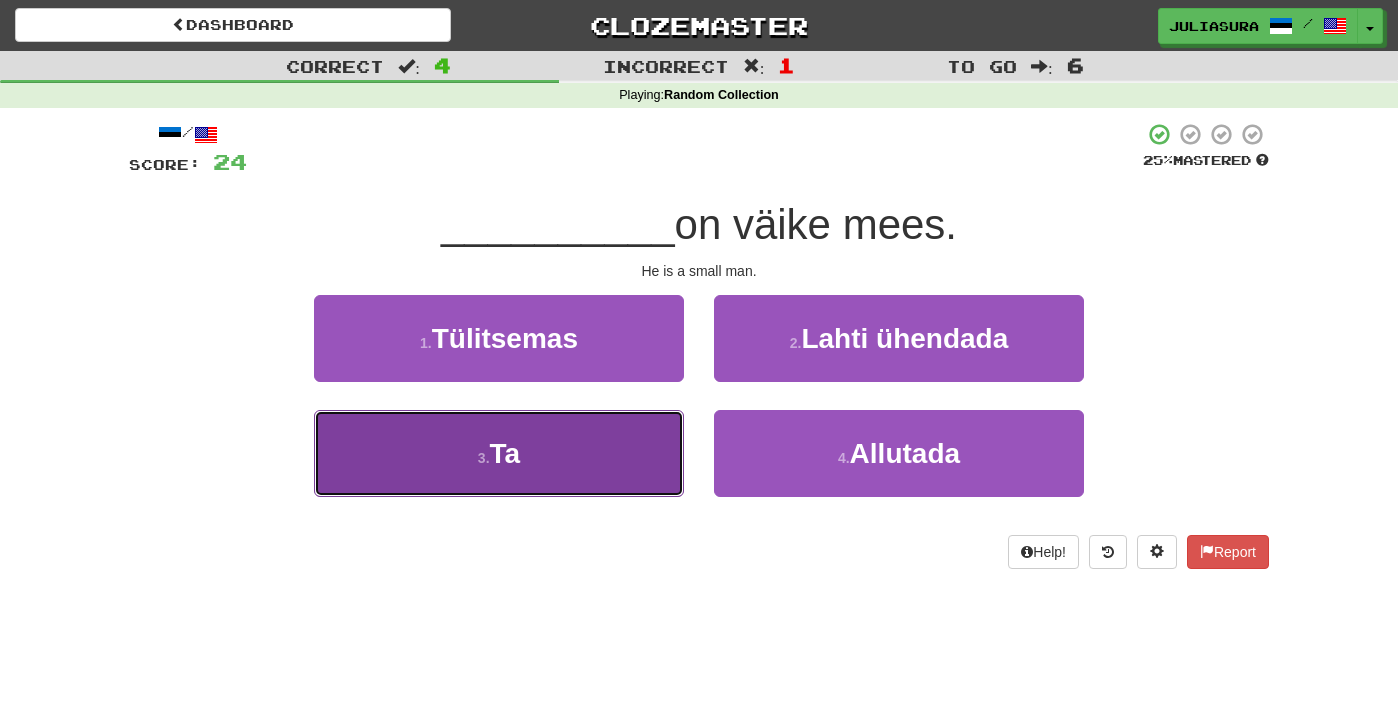 click on "3 .  Ta" at bounding box center [499, 453] 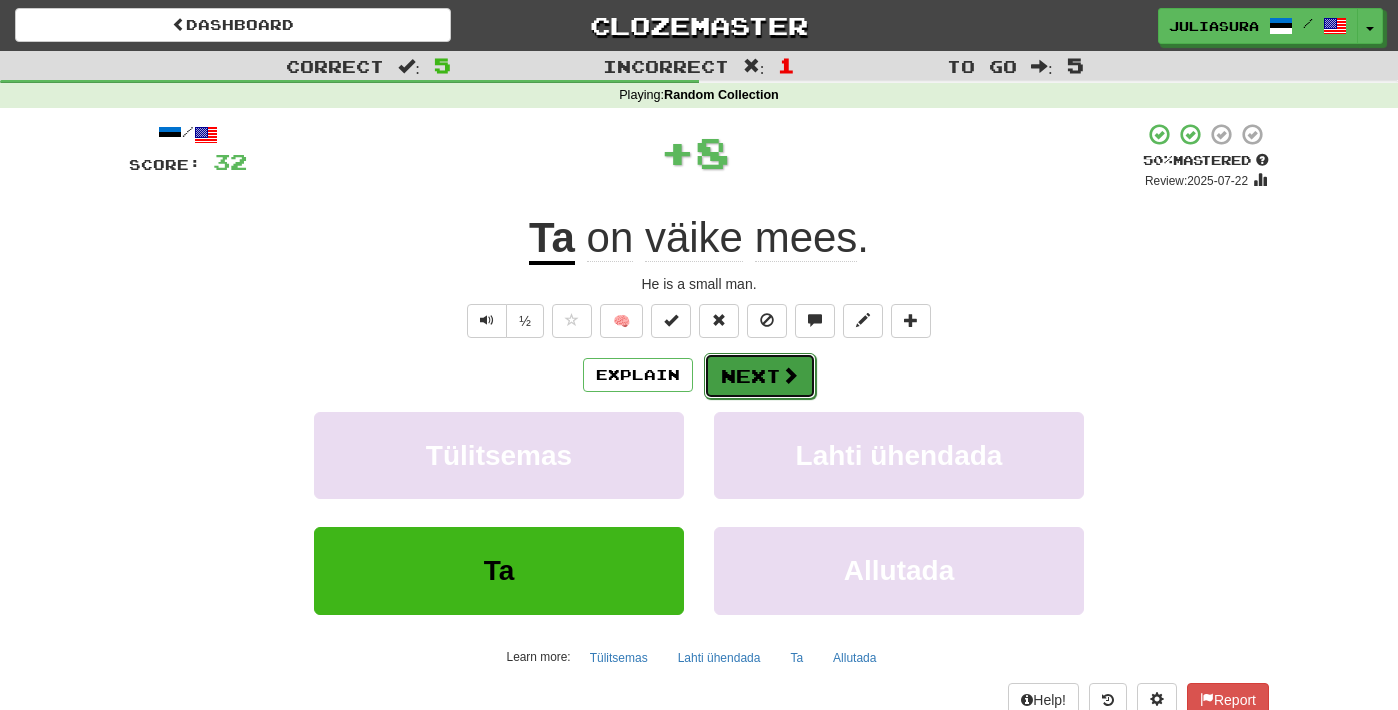 click on "Next" at bounding box center (760, 376) 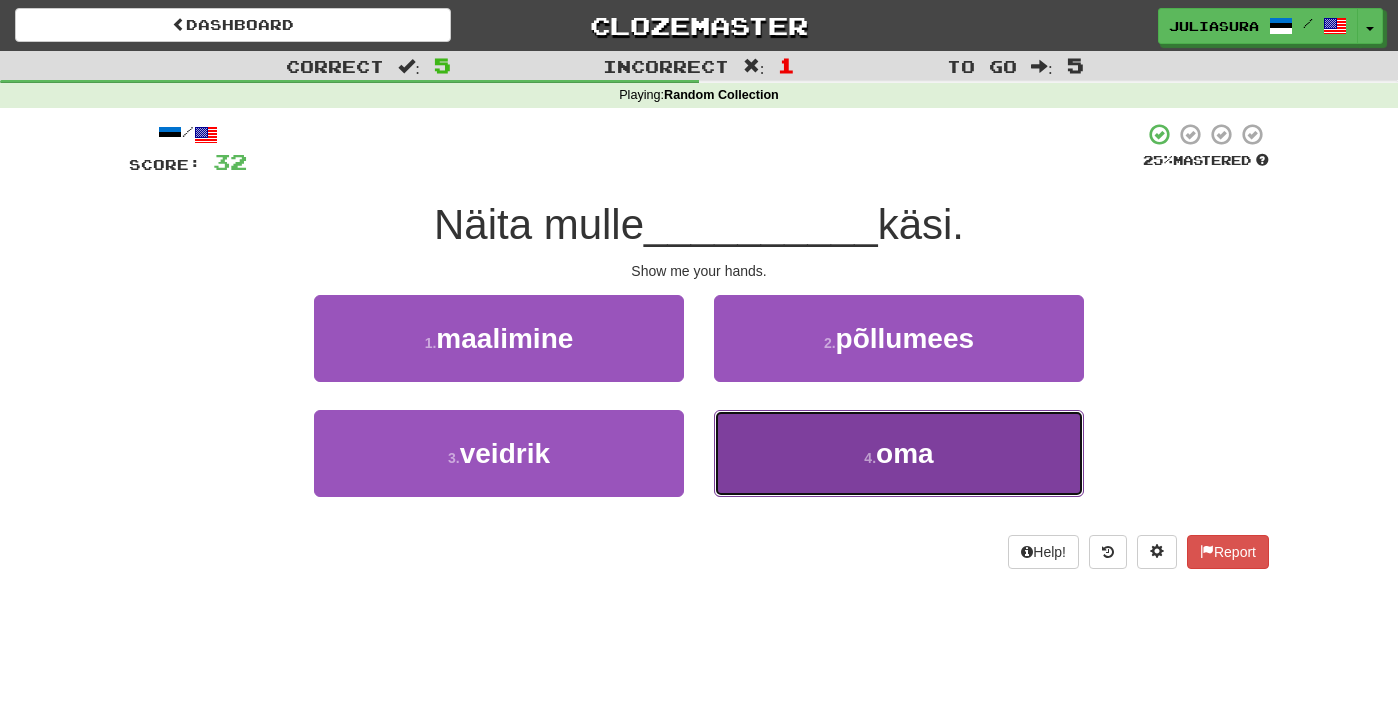 click on "oma" at bounding box center (905, 453) 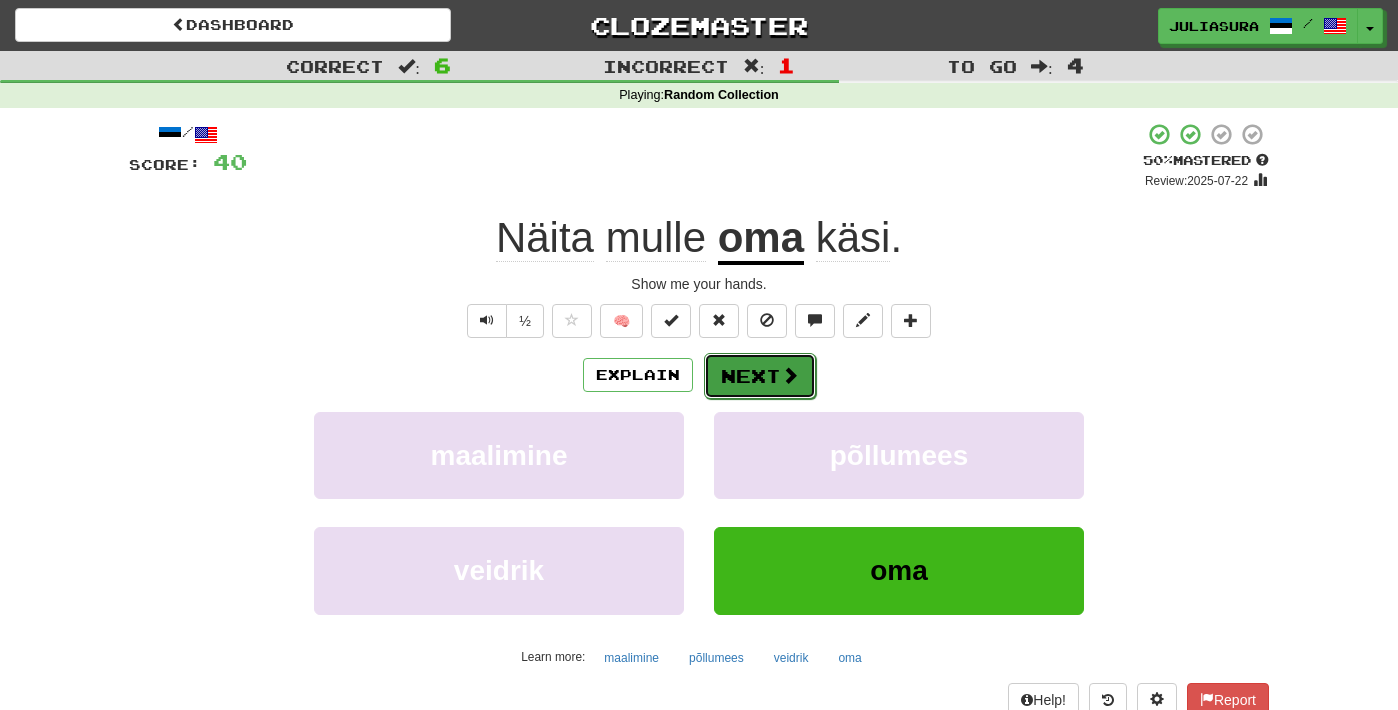 click at bounding box center (790, 375) 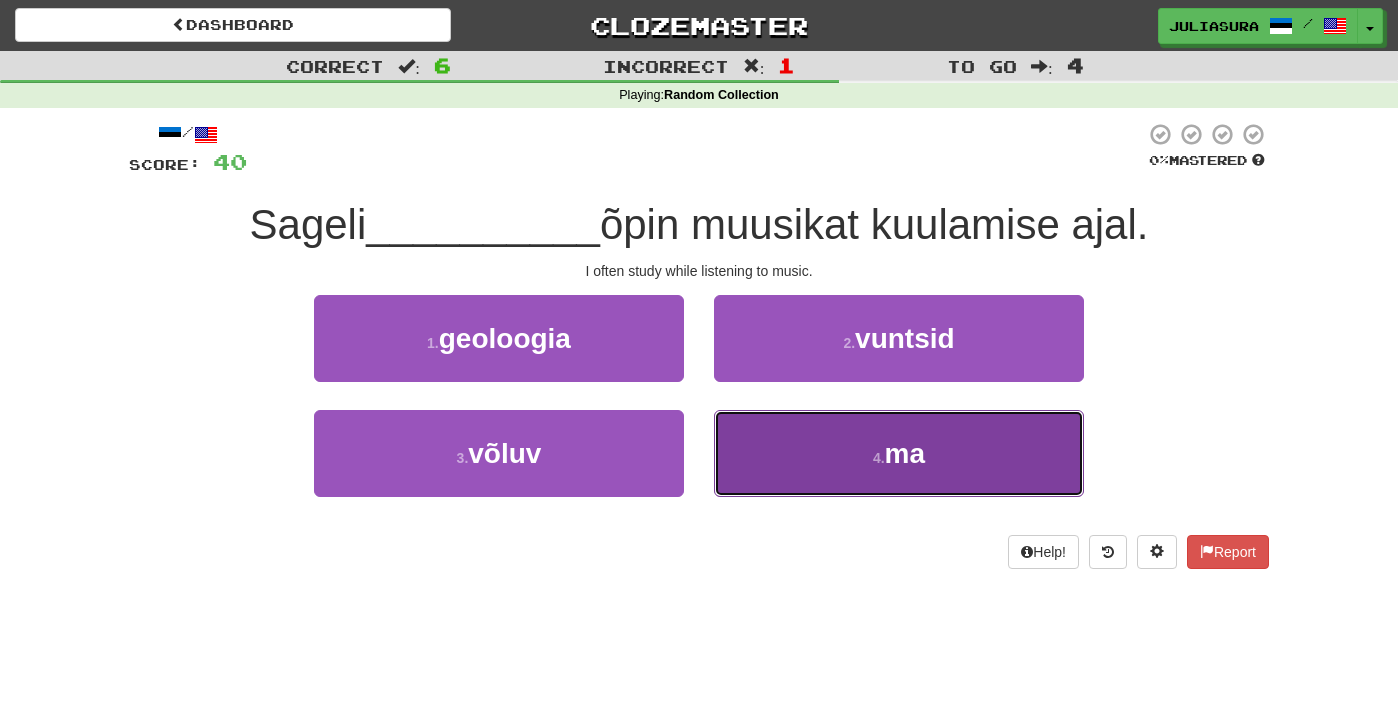 click on "4 .  ma" at bounding box center [899, 453] 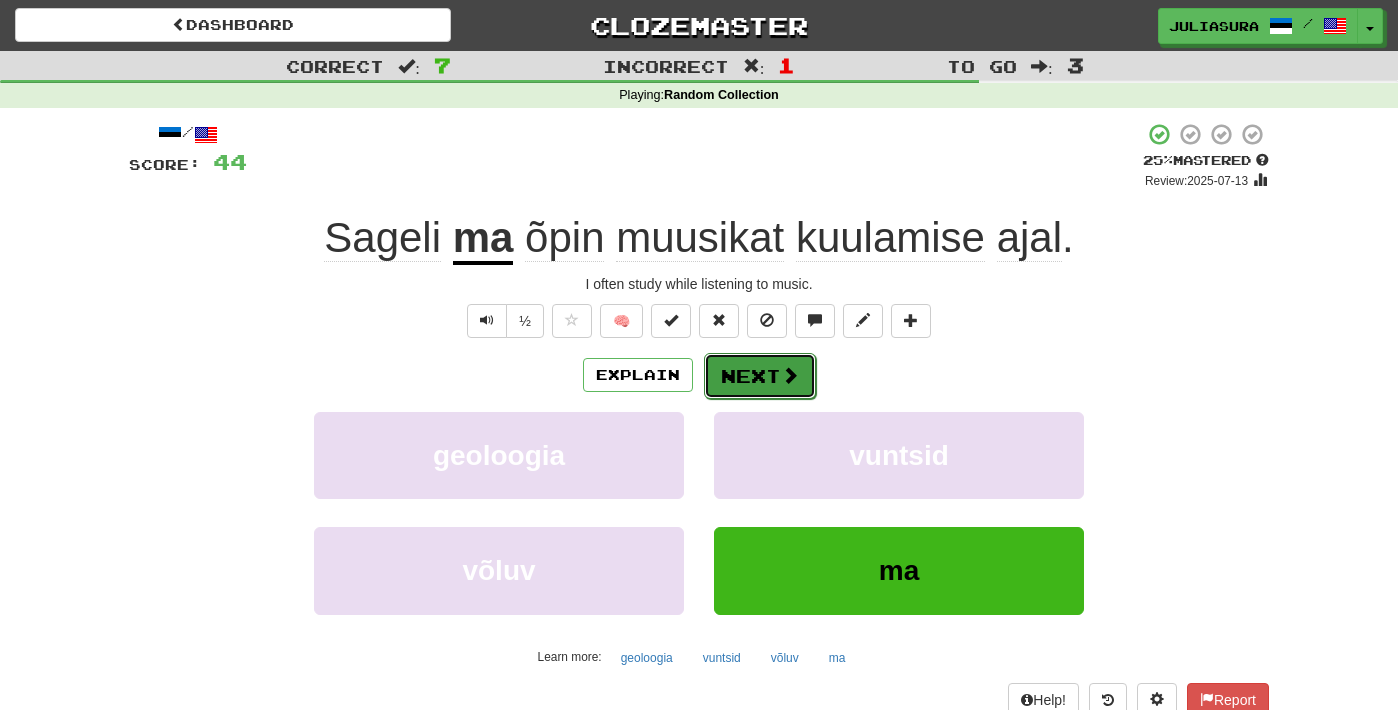 click on "Next" at bounding box center [760, 376] 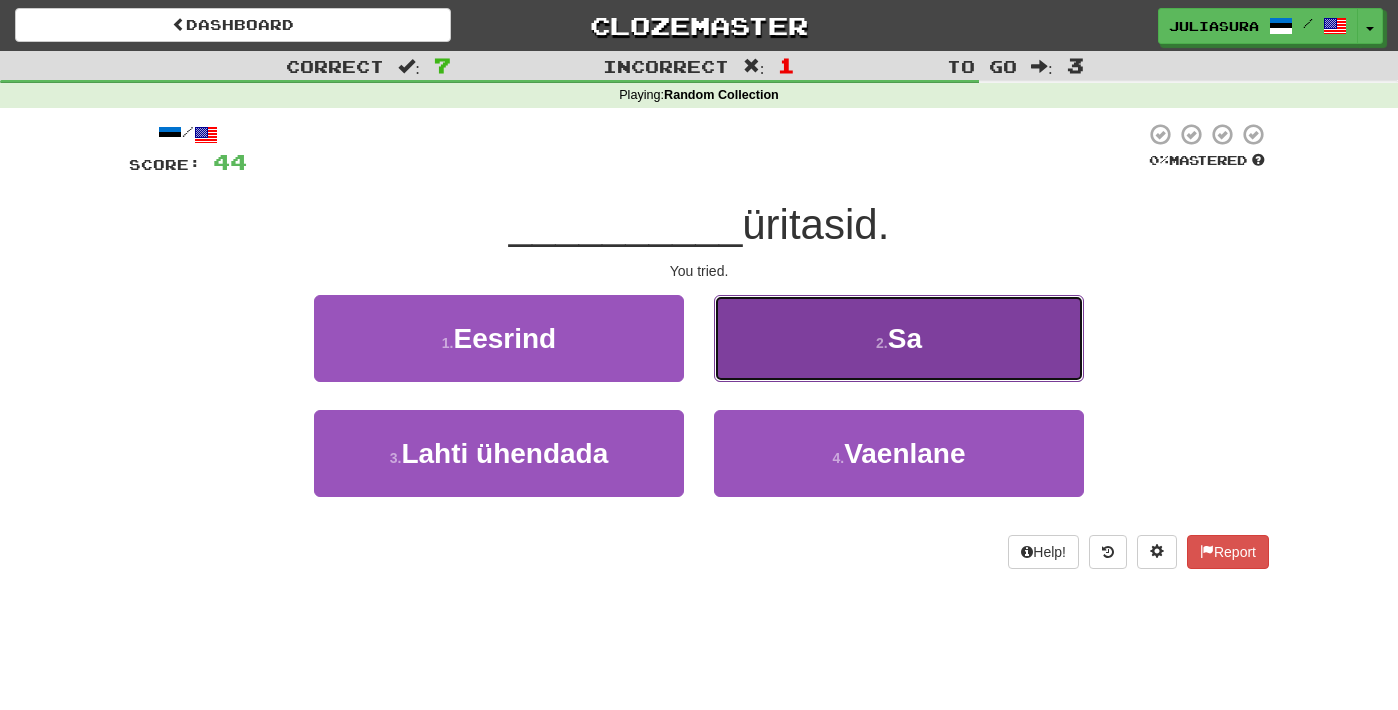 click on "Sa" at bounding box center [905, 338] 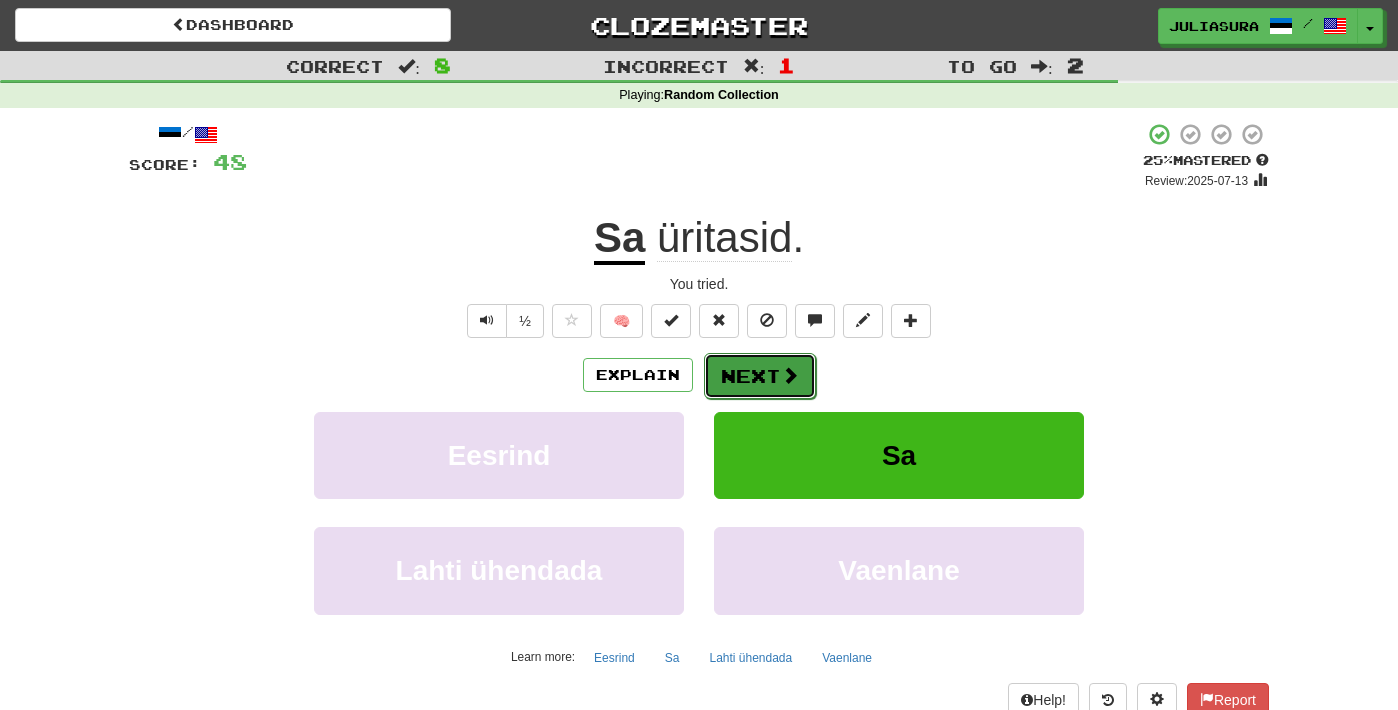 click on "Next" at bounding box center (760, 376) 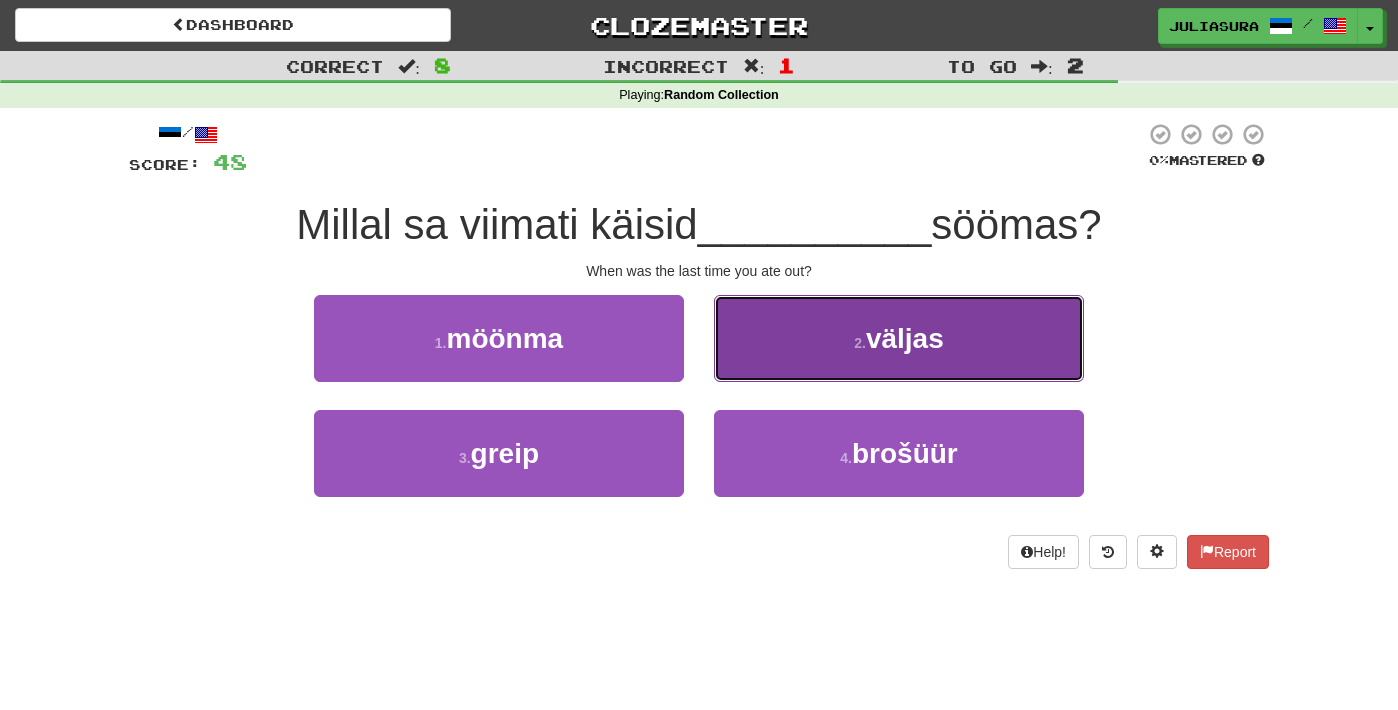 click on "väljas" at bounding box center [905, 338] 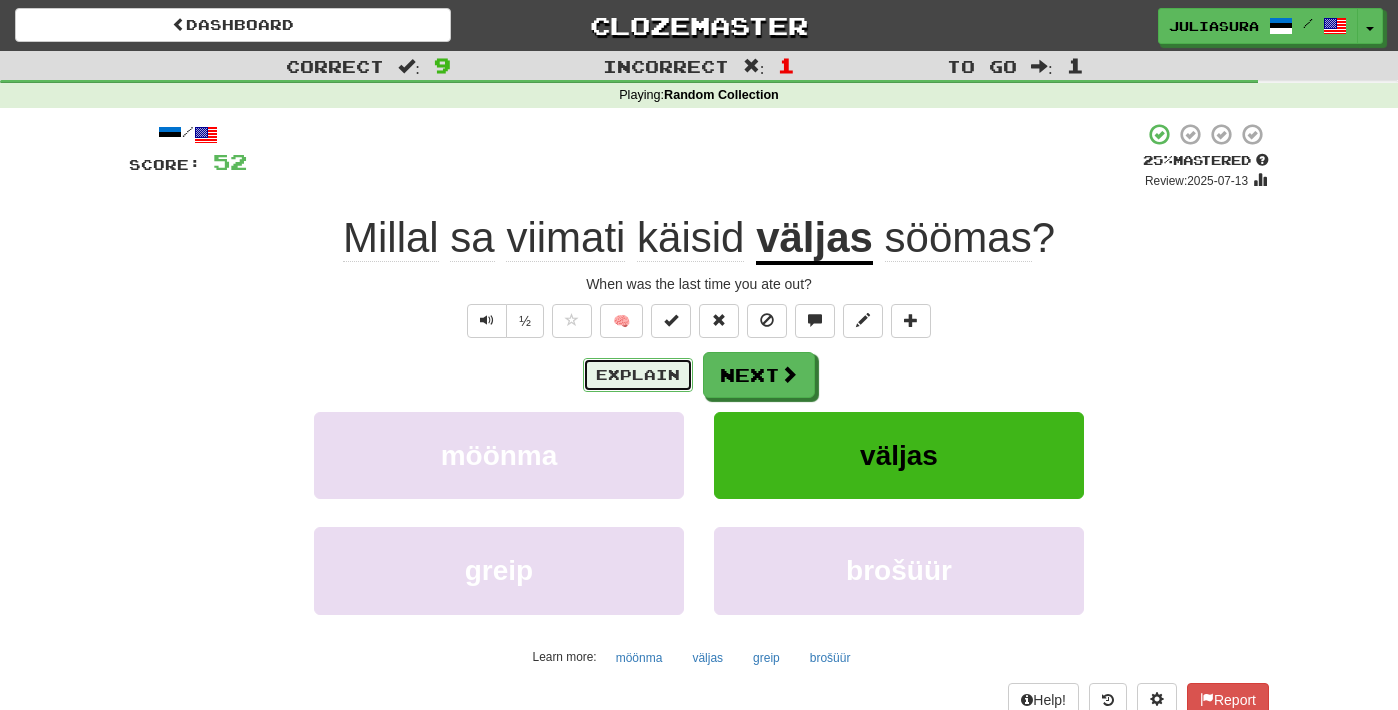 click on "Explain" at bounding box center [638, 375] 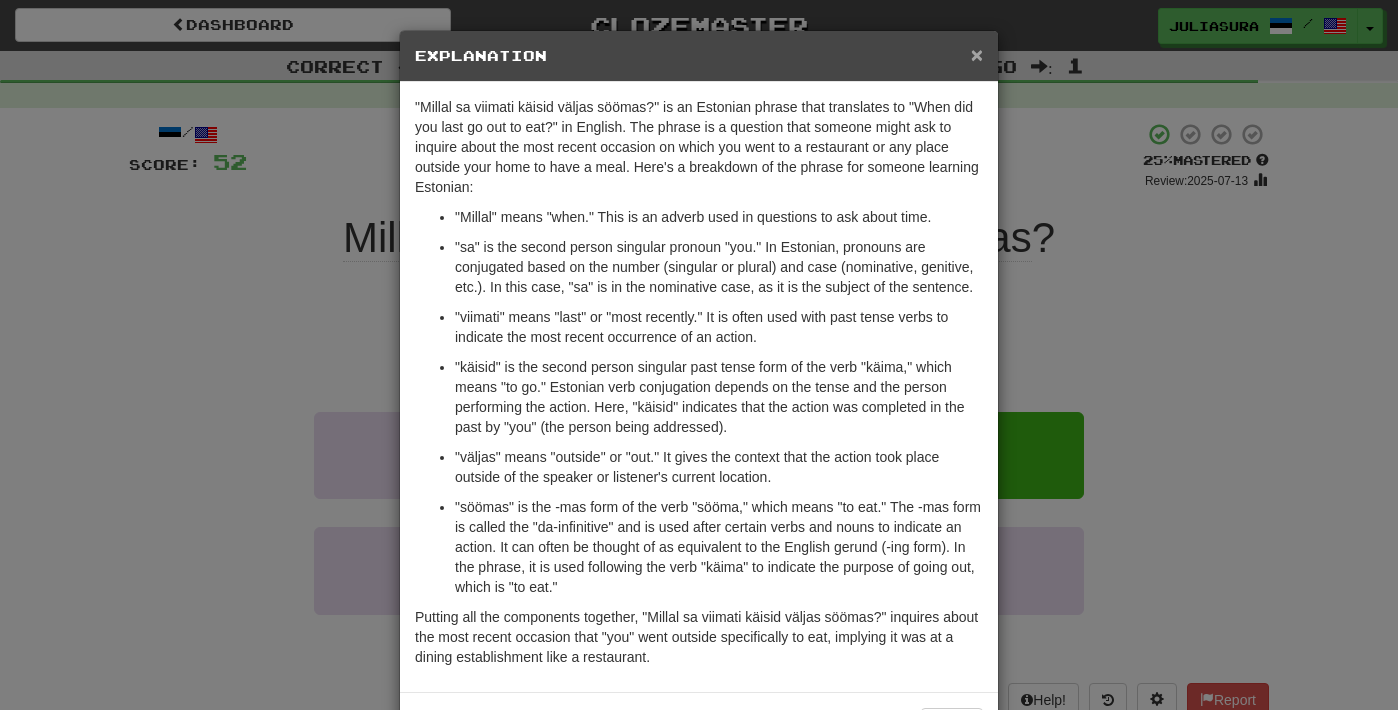 click on "×" at bounding box center [977, 54] 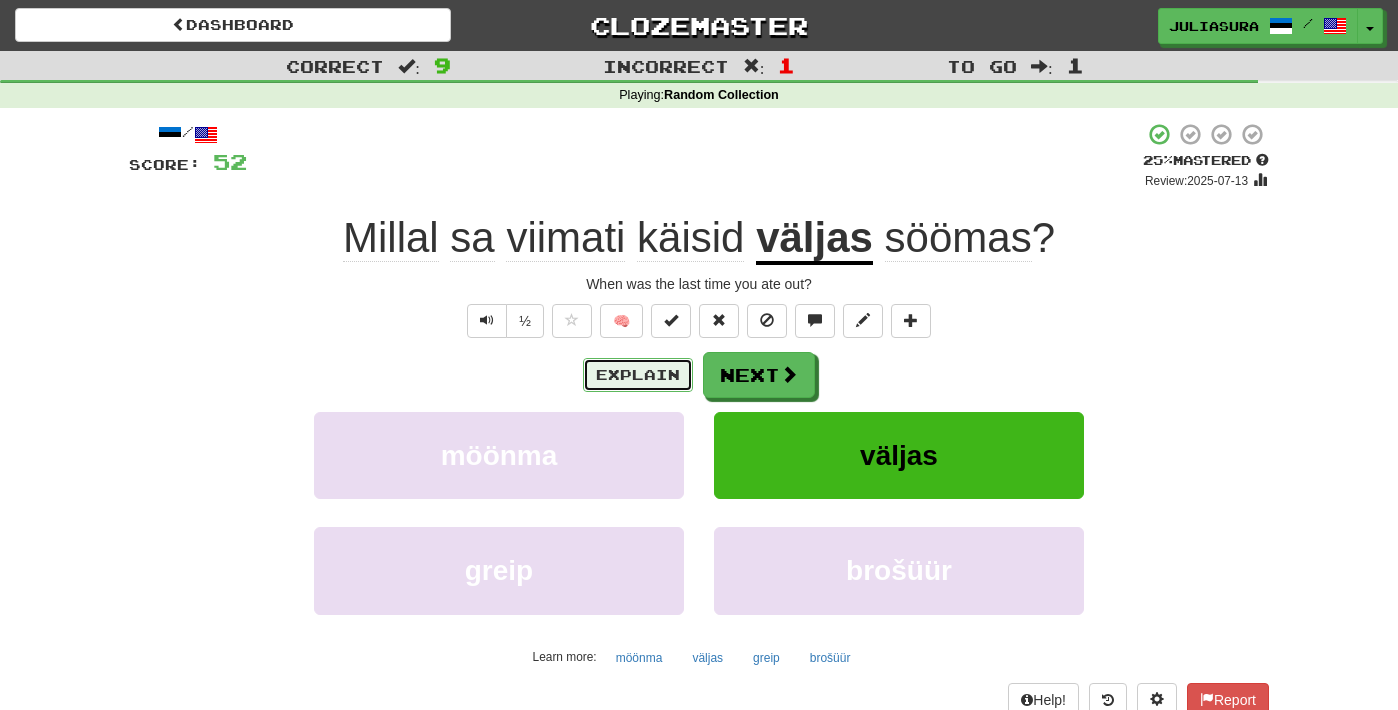 click on "Explain" at bounding box center (638, 375) 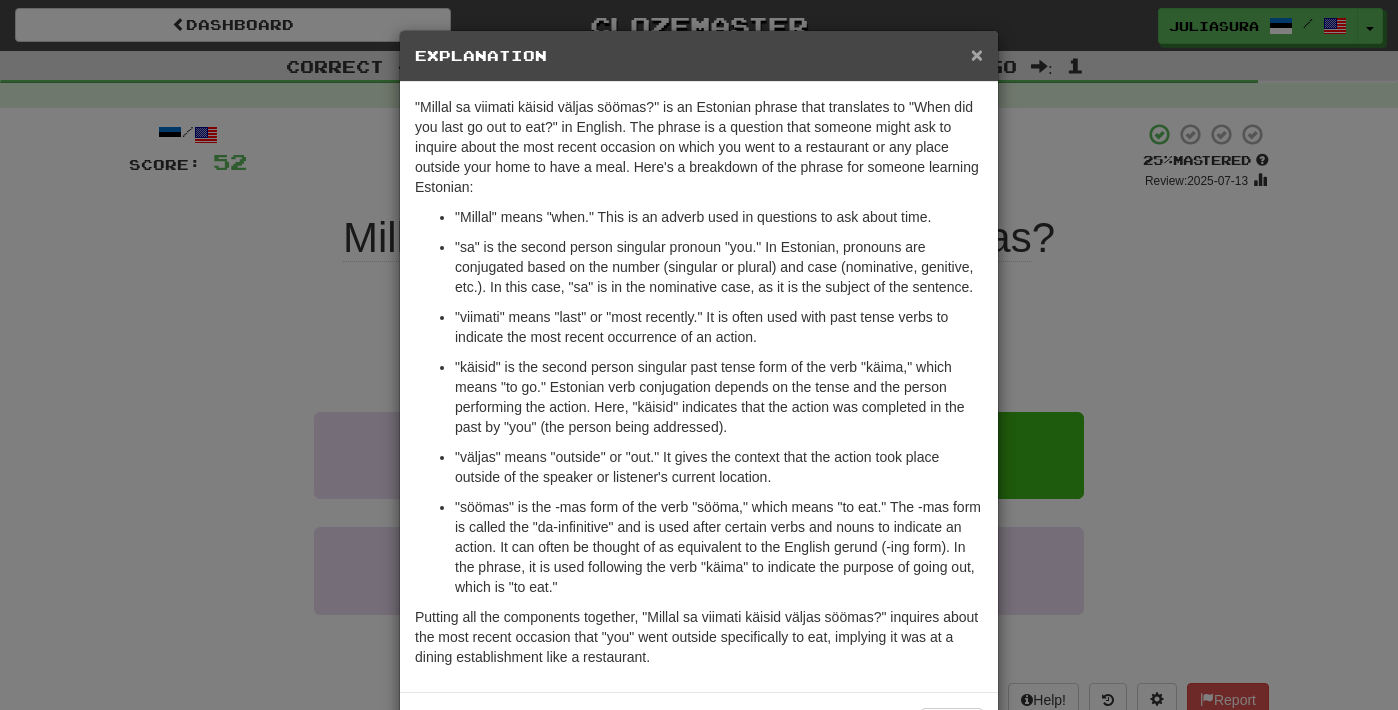 click on "×" at bounding box center (977, 54) 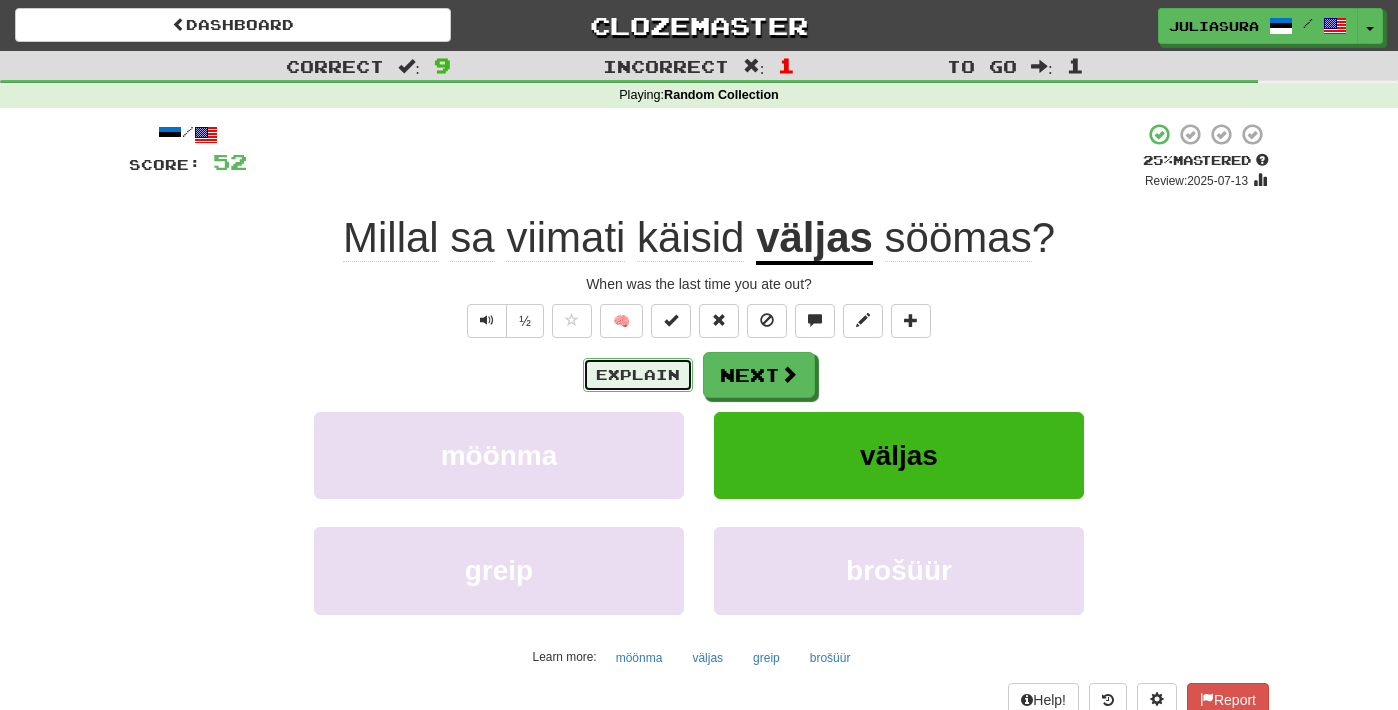 click on "Explain" at bounding box center [638, 375] 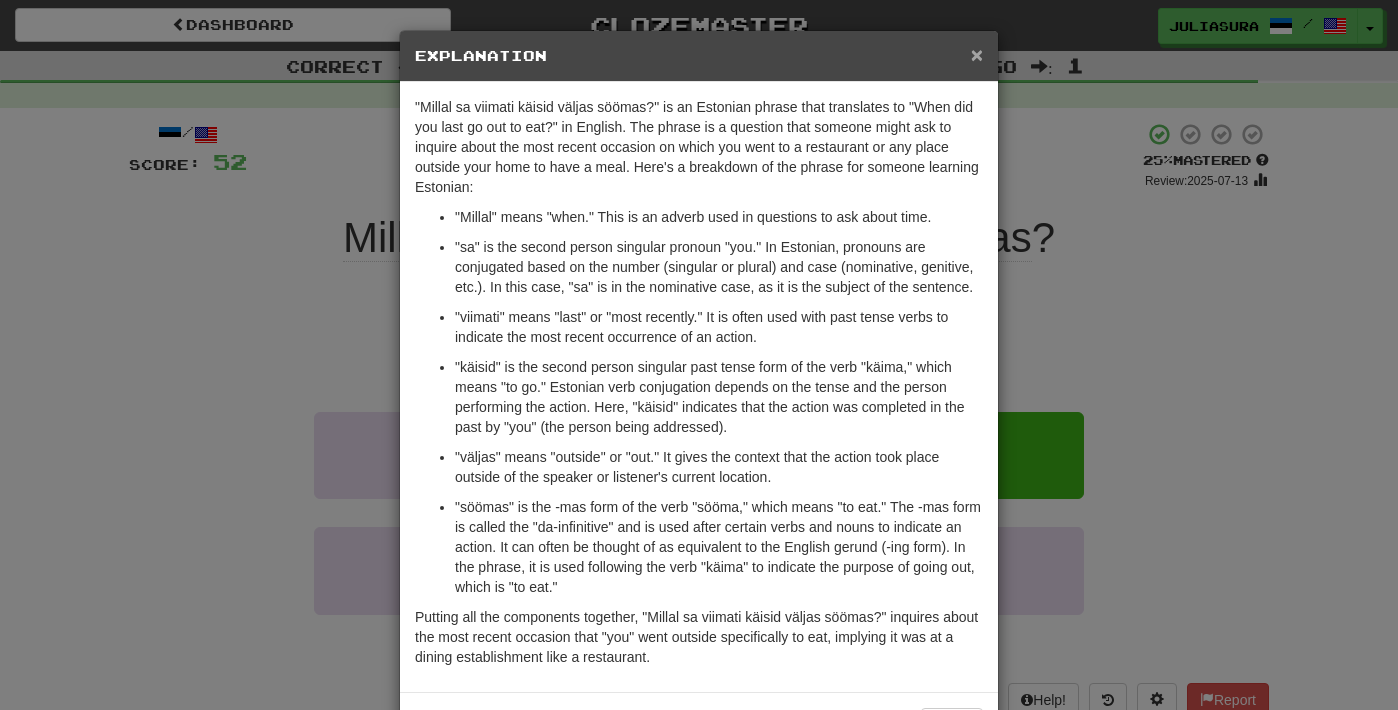 click on "×" at bounding box center (977, 54) 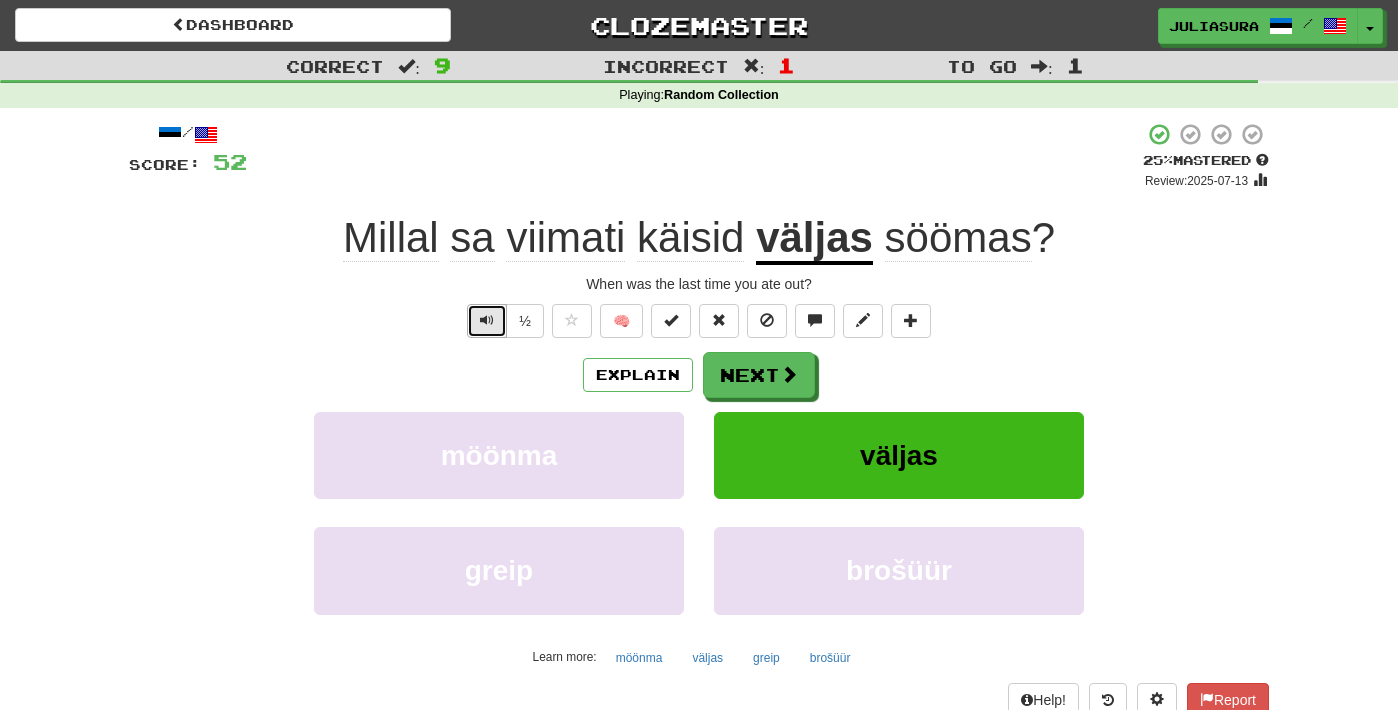 click at bounding box center (487, 320) 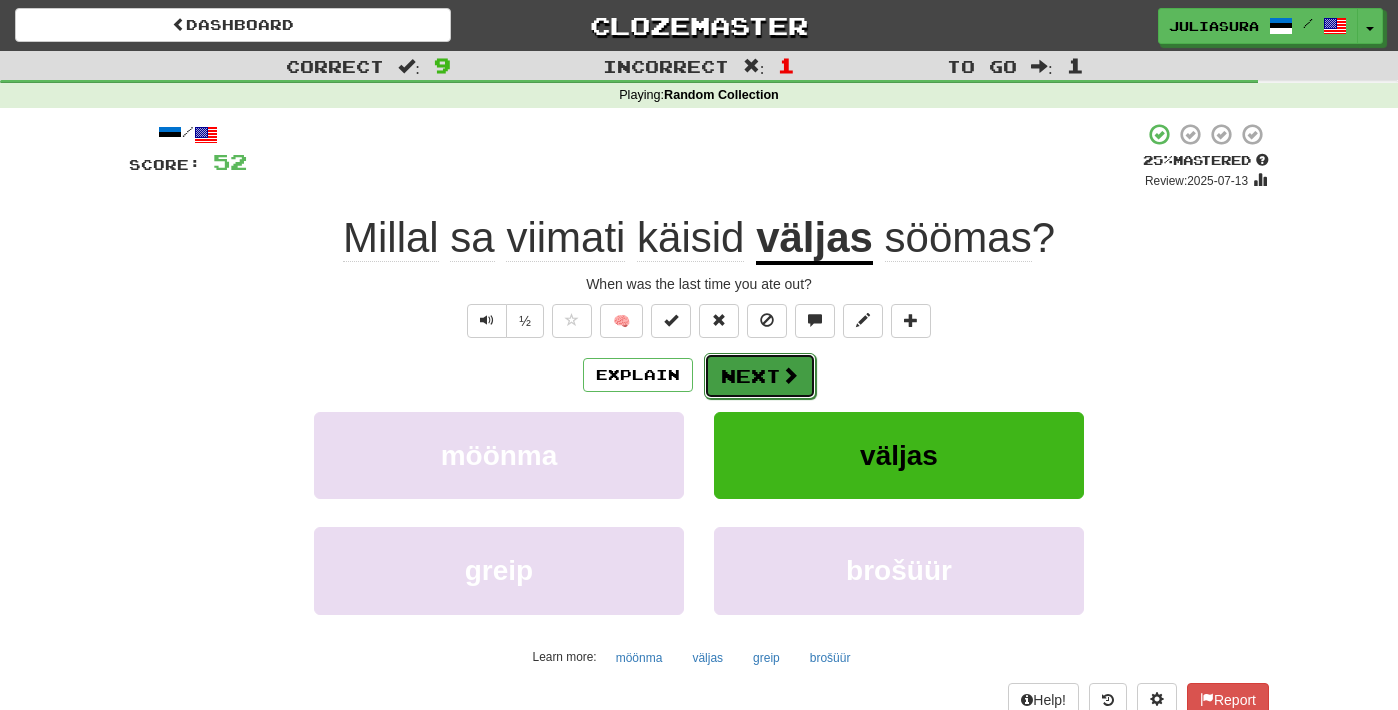 click on "Next" at bounding box center (760, 376) 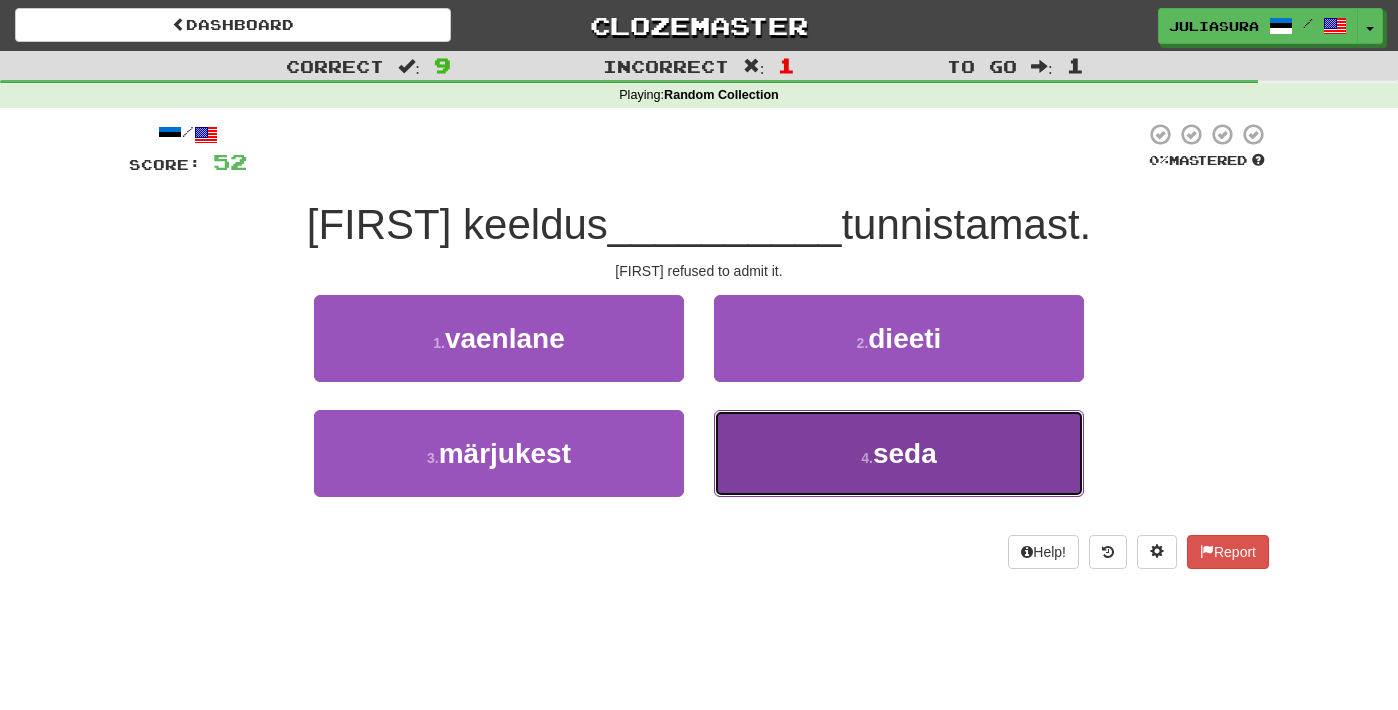 click on "4 .  seda" at bounding box center [899, 453] 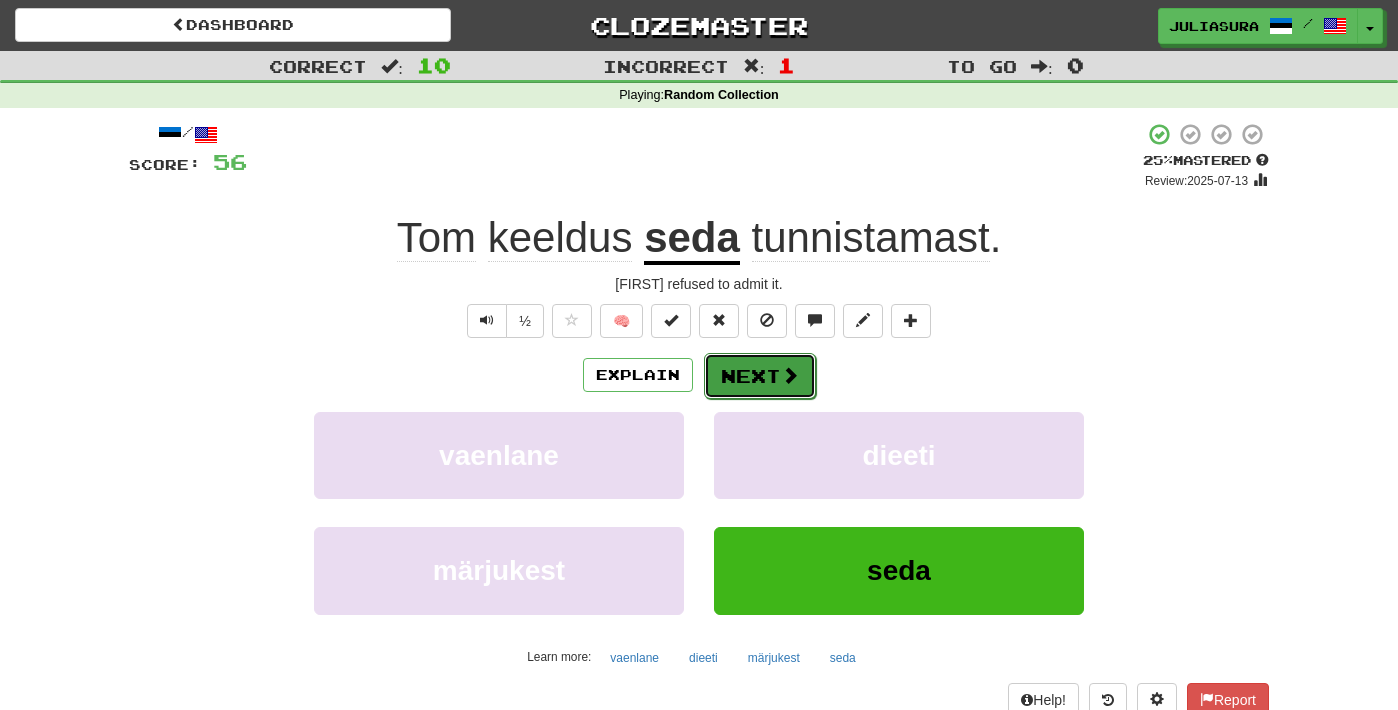 click on "Next" at bounding box center (760, 376) 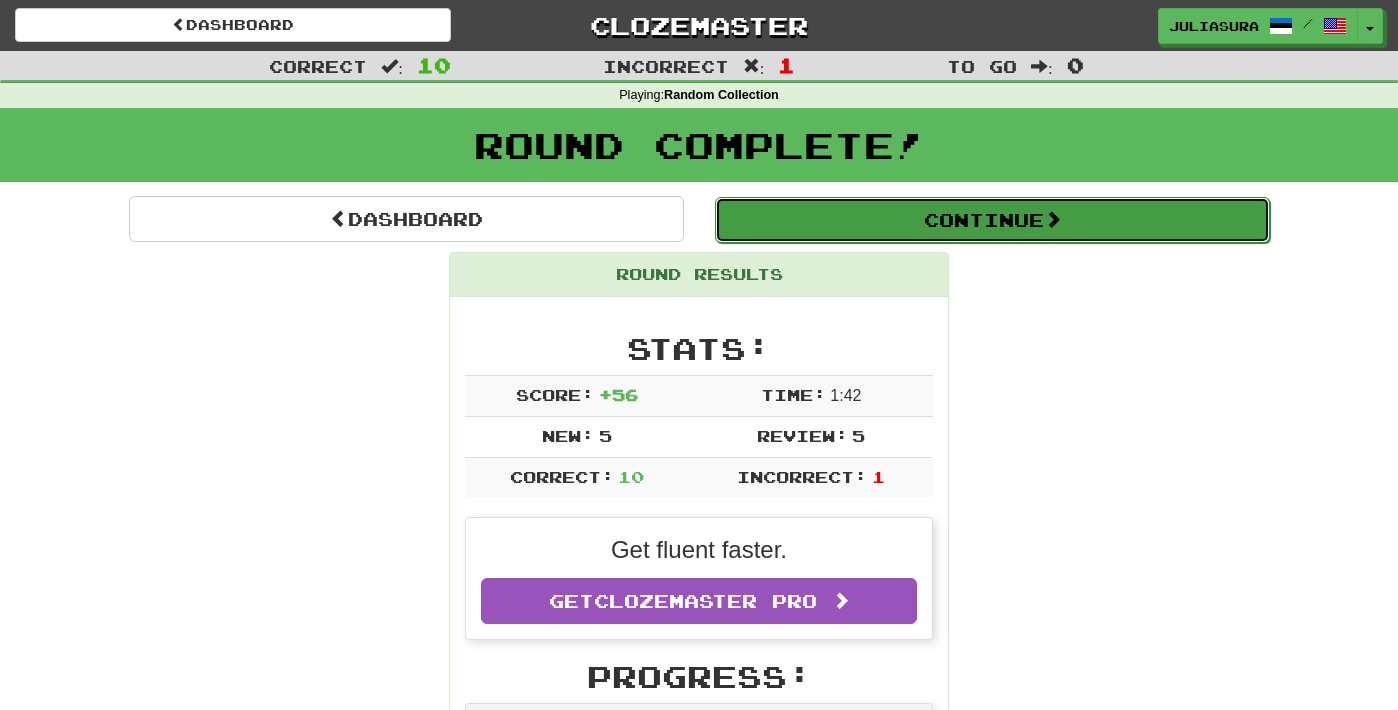 click on "Continue" at bounding box center [992, 220] 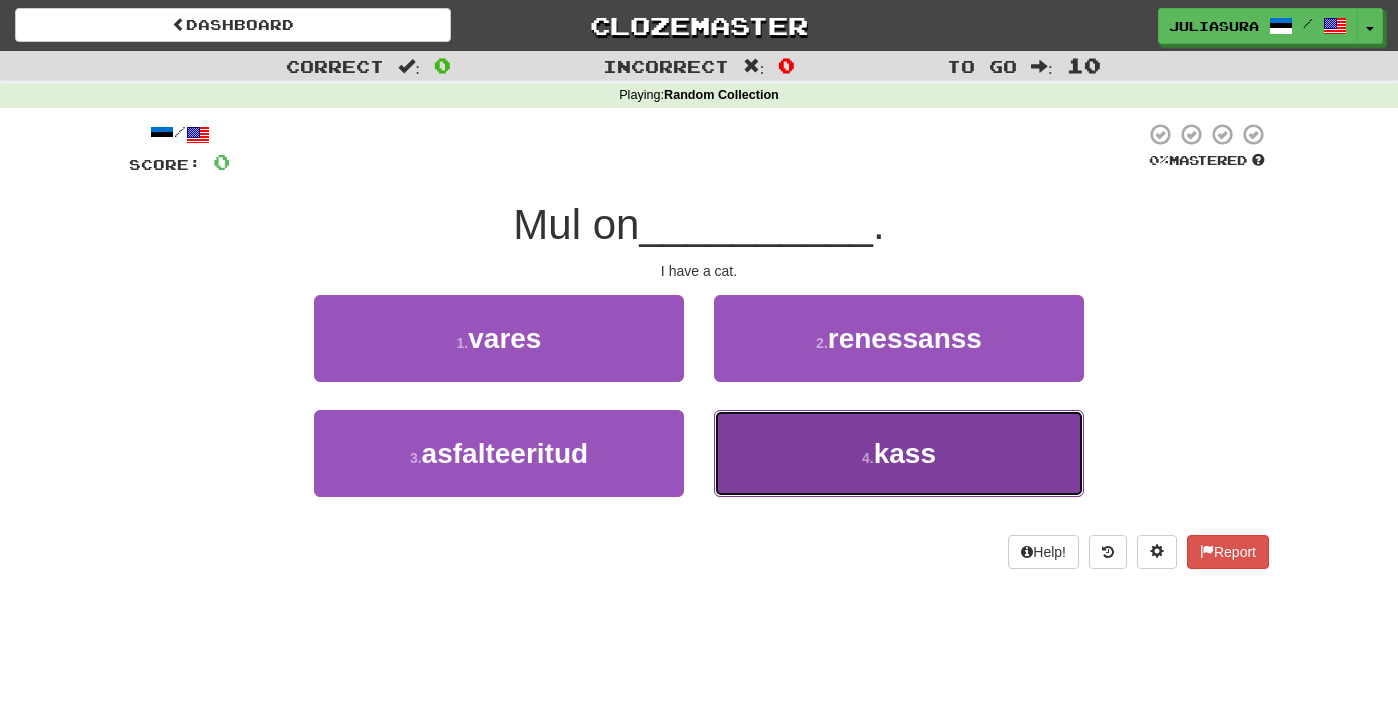 click on "4 ." at bounding box center [868, 458] 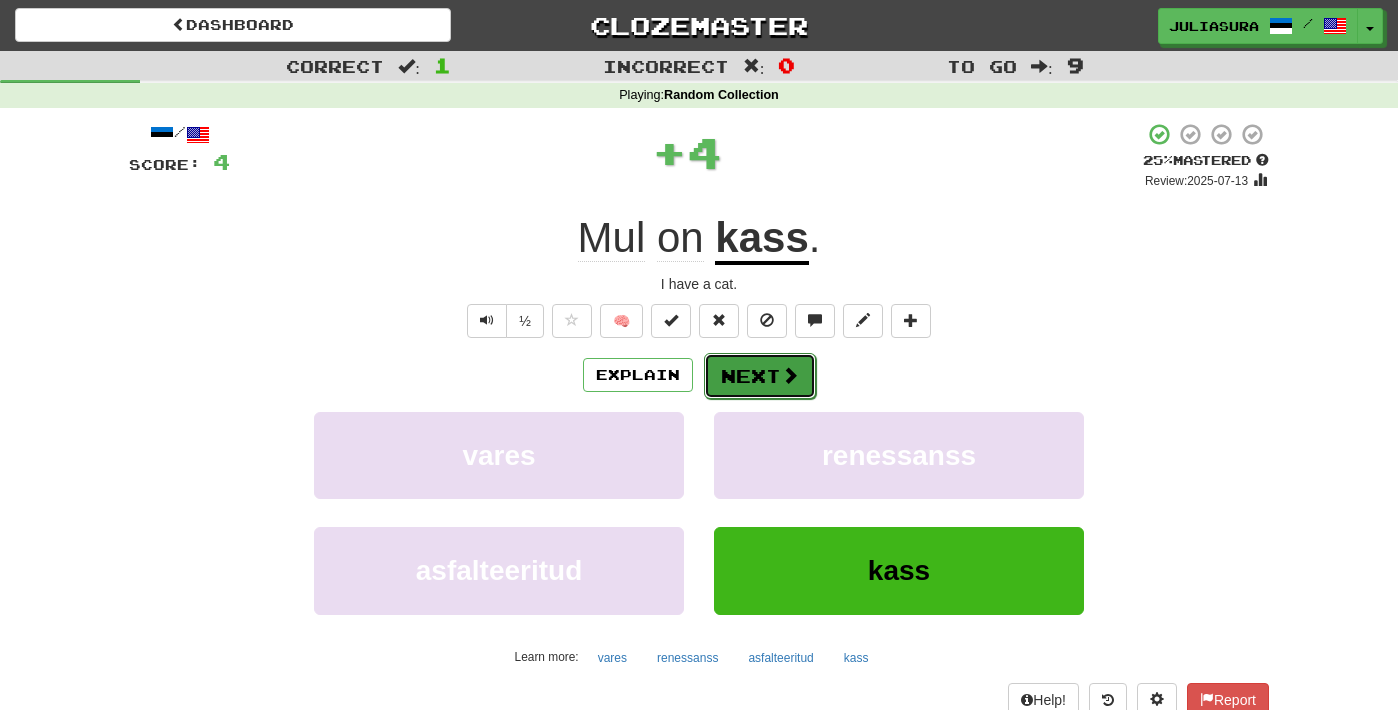click on "Next" at bounding box center [760, 376] 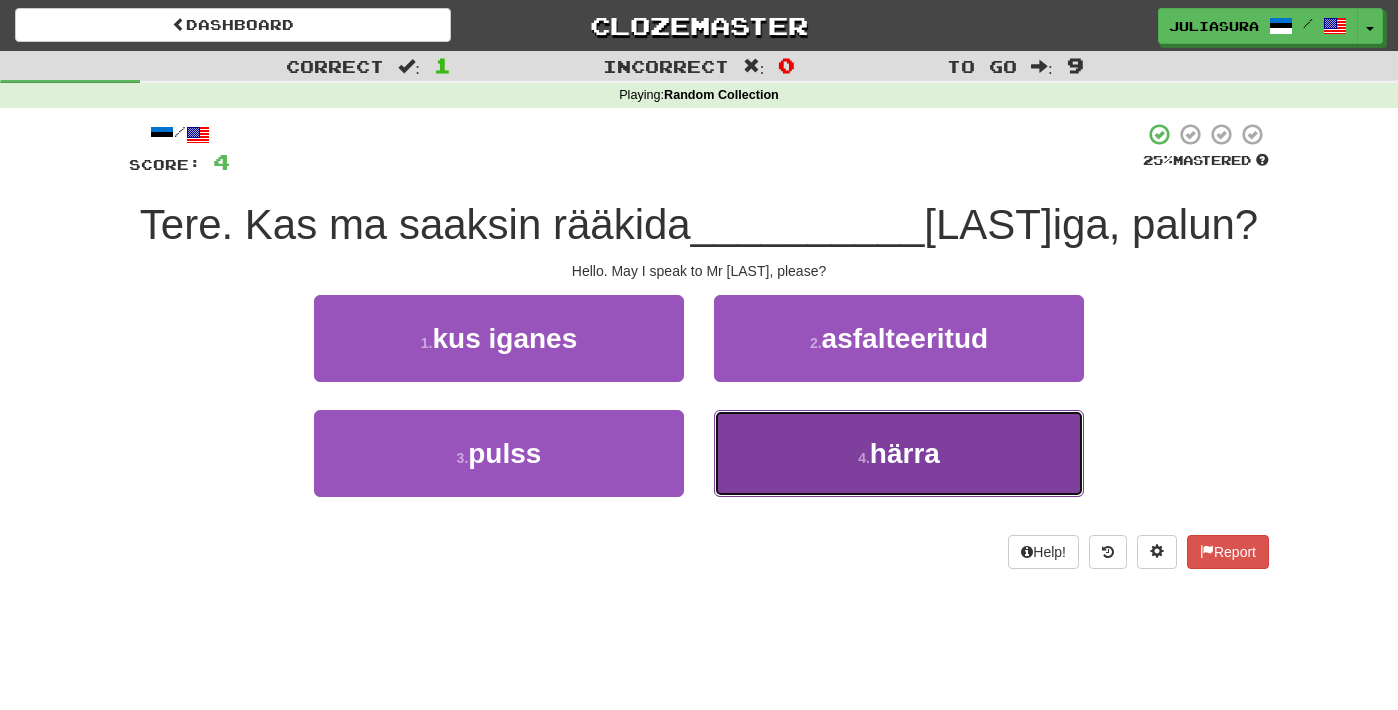 click on "härra" at bounding box center (905, 453) 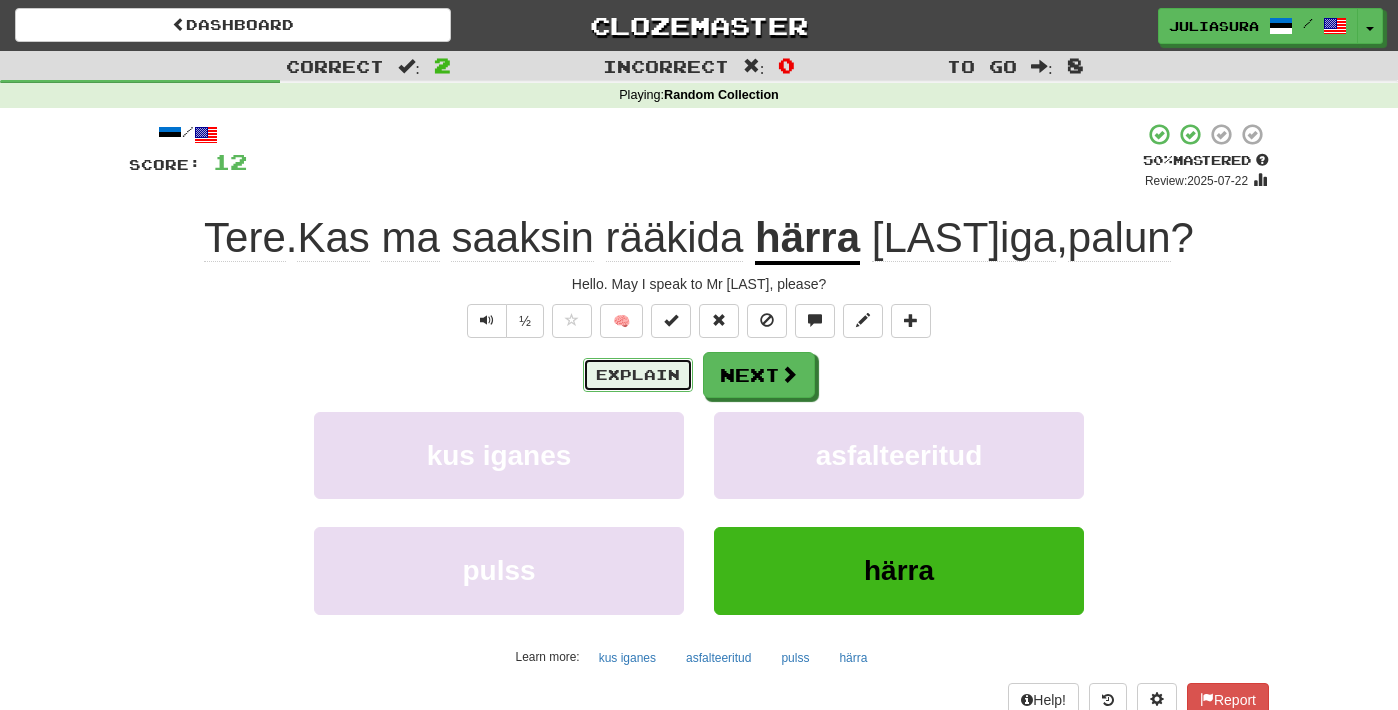 click on "Explain" at bounding box center [638, 375] 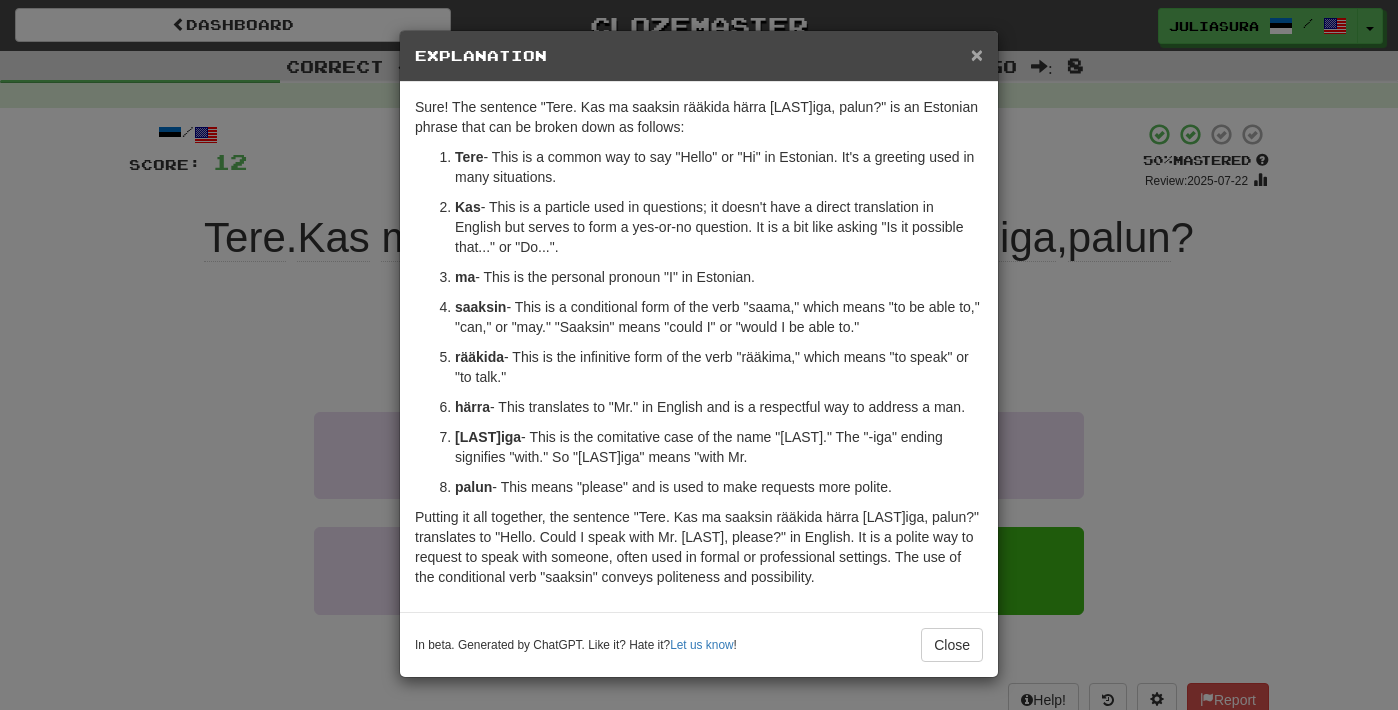 click on "×" at bounding box center [977, 54] 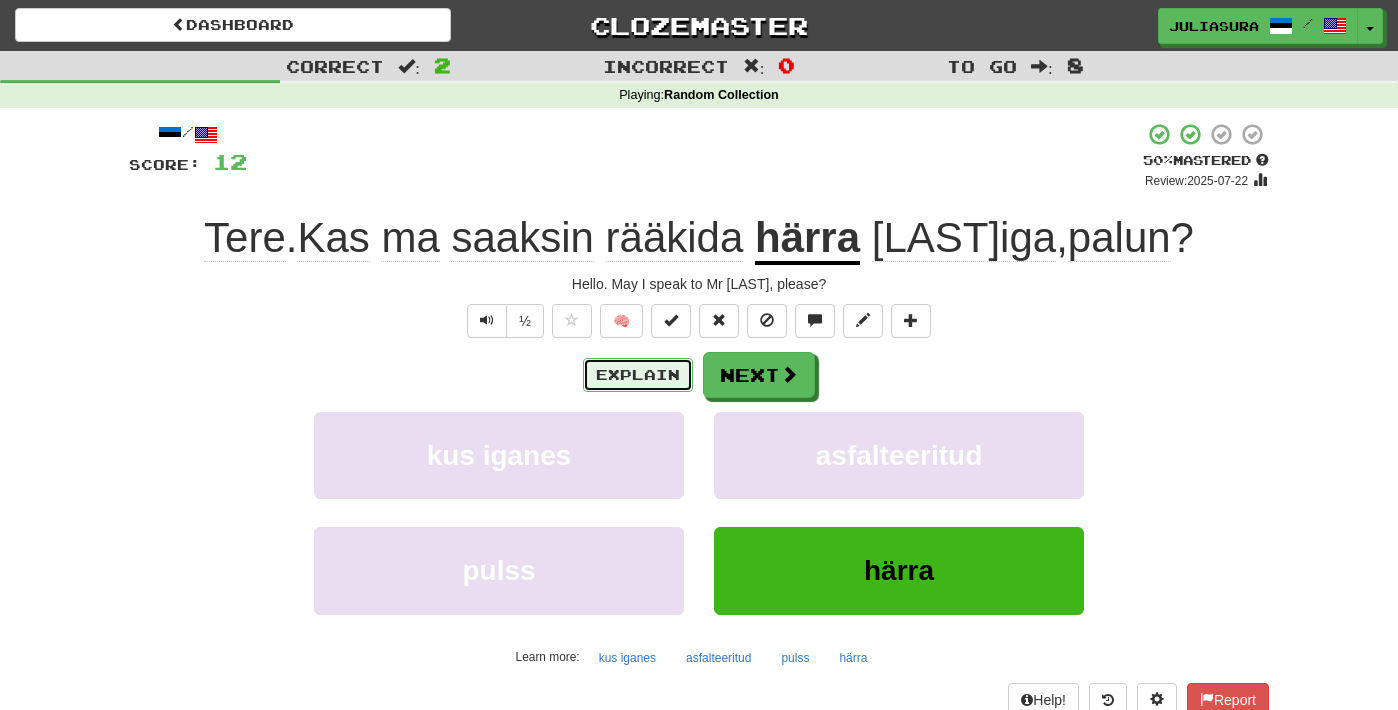 click on "Explain" at bounding box center [638, 375] 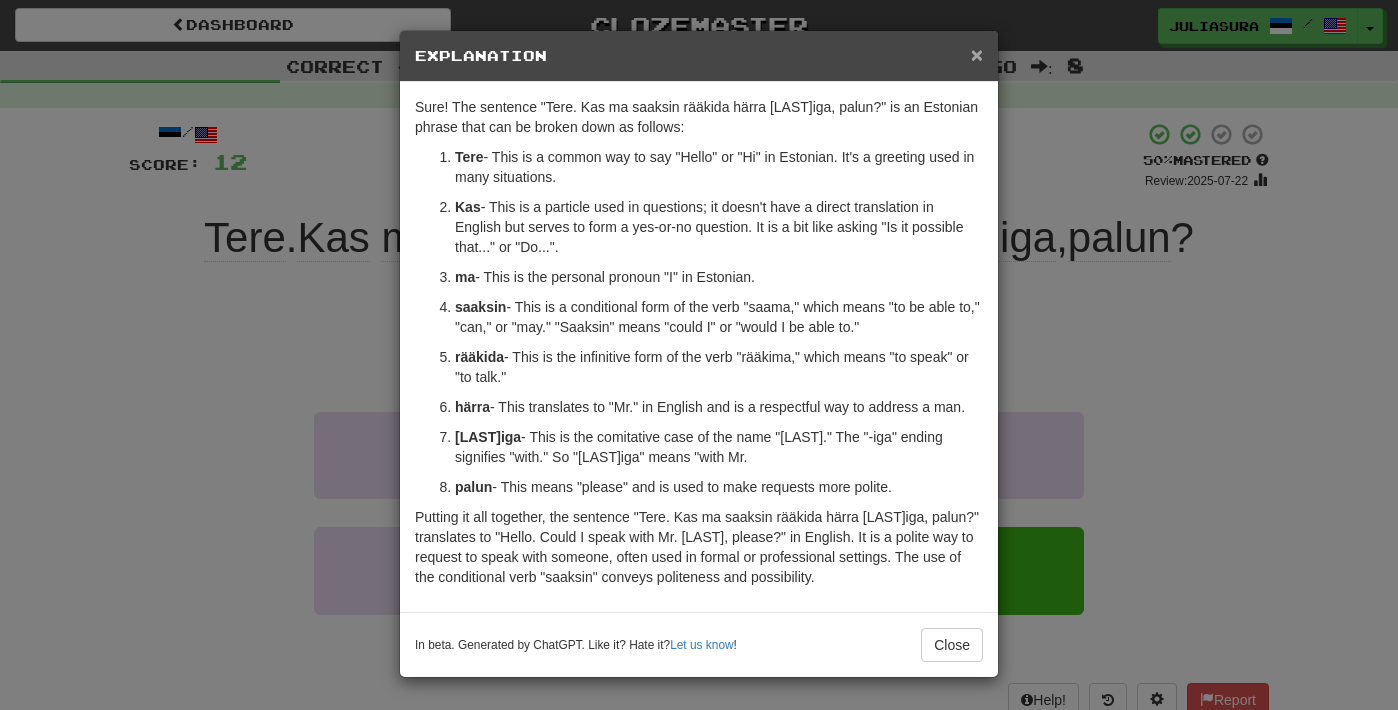 click on "×" at bounding box center [977, 54] 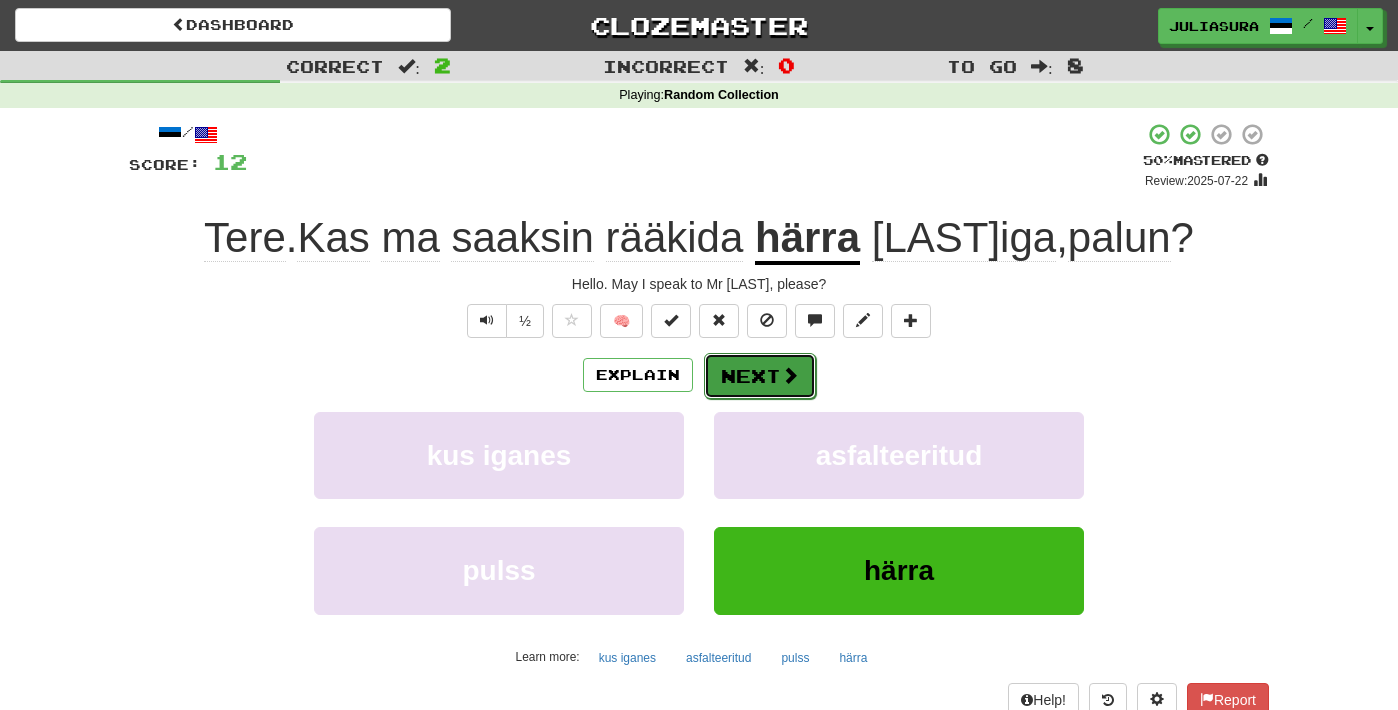 click on "Next" at bounding box center [760, 376] 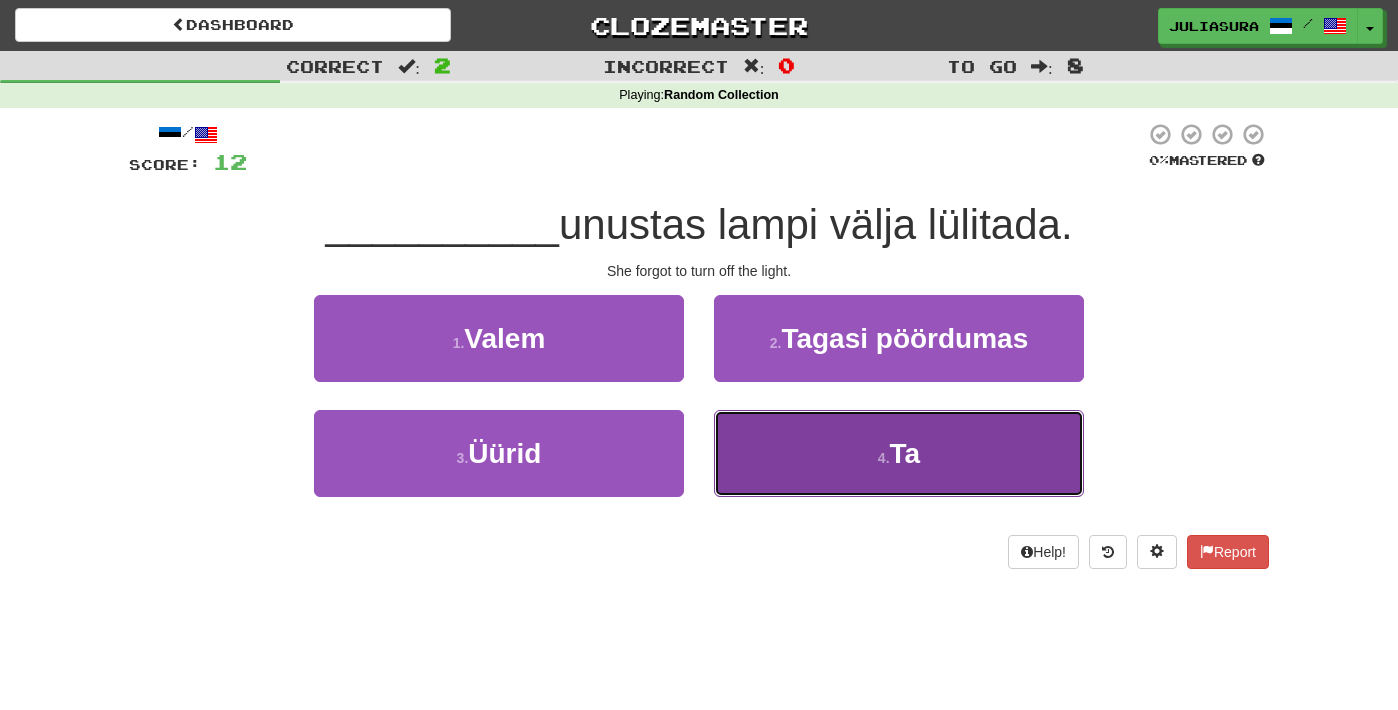 click on "Ta" at bounding box center (905, 453) 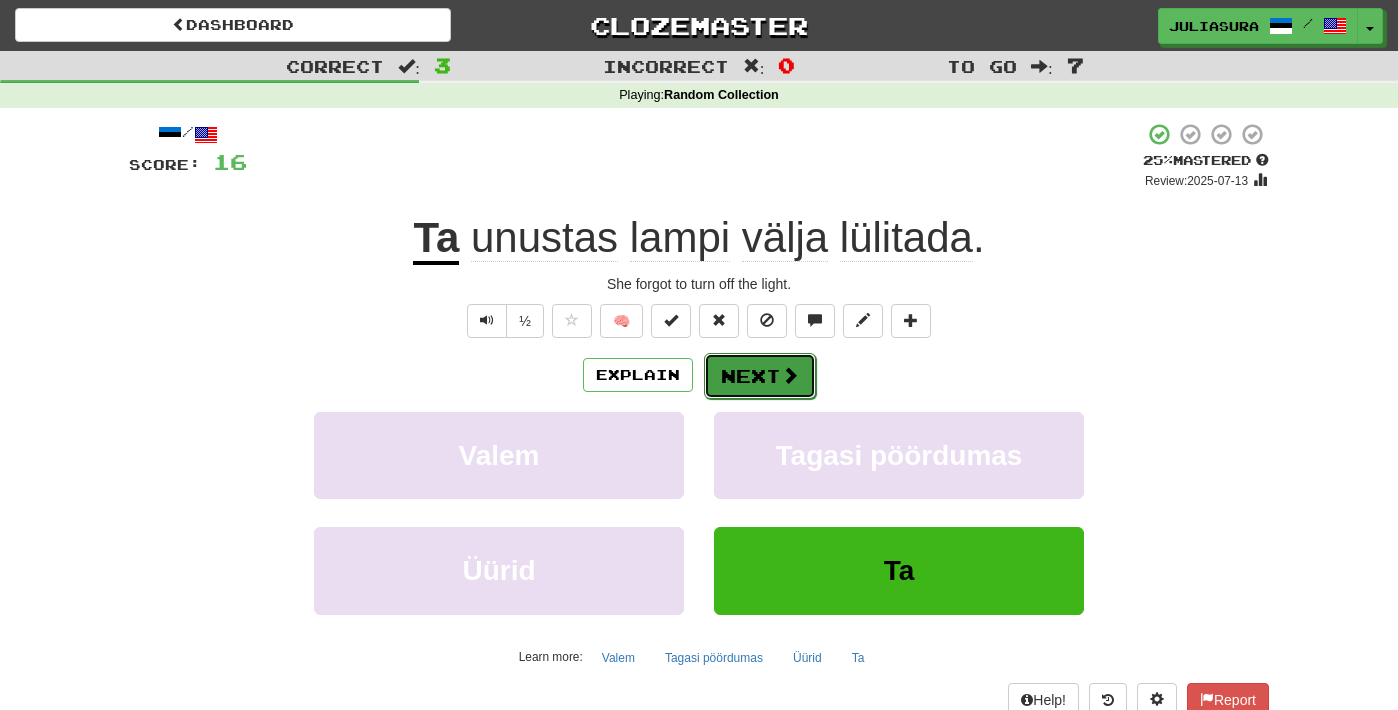 click on "Next" at bounding box center [760, 376] 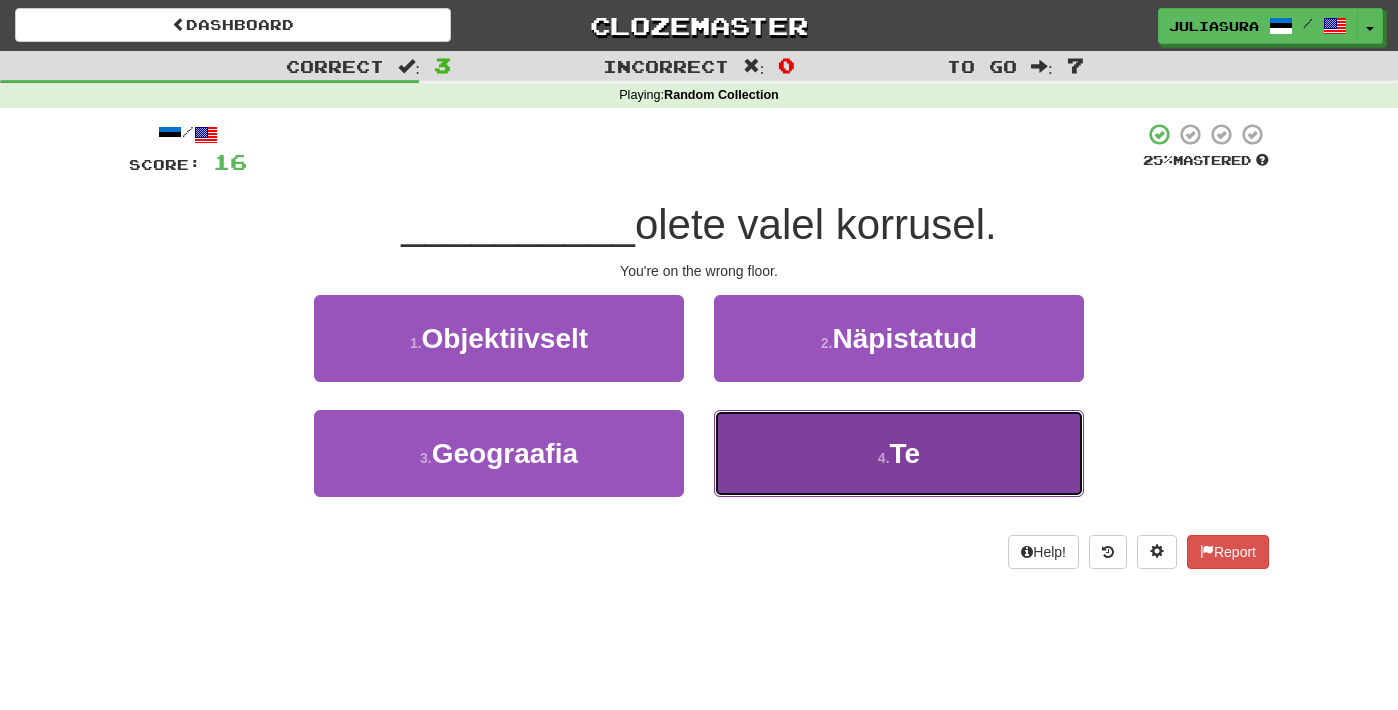 click on "Te" at bounding box center [905, 453] 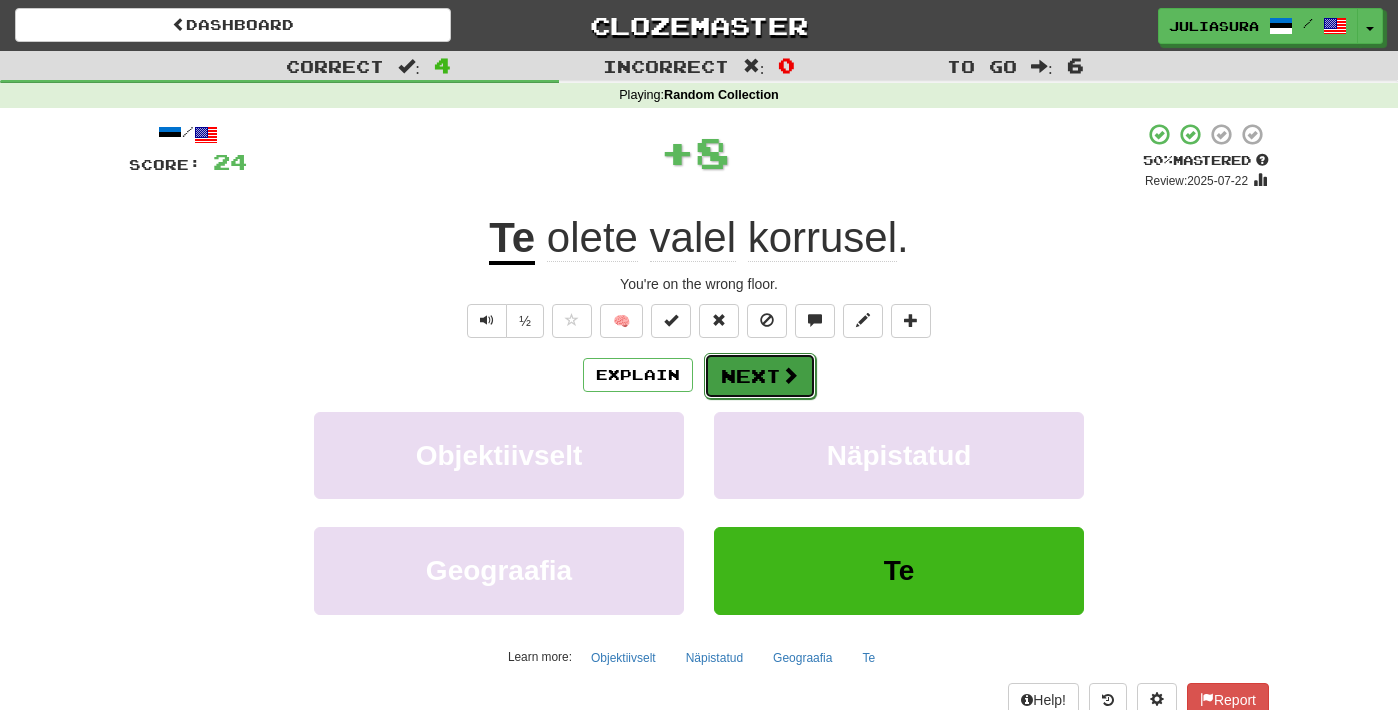 click on "Next" at bounding box center [760, 376] 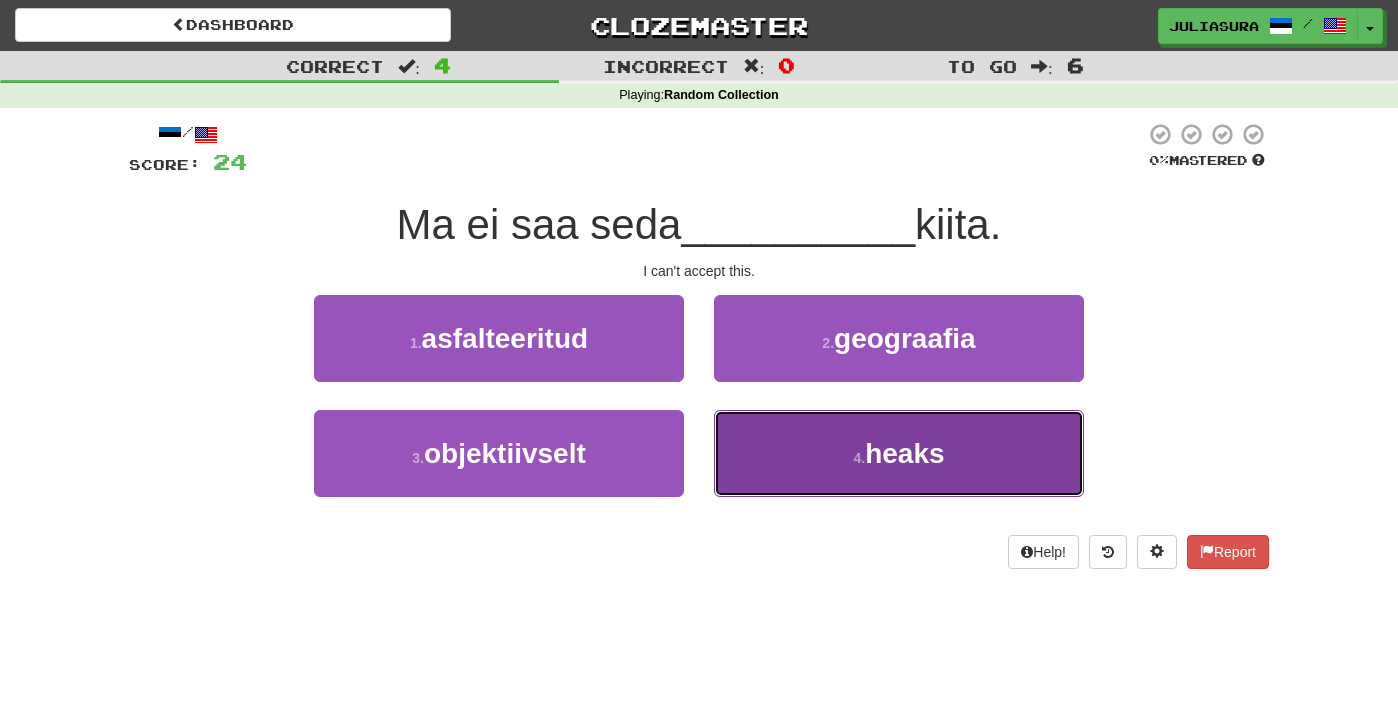 click on "heaks" at bounding box center (904, 453) 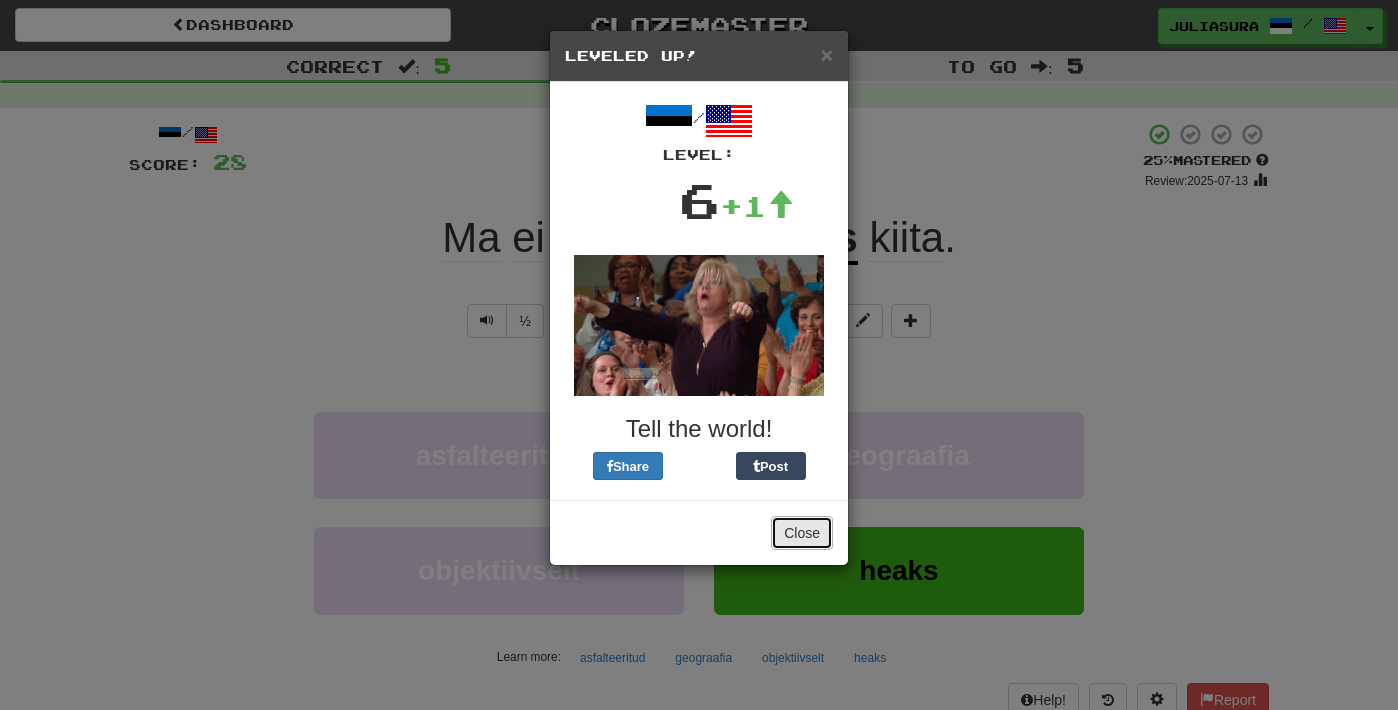 click on "Close" at bounding box center (802, 533) 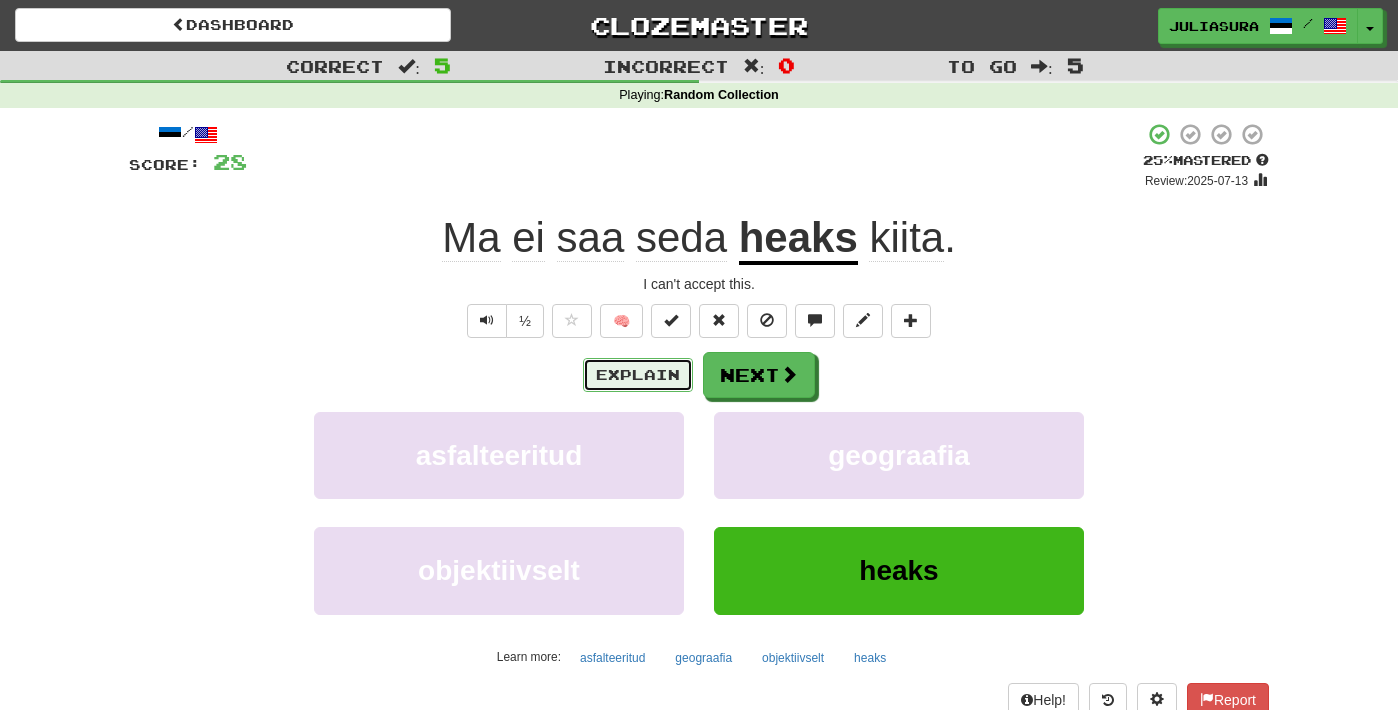 click on "Explain" at bounding box center [638, 375] 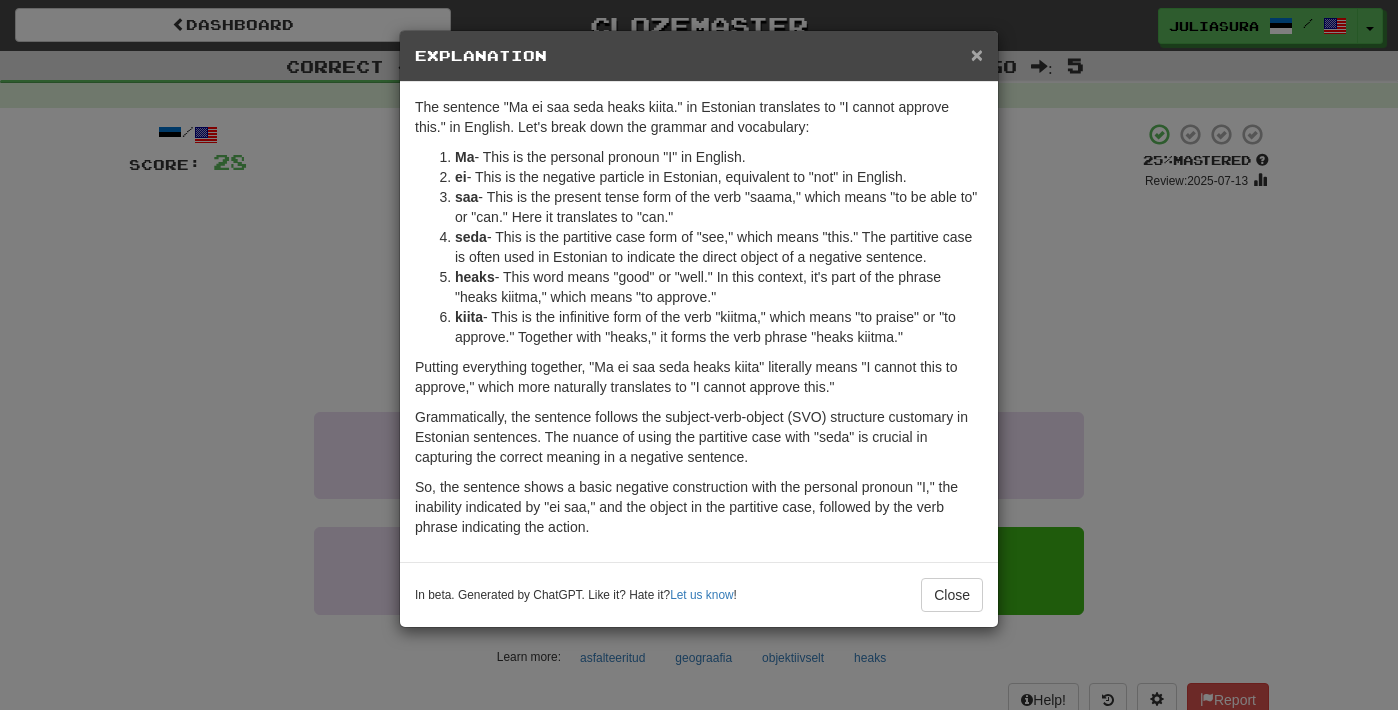 click on "×" at bounding box center (977, 54) 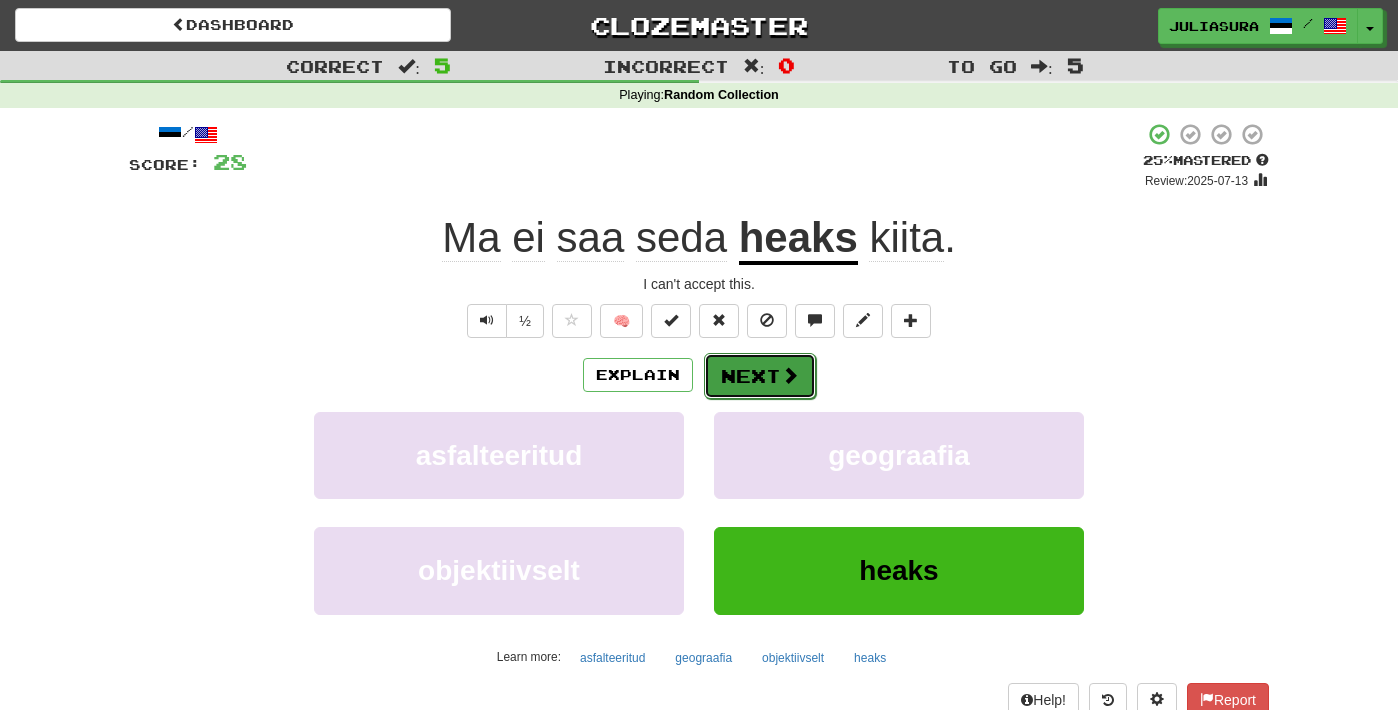 click on "Next" at bounding box center (760, 376) 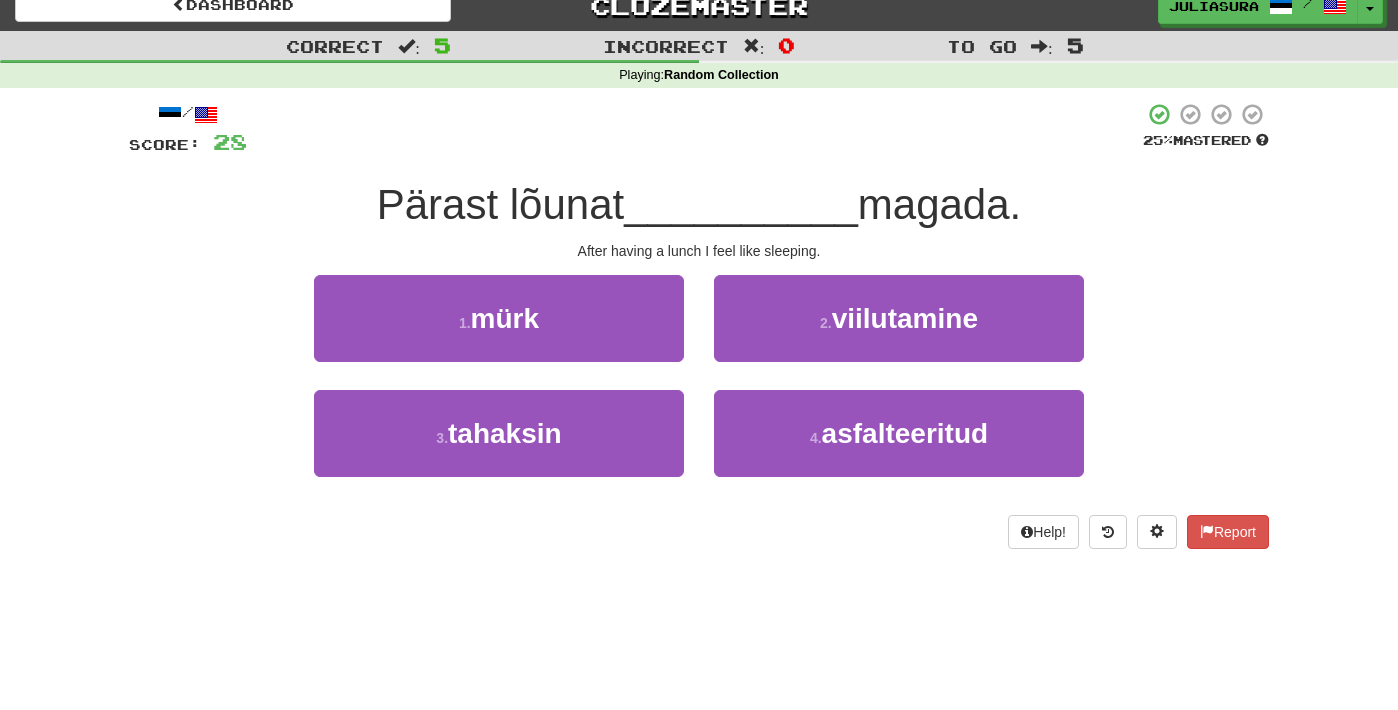 scroll, scrollTop: 0, scrollLeft: 0, axis: both 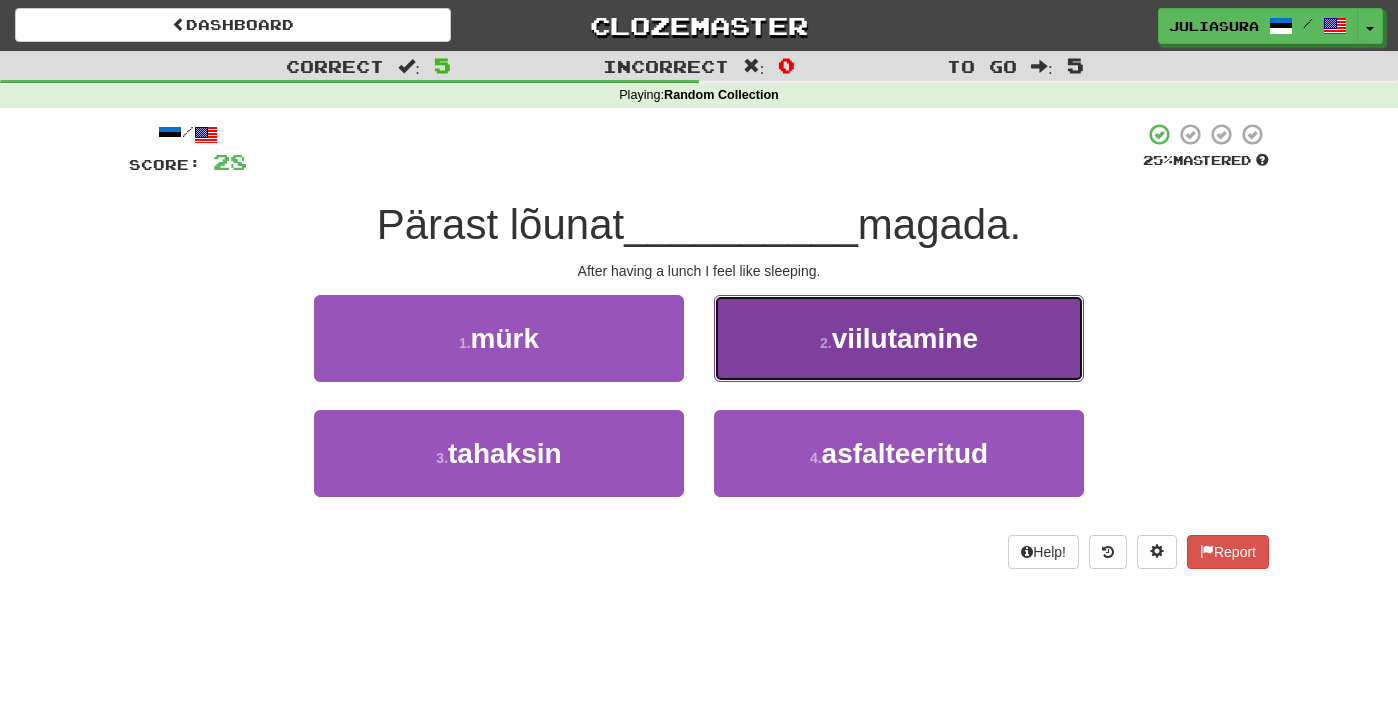 click on "viilutamine" at bounding box center (905, 338) 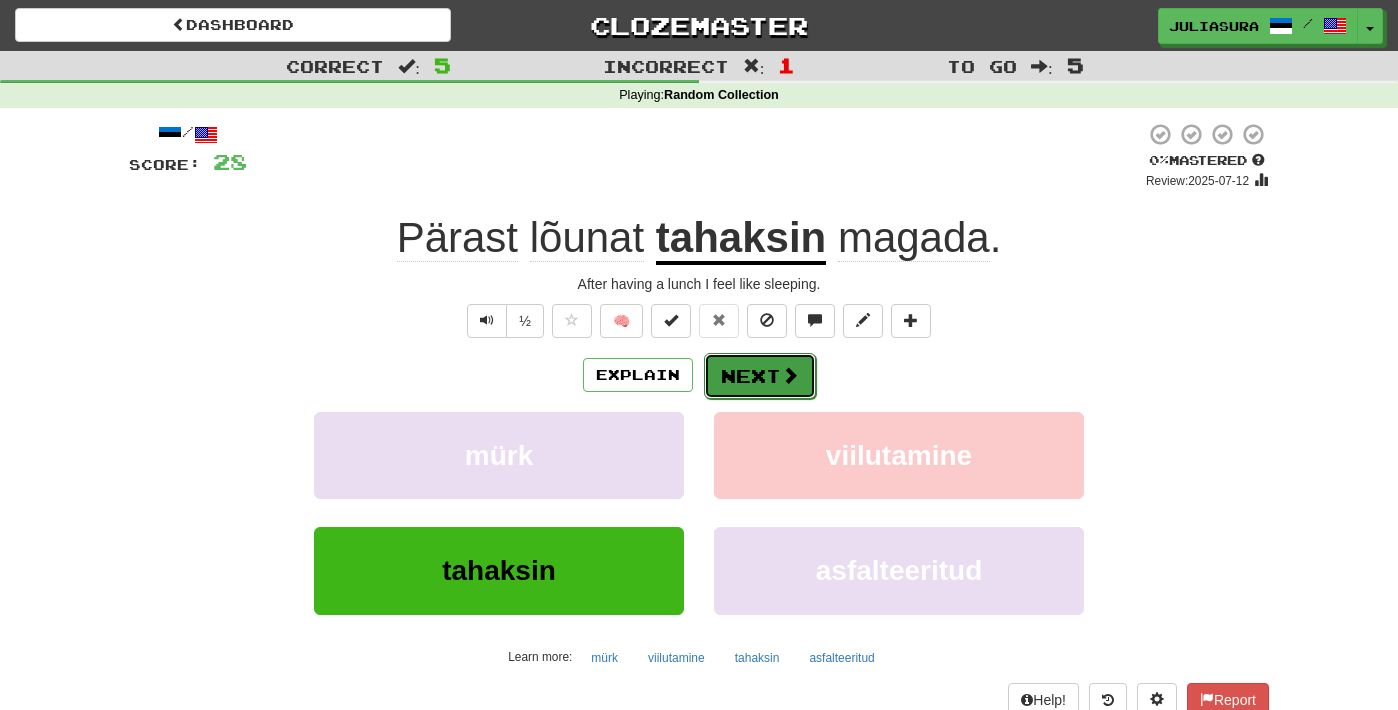 click on "Next" at bounding box center [760, 376] 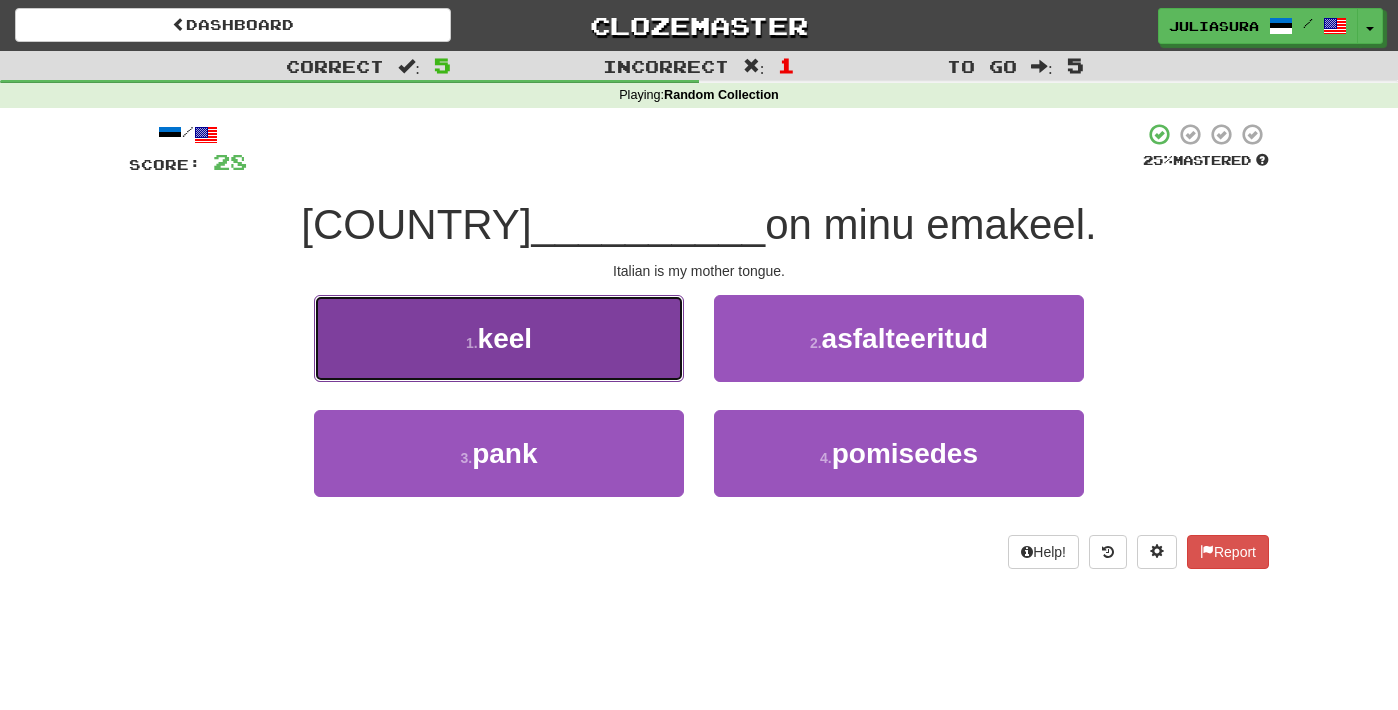click on "1 .  keel" at bounding box center [499, 338] 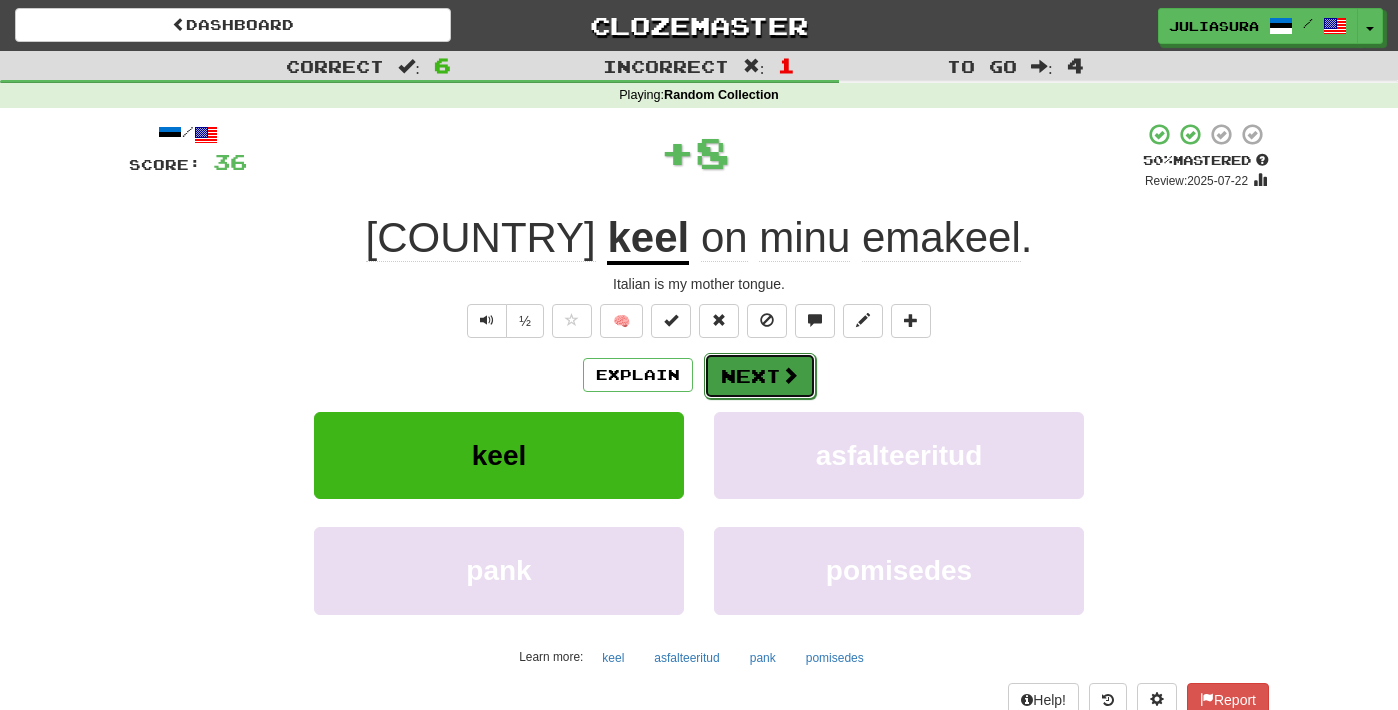 click on "Next" at bounding box center (760, 376) 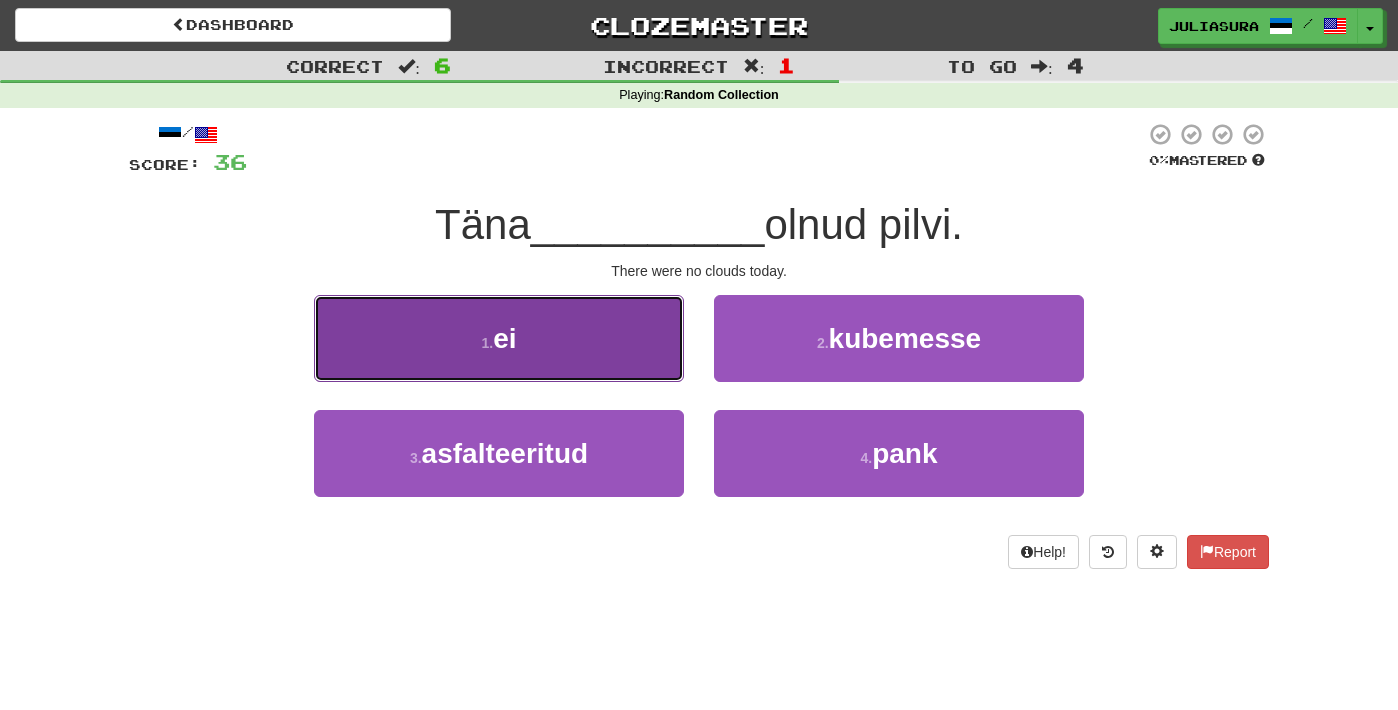 click on "1 .  ei" at bounding box center [499, 338] 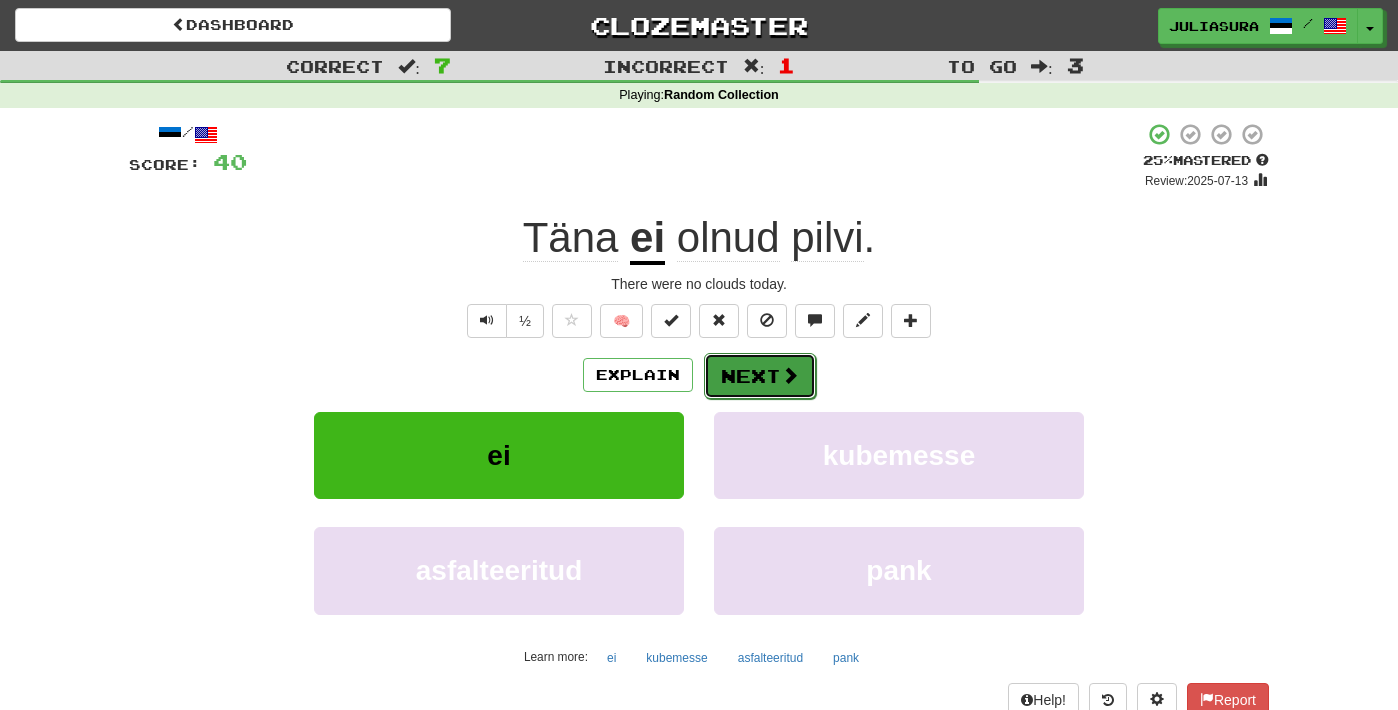 click on "Next" at bounding box center (760, 376) 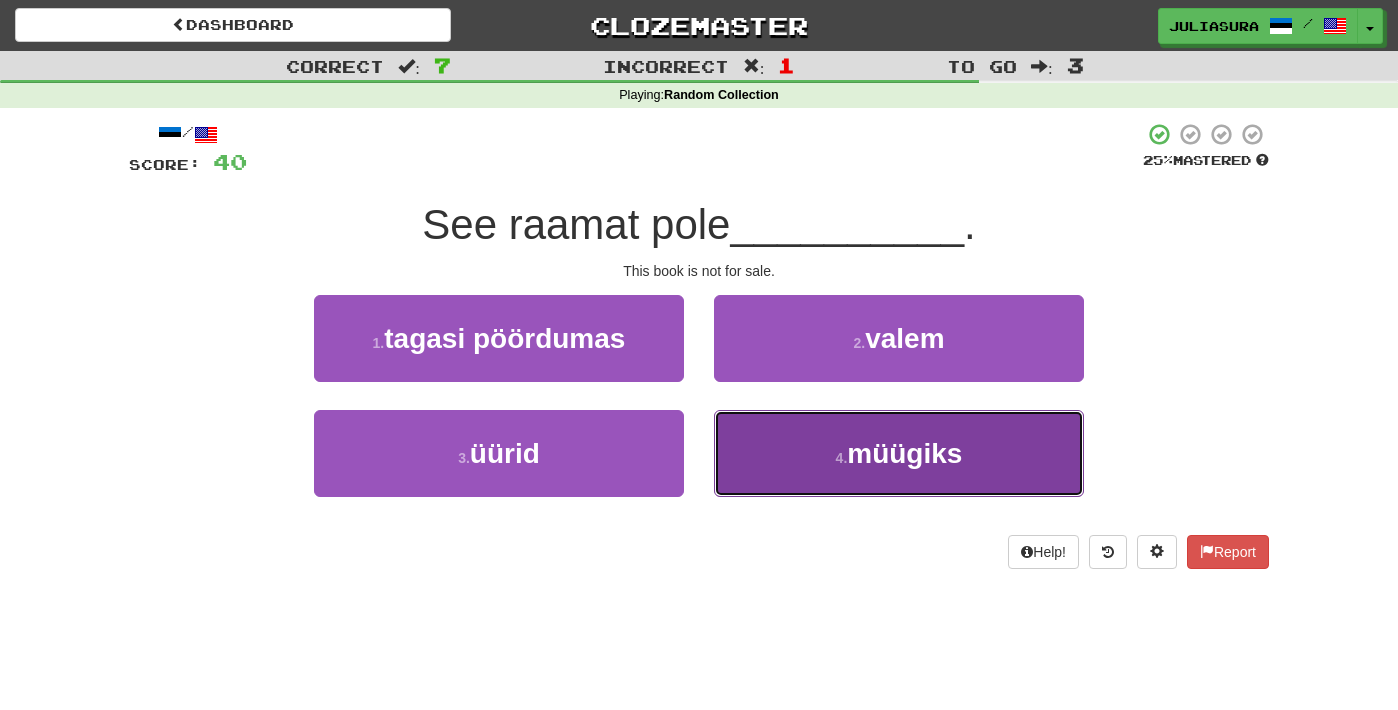 click on "müügiks" at bounding box center [904, 453] 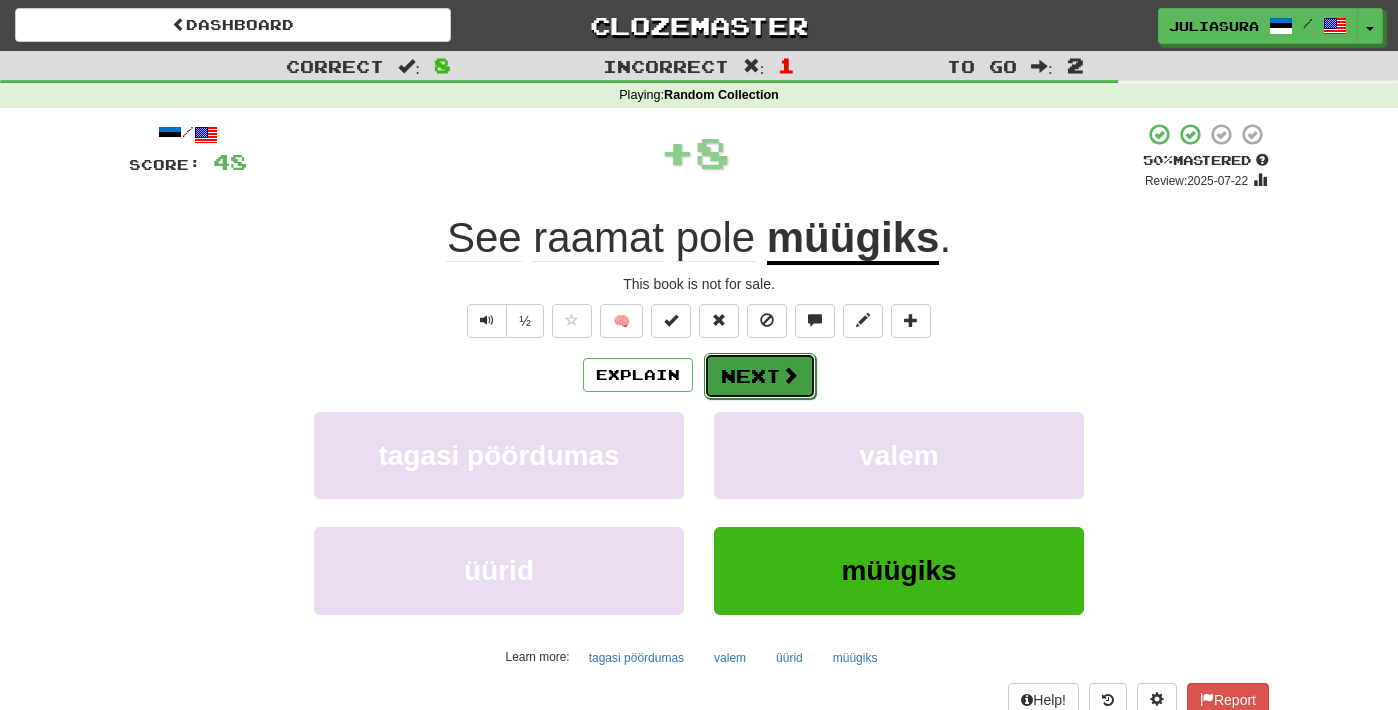 click on "Next" at bounding box center [760, 376] 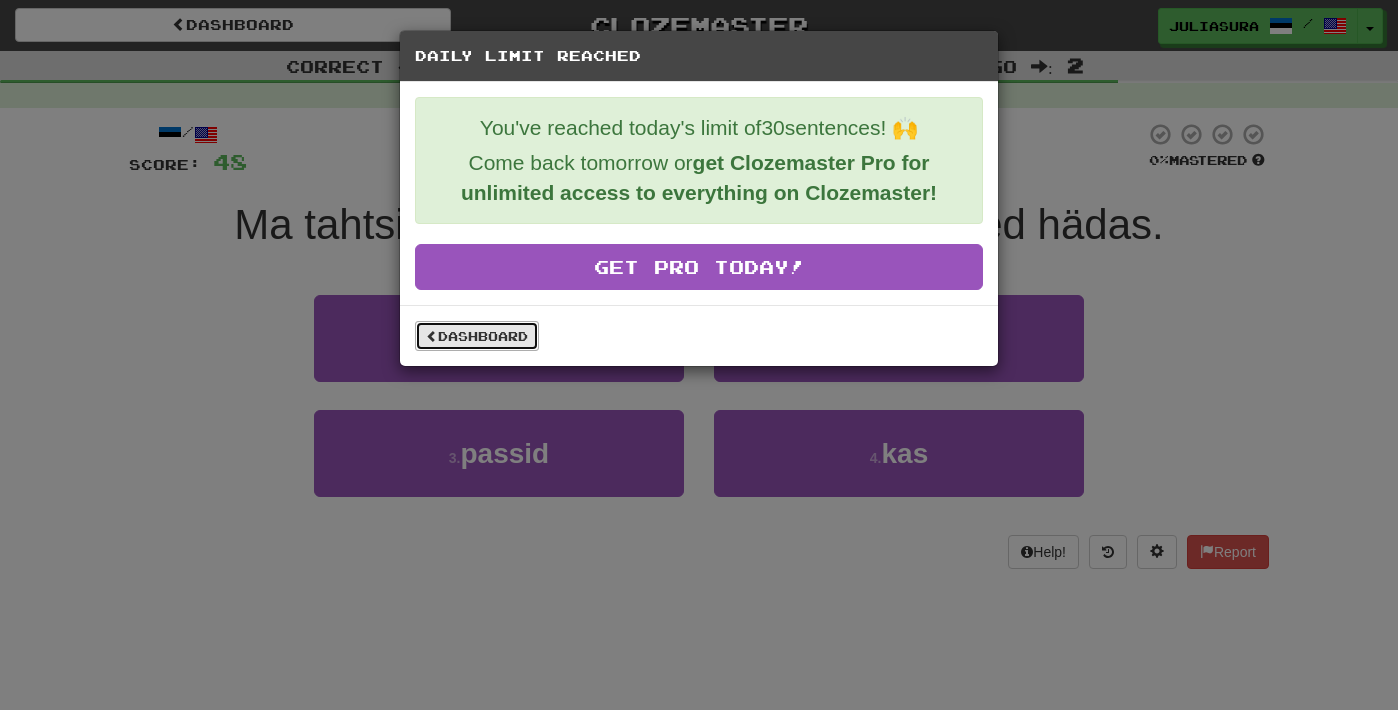 click on "Dashboard" at bounding box center [477, 336] 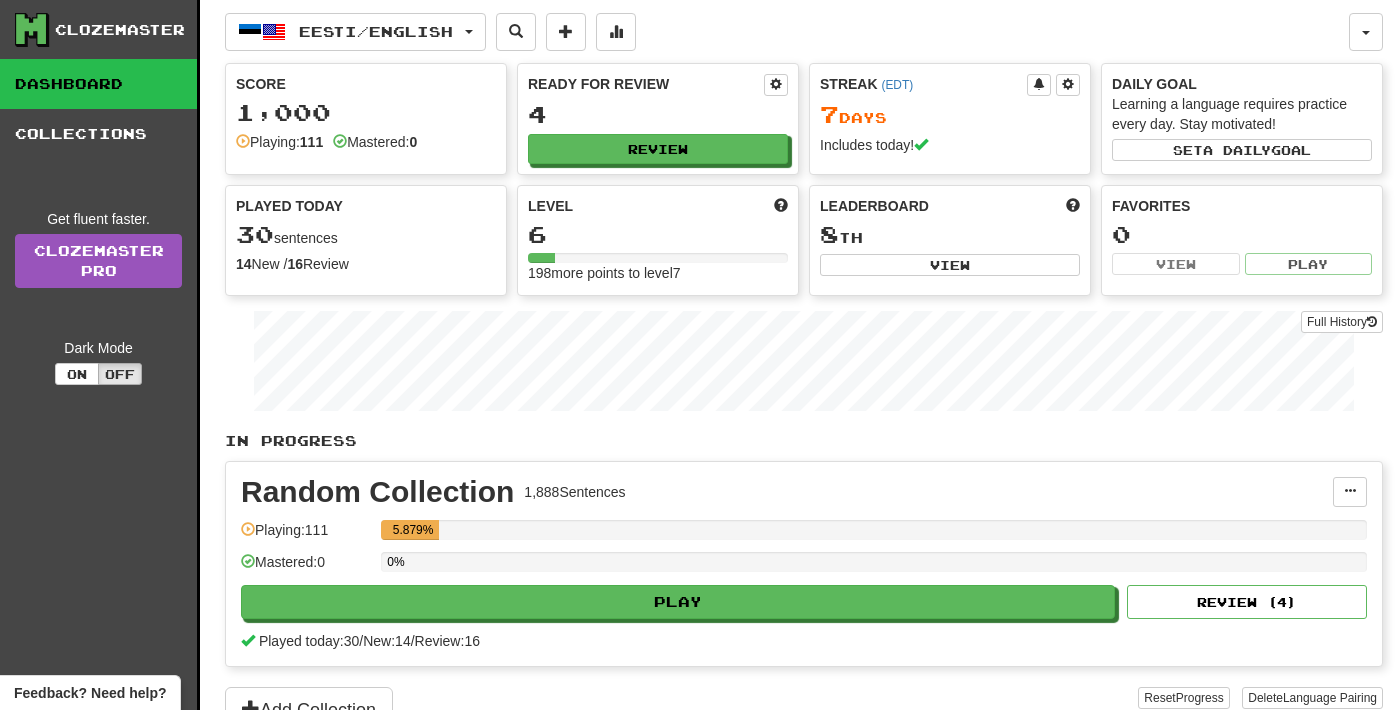 scroll, scrollTop: 0, scrollLeft: 0, axis: both 